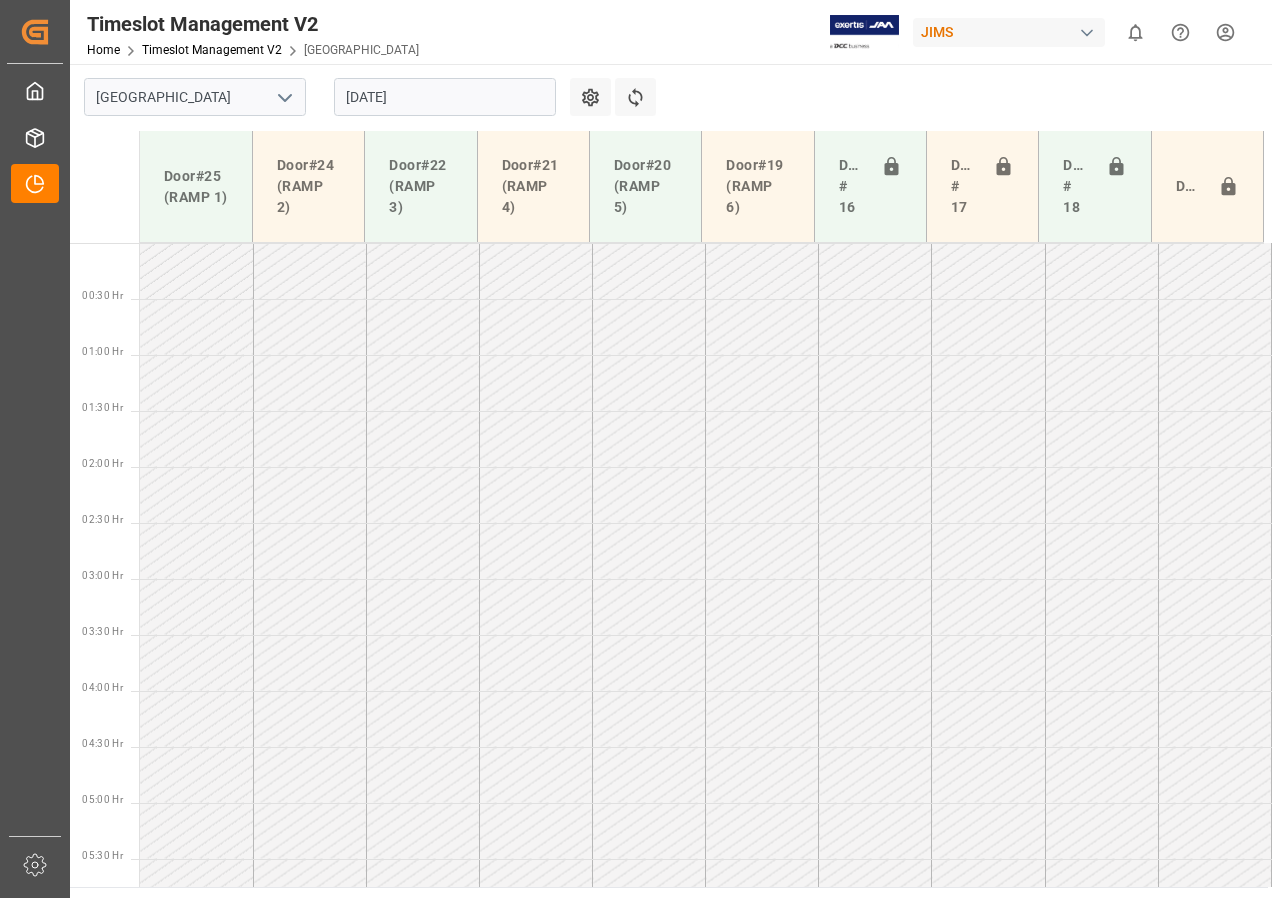 scroll, scrollTop: 0, scrollLeft: 0, axis: both 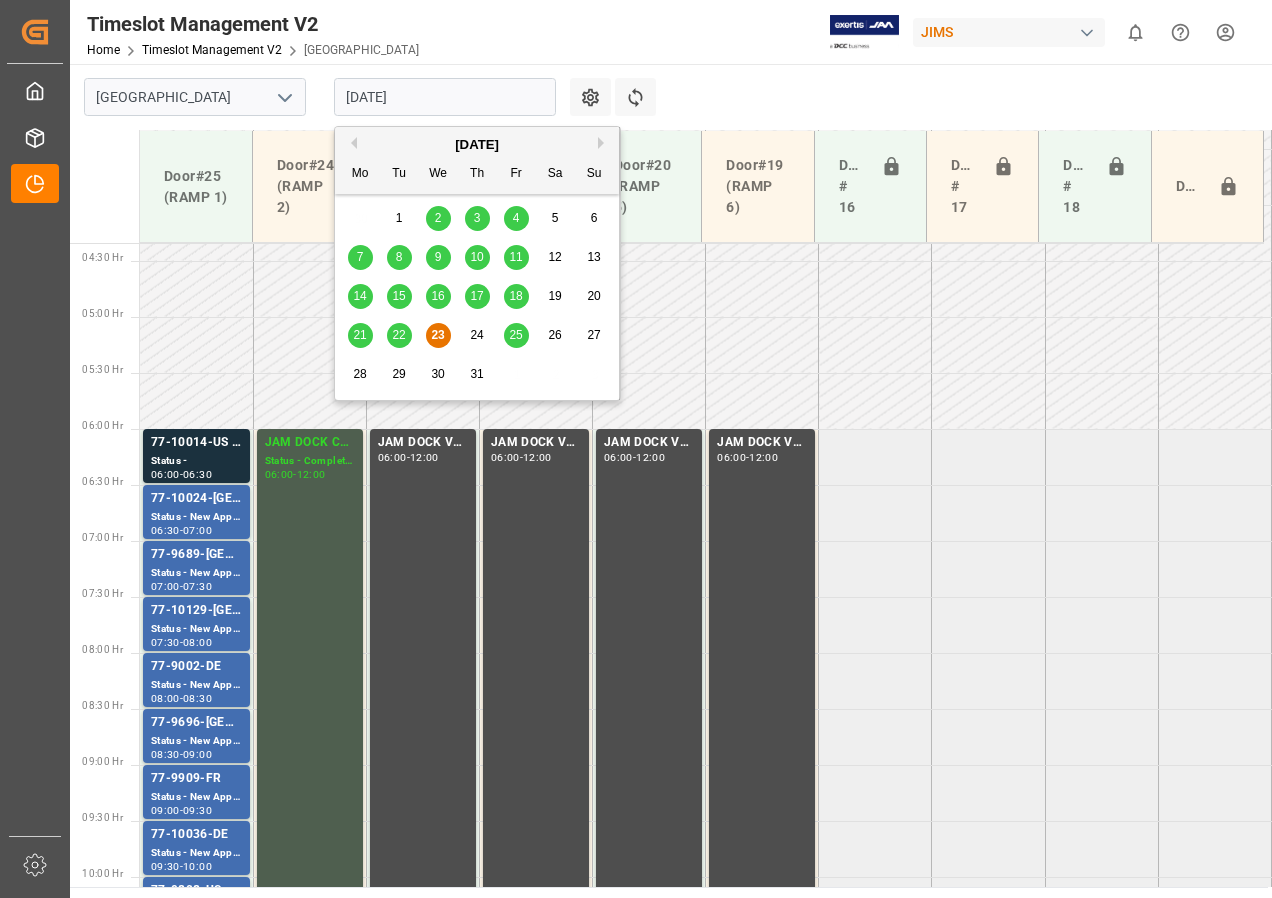 click on "[DATE]" at bounding box center [445, 97] 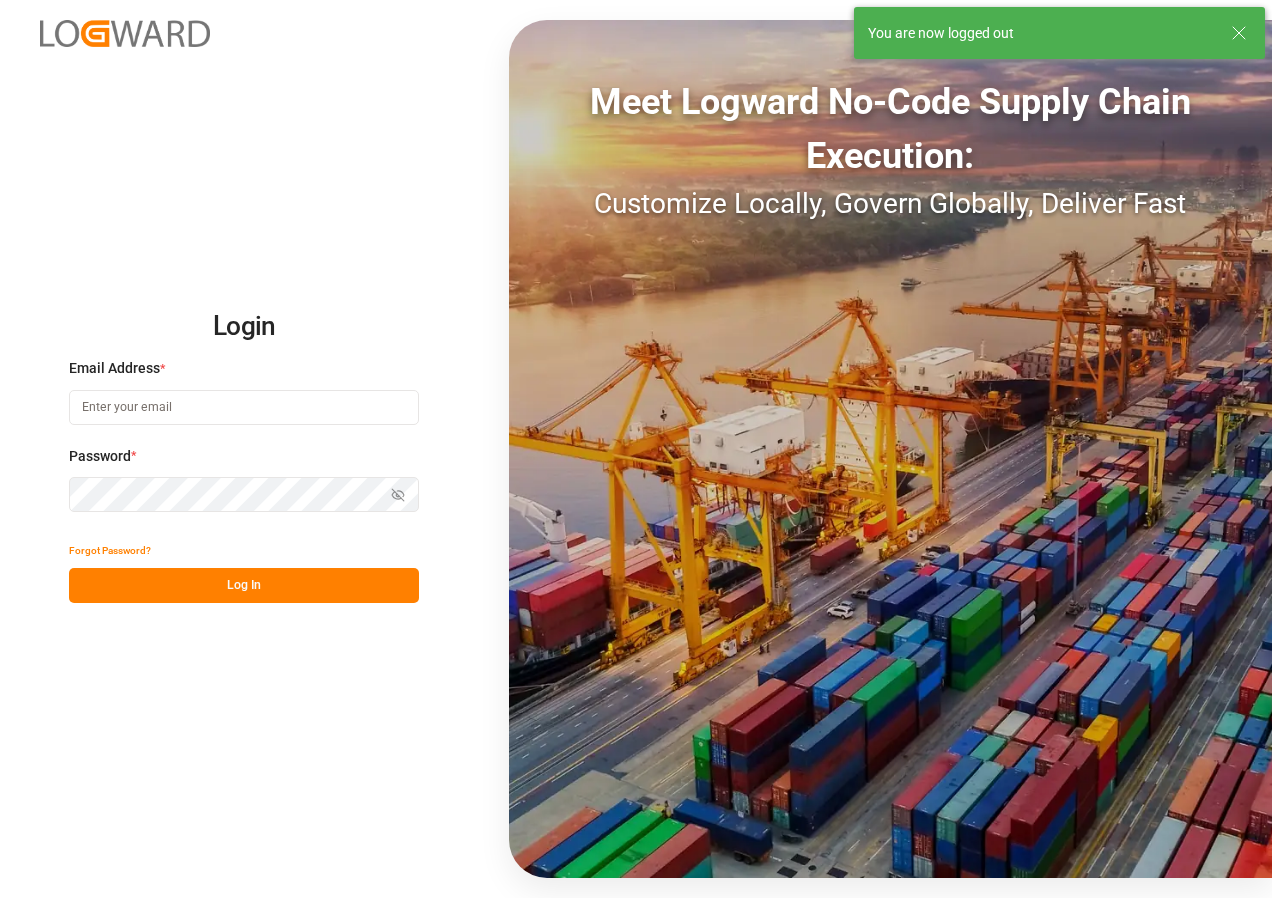 type on "[EMAIL_ADDRESS][DOMAIN_NAME]" 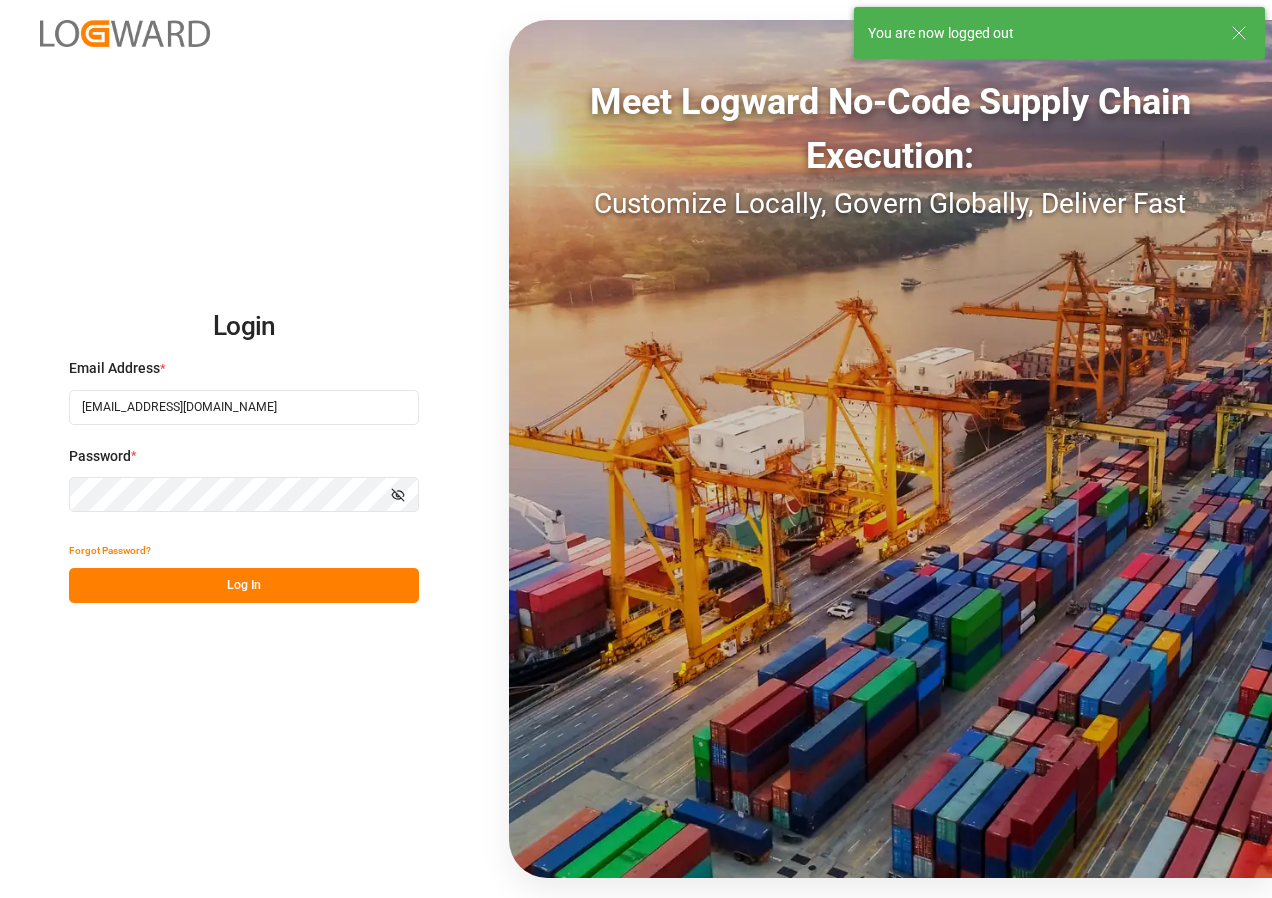 click on "Log In" at bounding box center [244, 585] 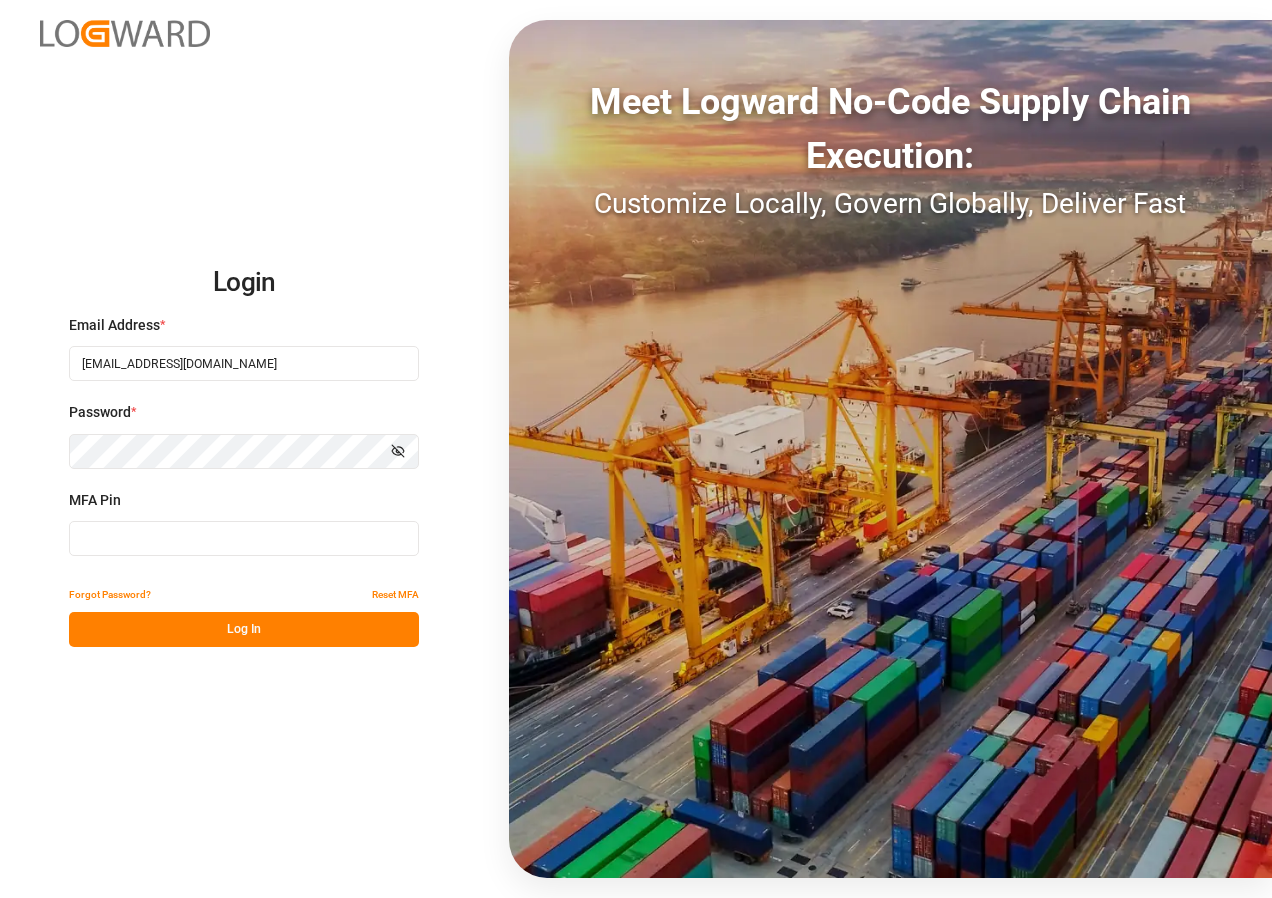 click at bounding box center [244, 538] 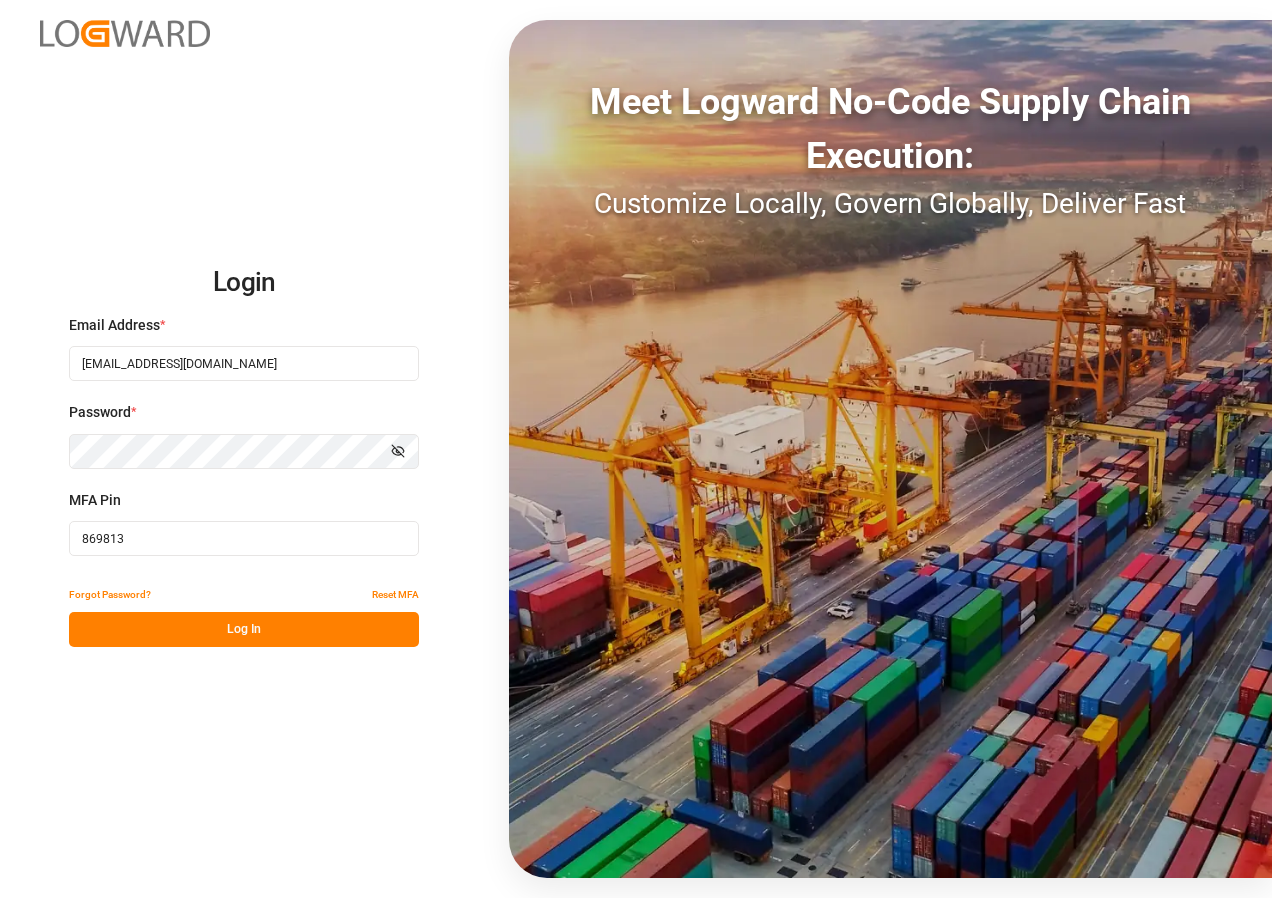 type on "869813" 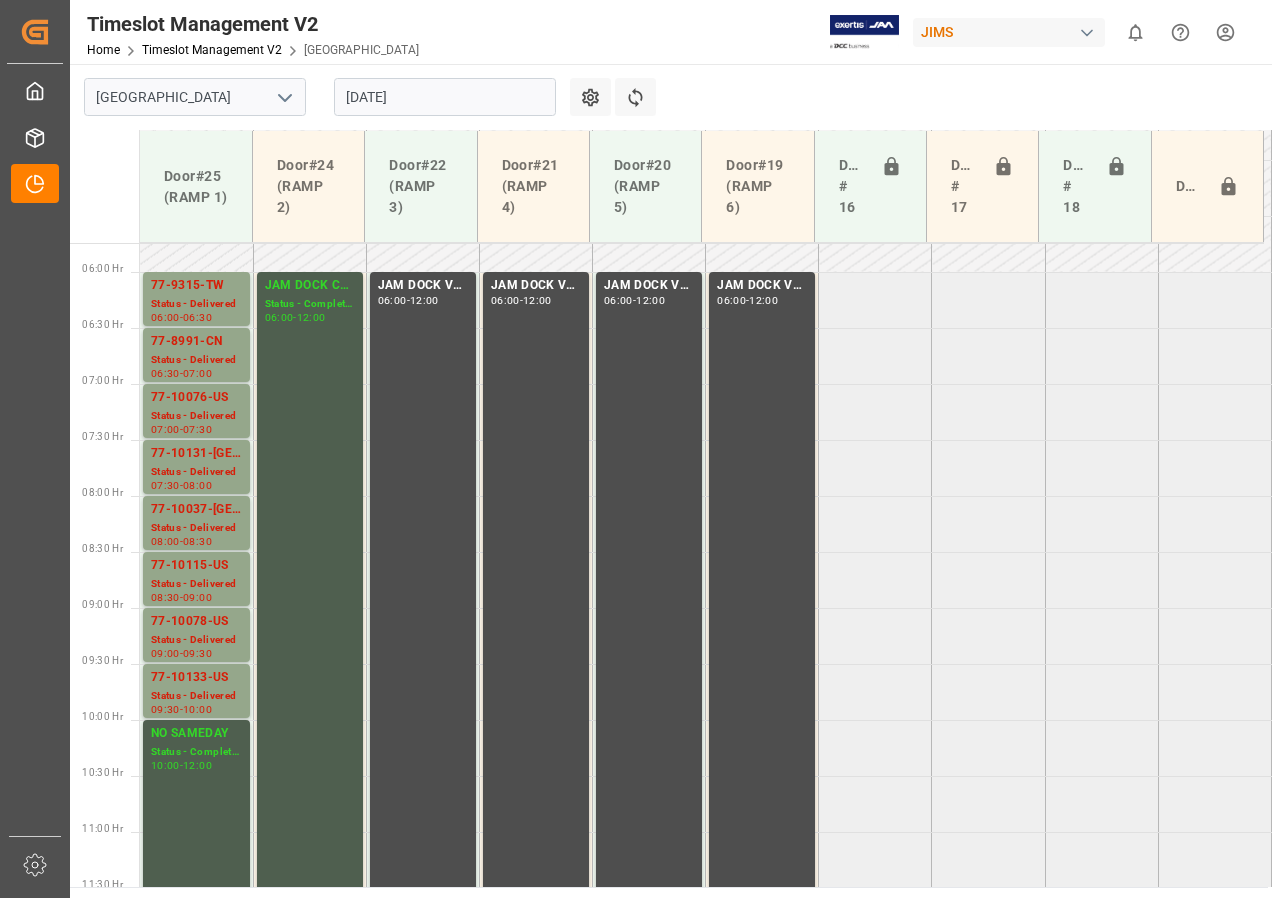 scroll, scrollTop: 637, scrollLeft: 0, axis: vertical 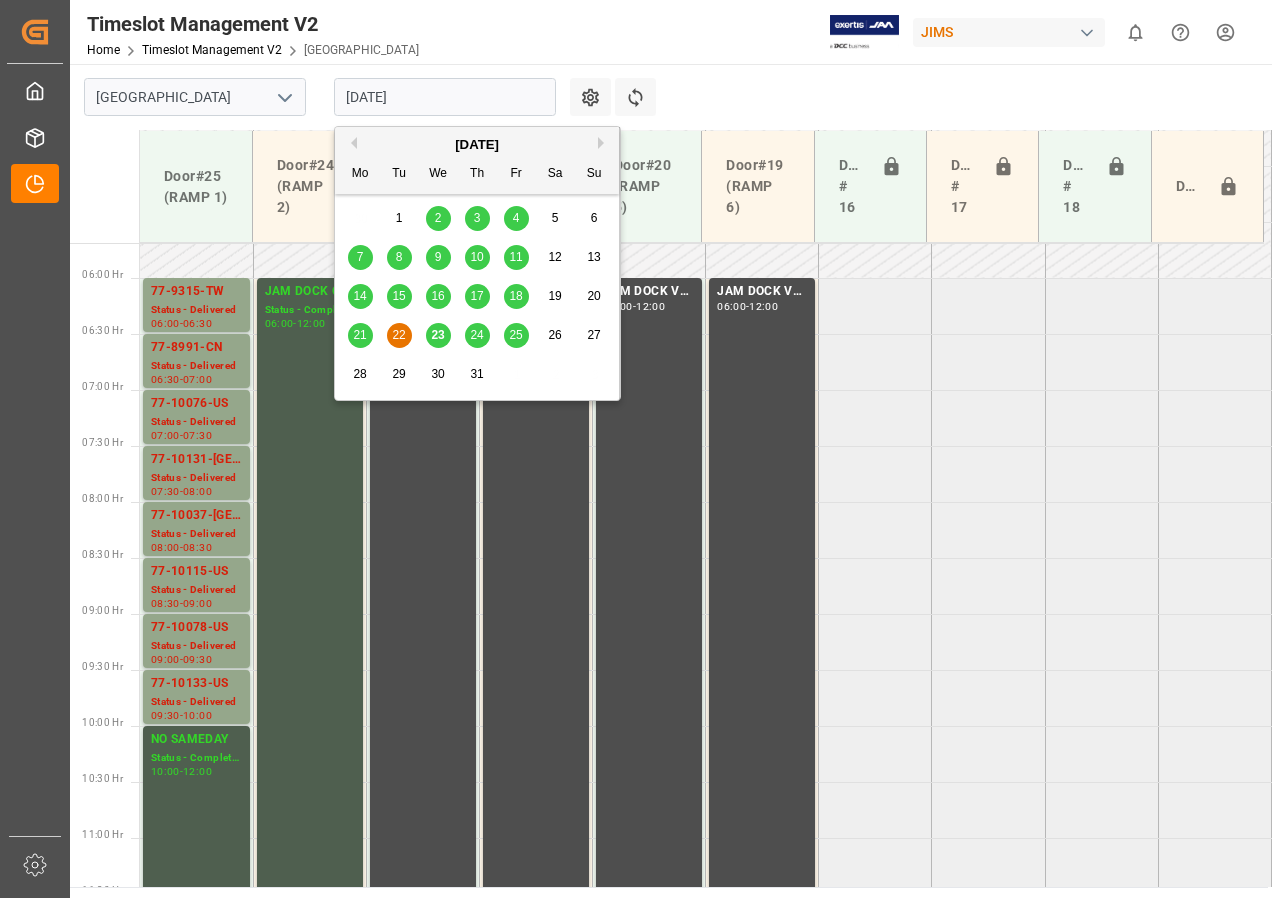 click on "[DATE]" at bounding box center (445, 97) 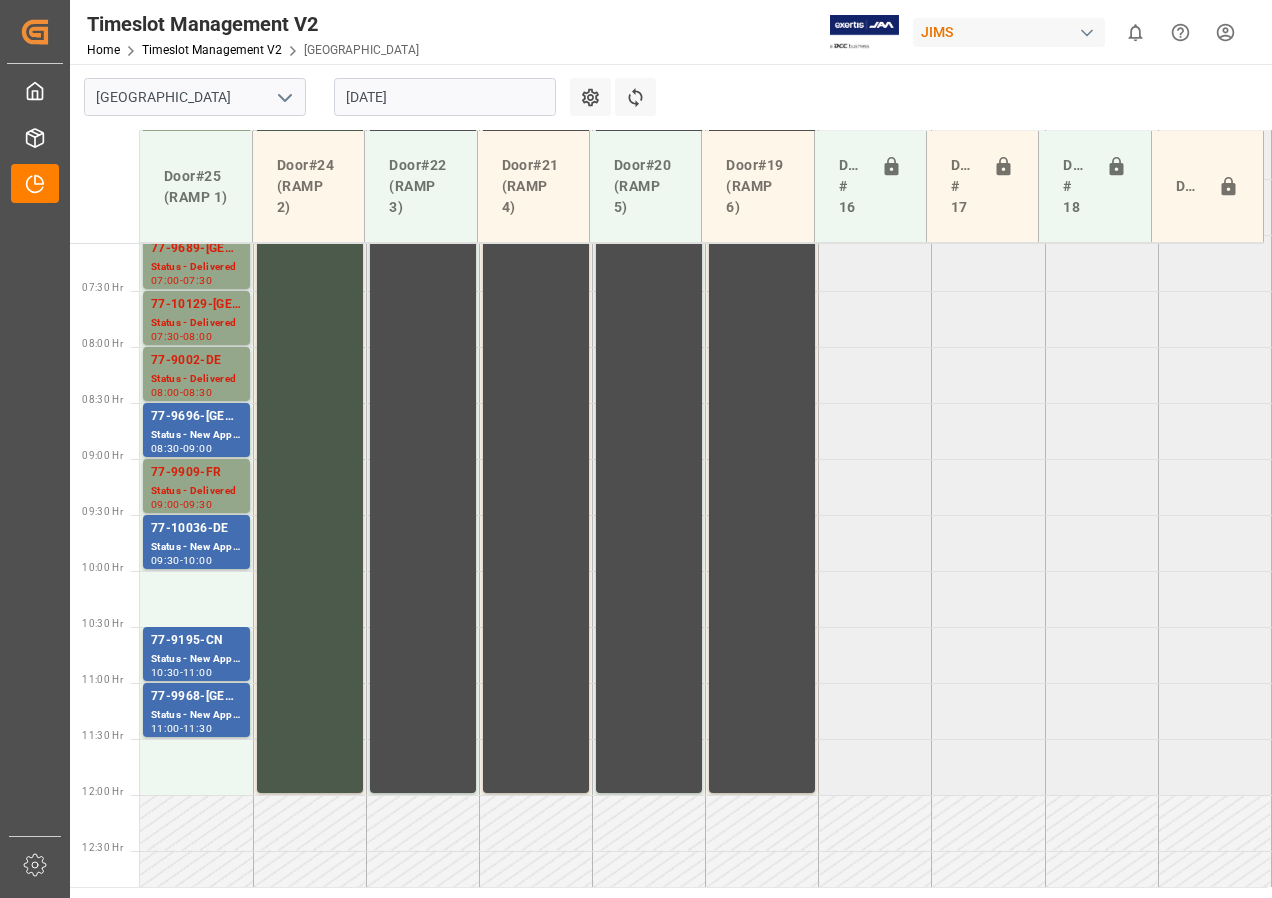 scroll, scrollTop: 837, scrollLeft: 0, axis: vertical 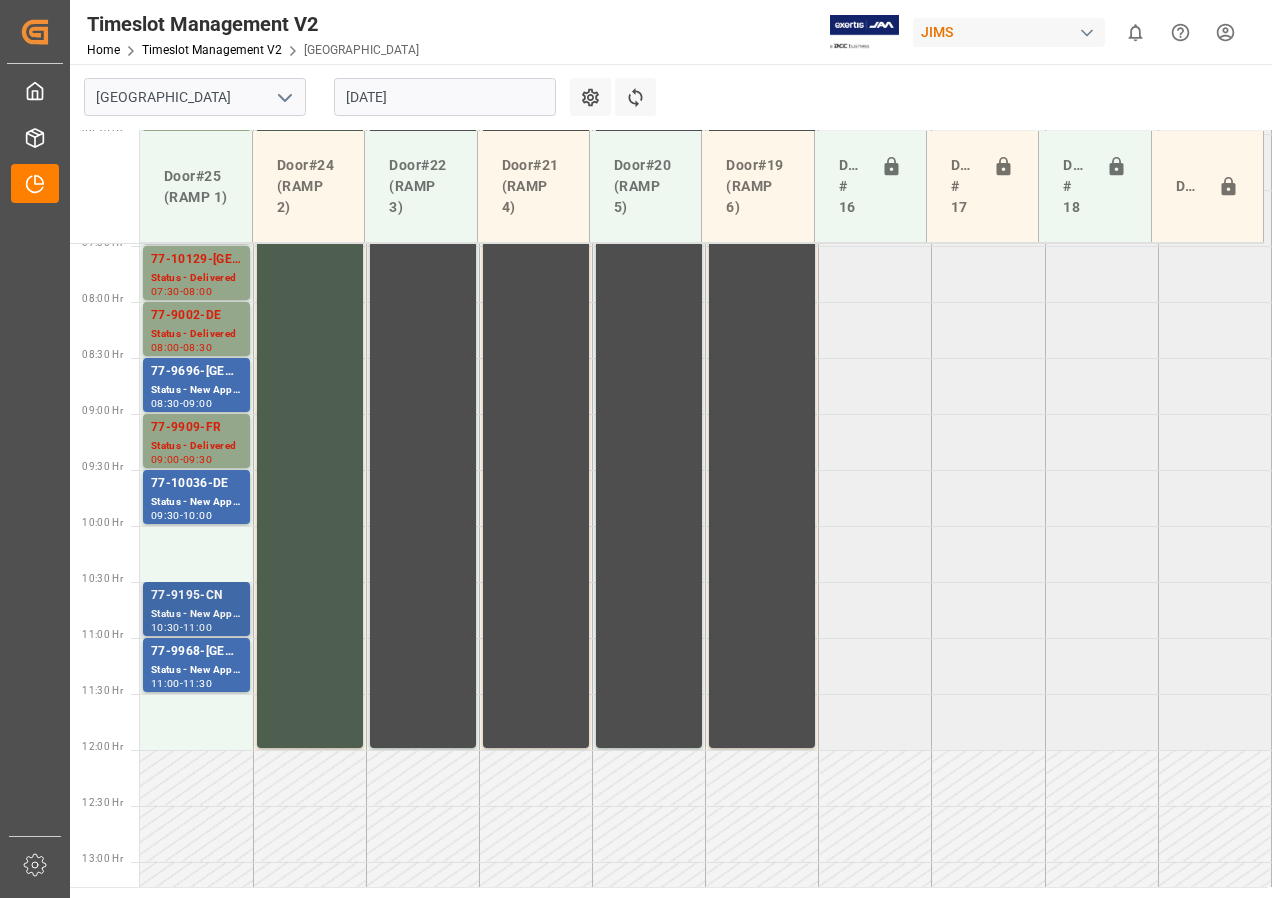 click on "77-9195-CN" at bounding box center [196, 596] 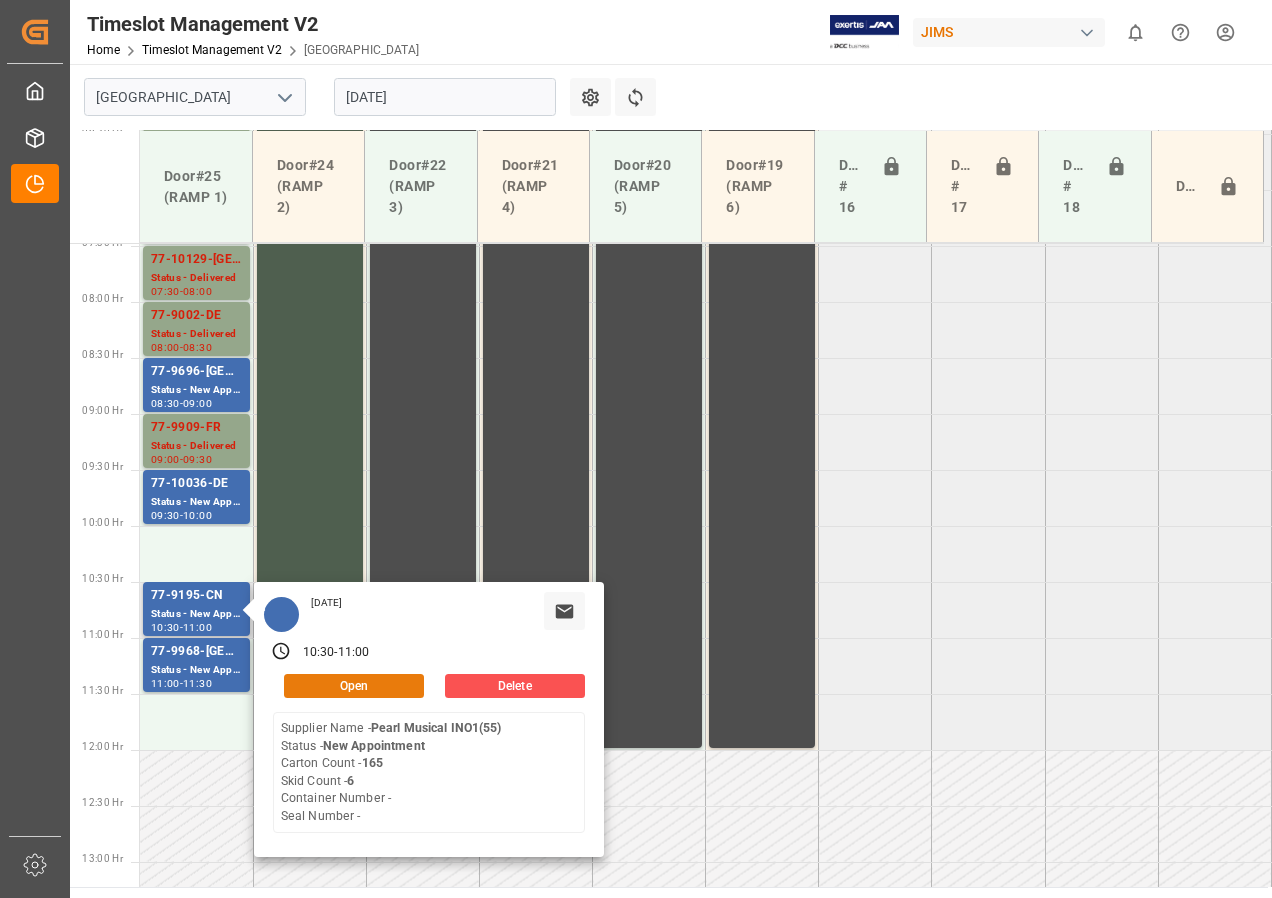 click on "Open" at bounding box center (354, 686) 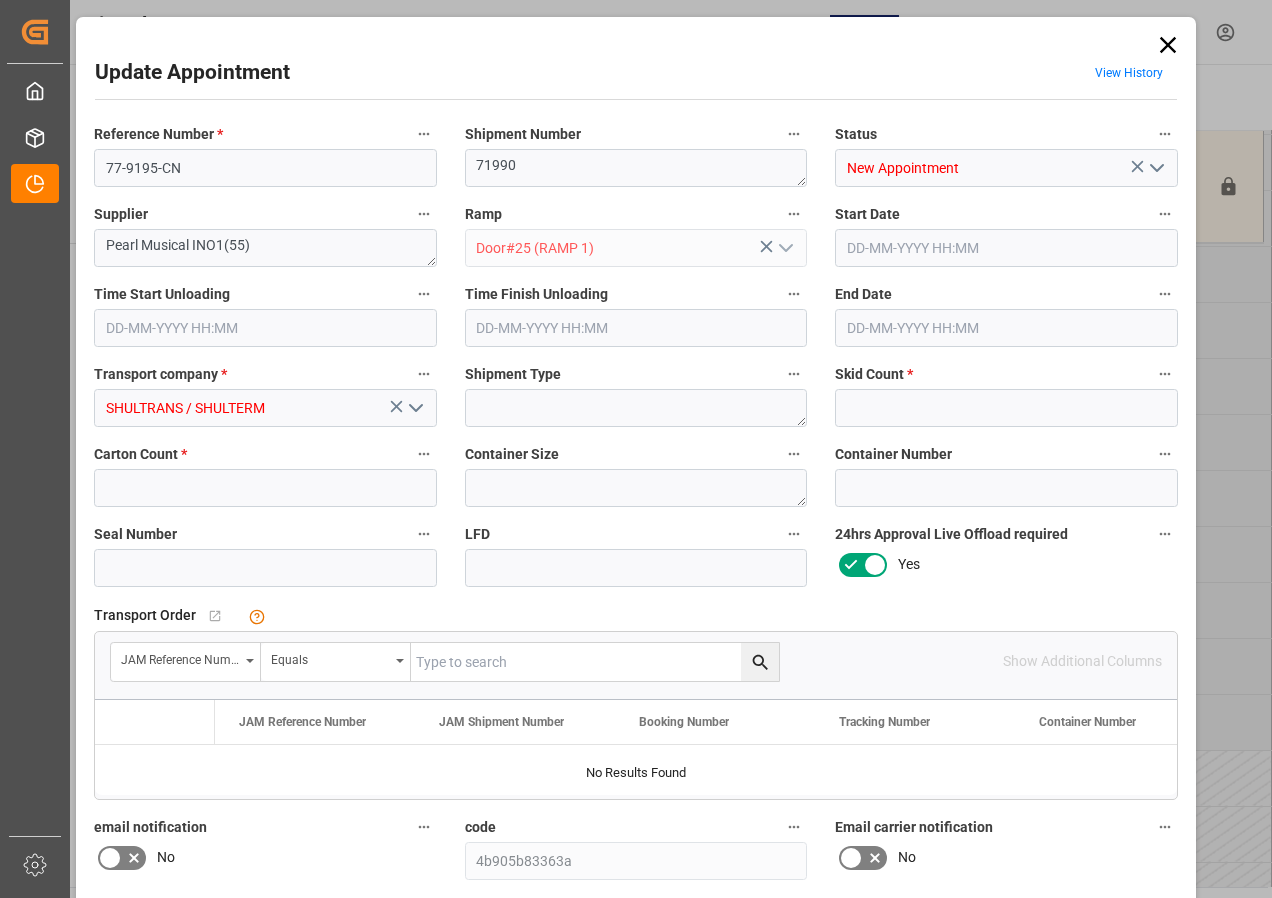 type on "6" 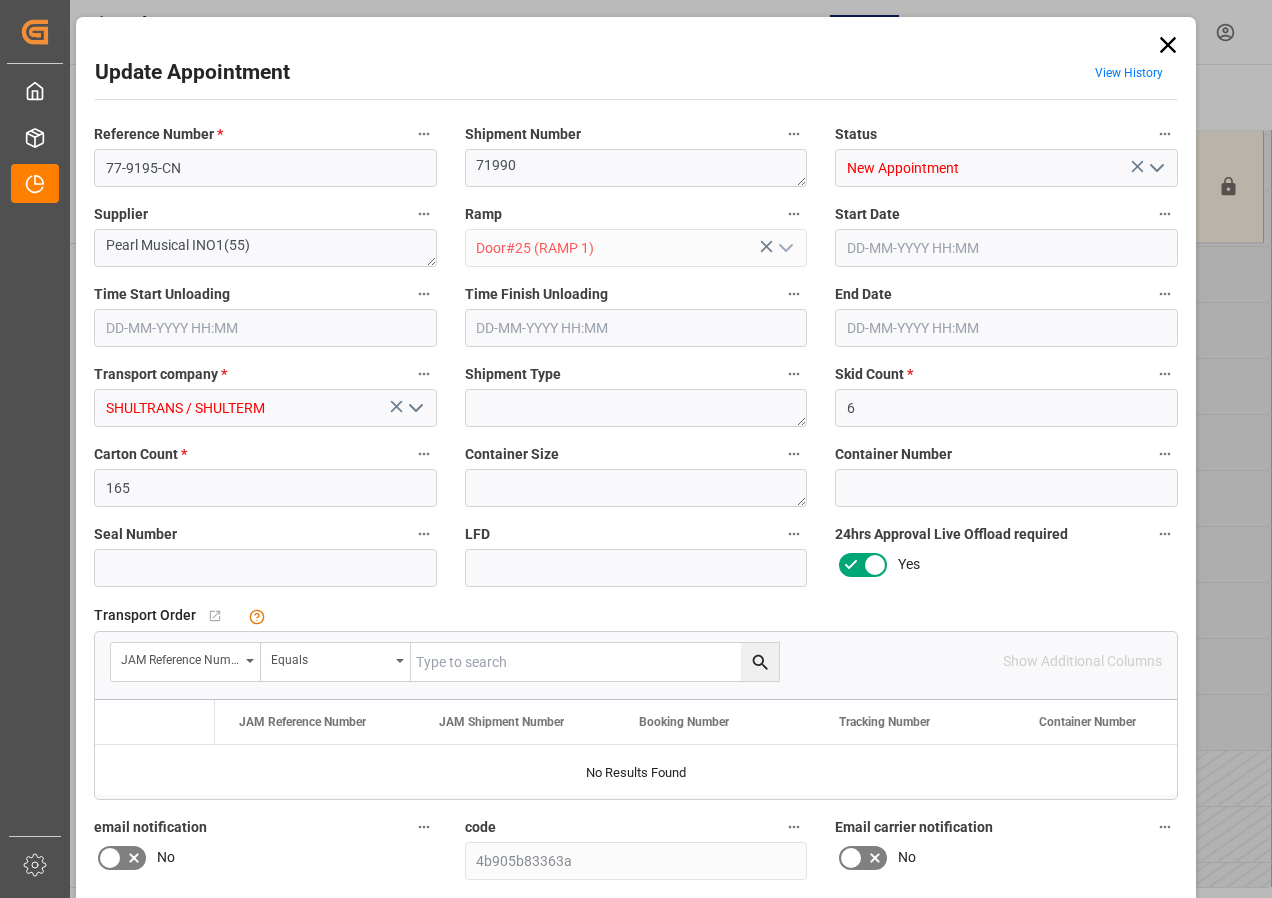type on "[DATE] 10:30" 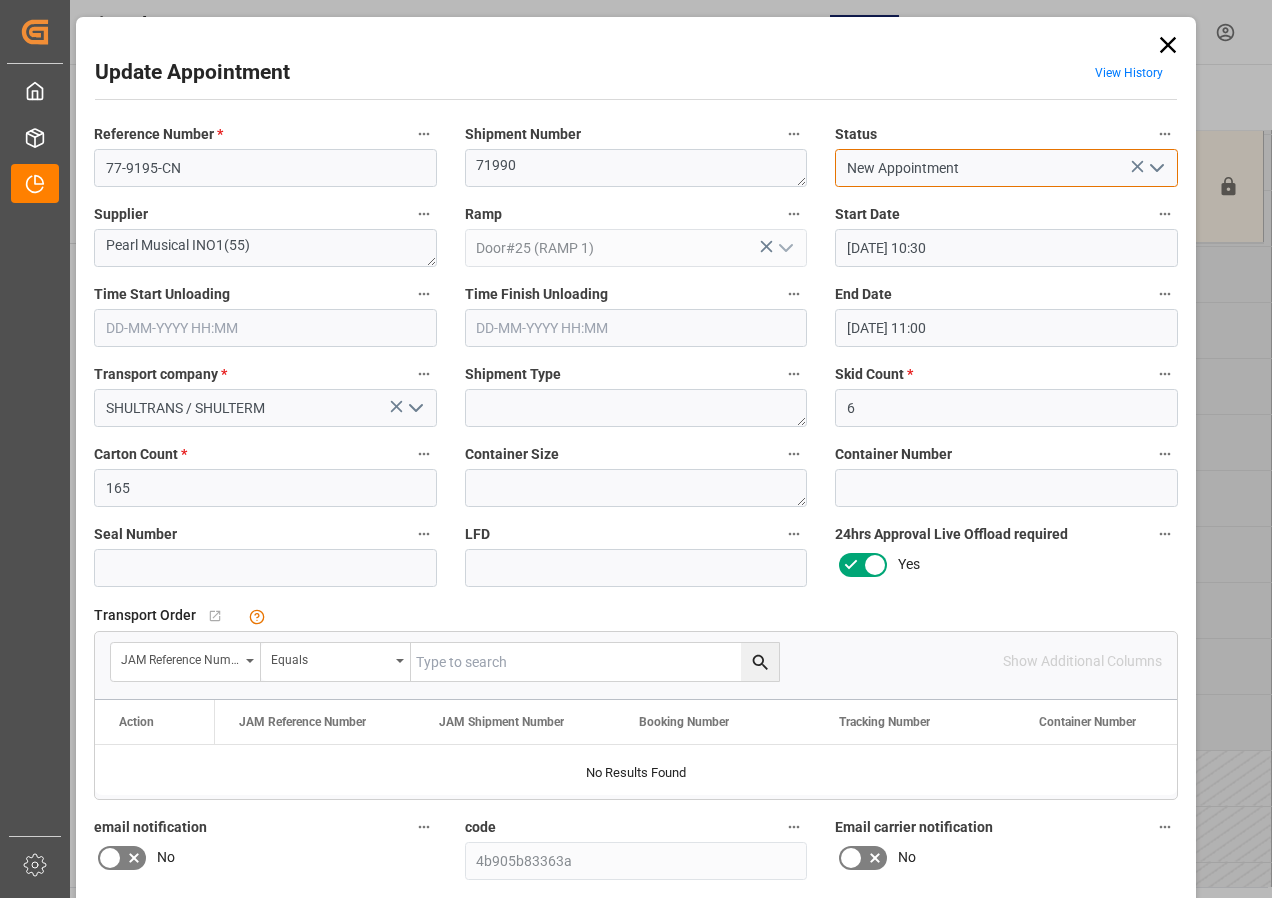 click on "New Appointment" at bounding box center [1006, 168] 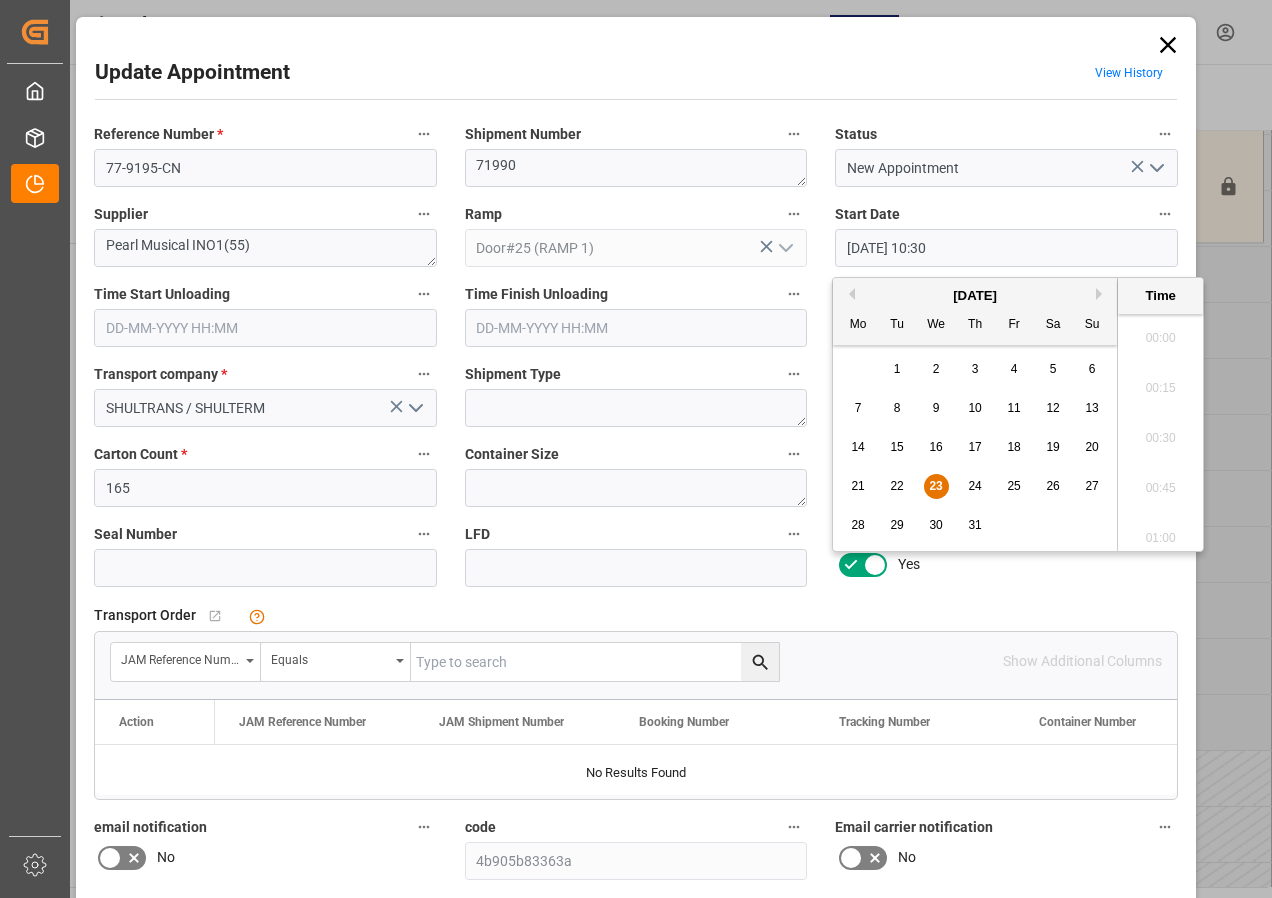 click on "[DATE] 10:30" at bounding box center (1006, 248) 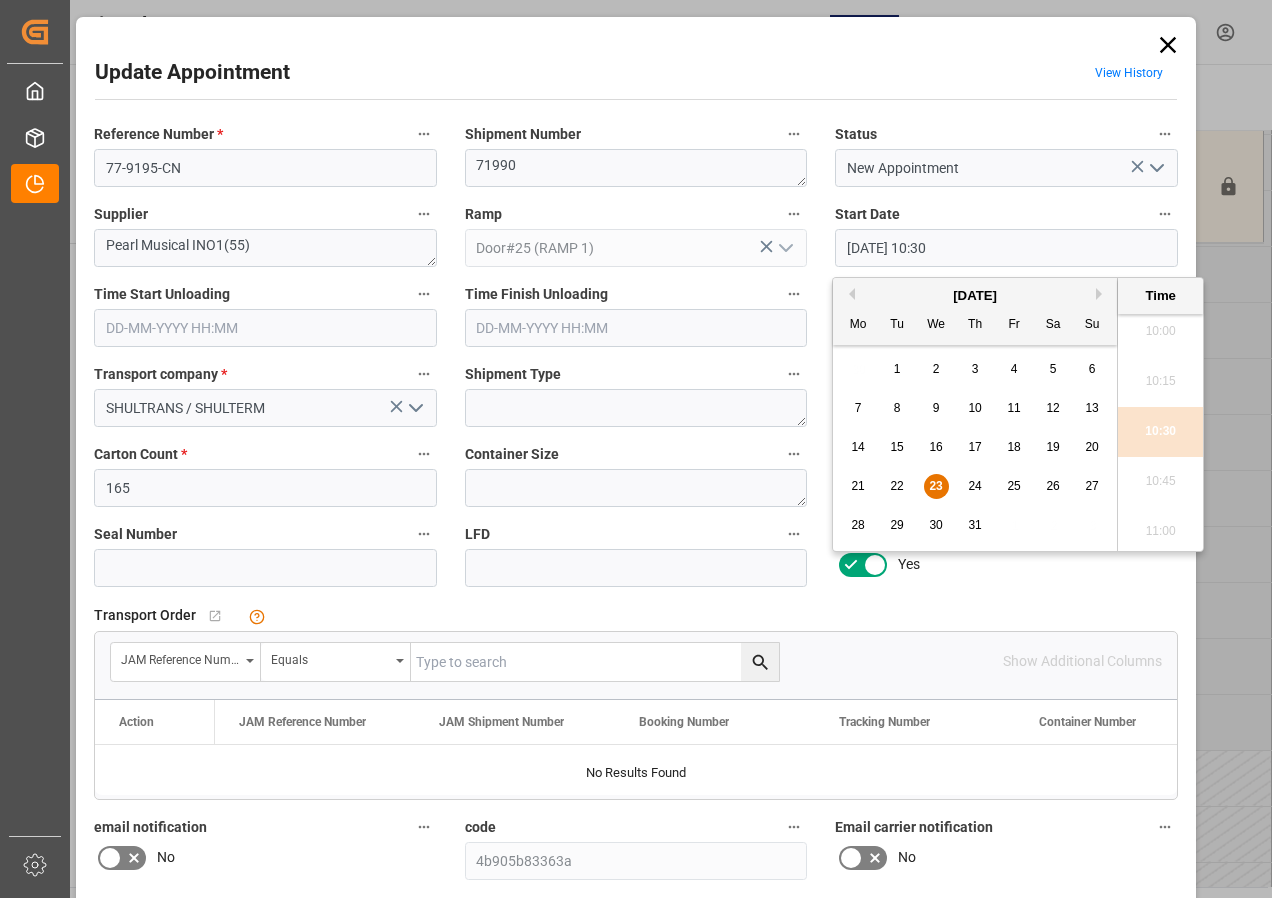 click on "23" at bounding box center [935, 486] 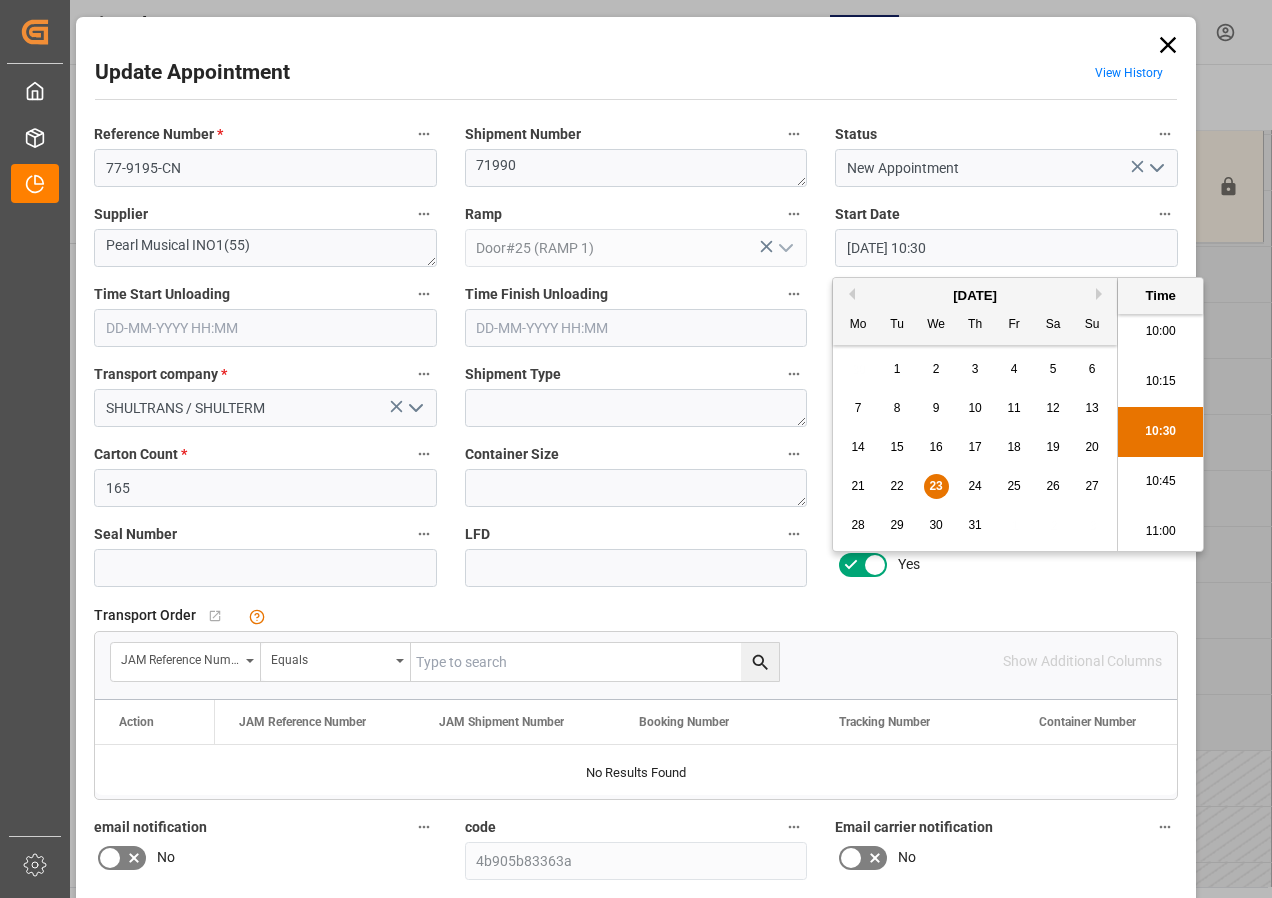 click on "10:00" at bounding box center (1160, 332) 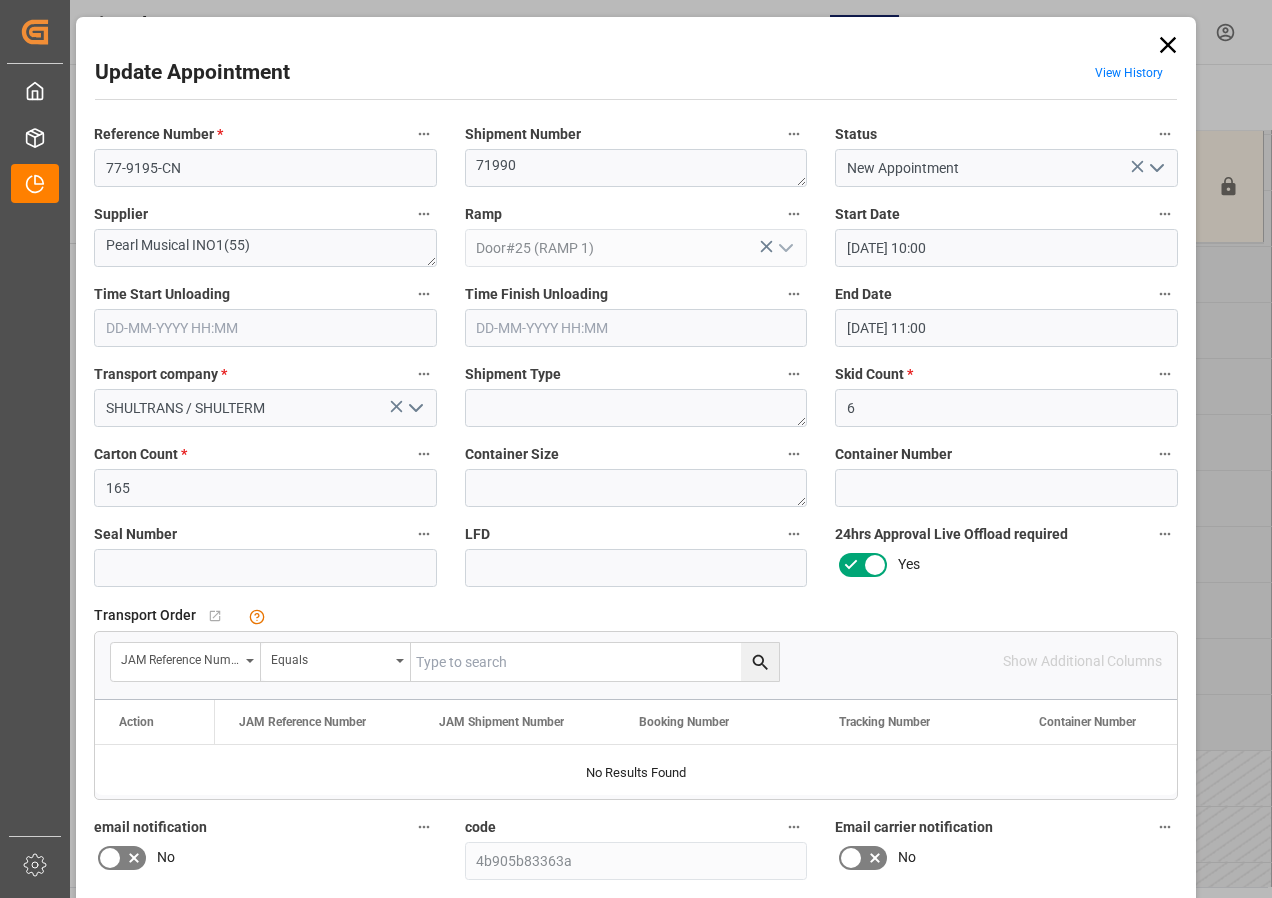 click on "[DATE] 11:00" at bounding box center (1006, 328) 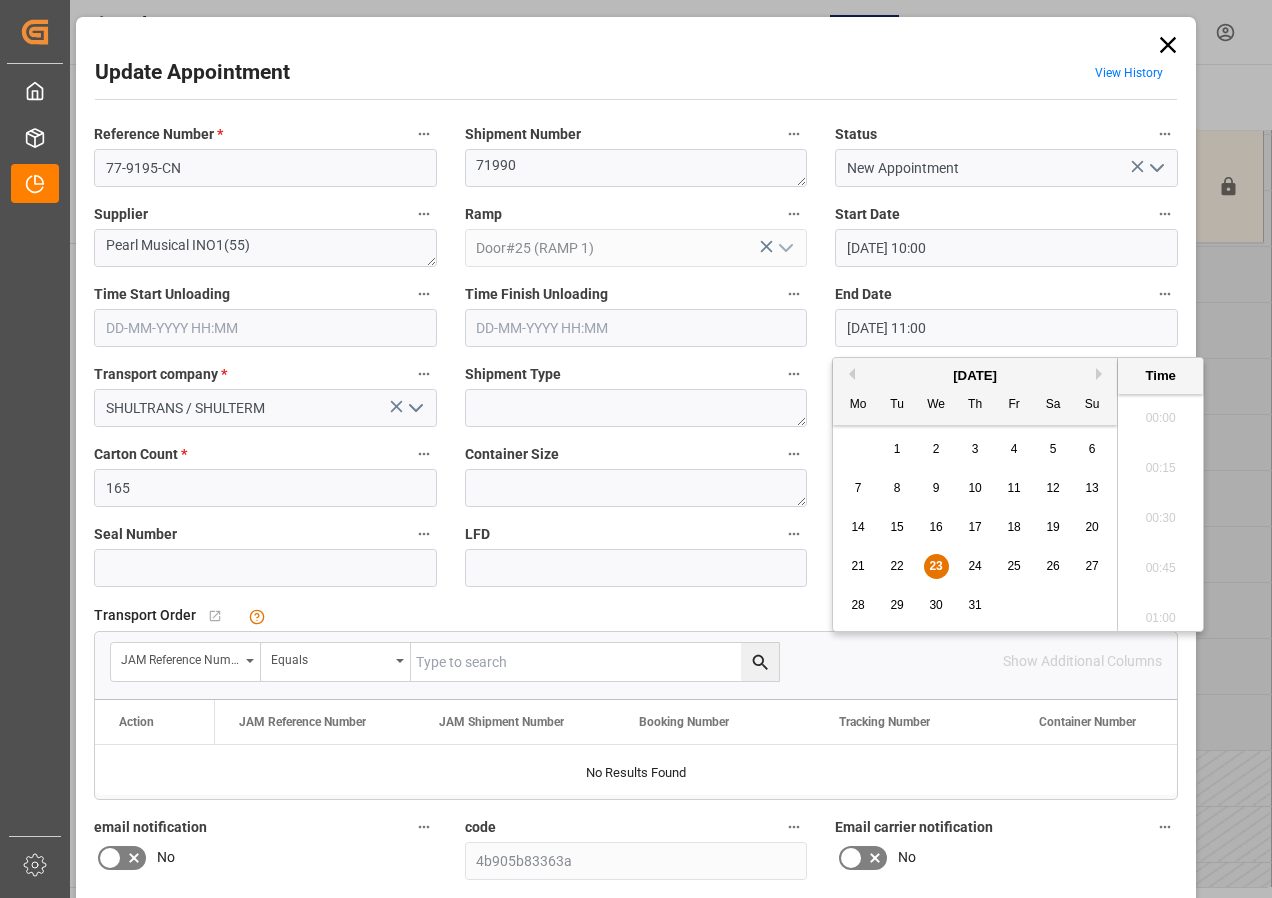 scroll, scrollTop: 2107, scrollLeft: 0, axis: vertical 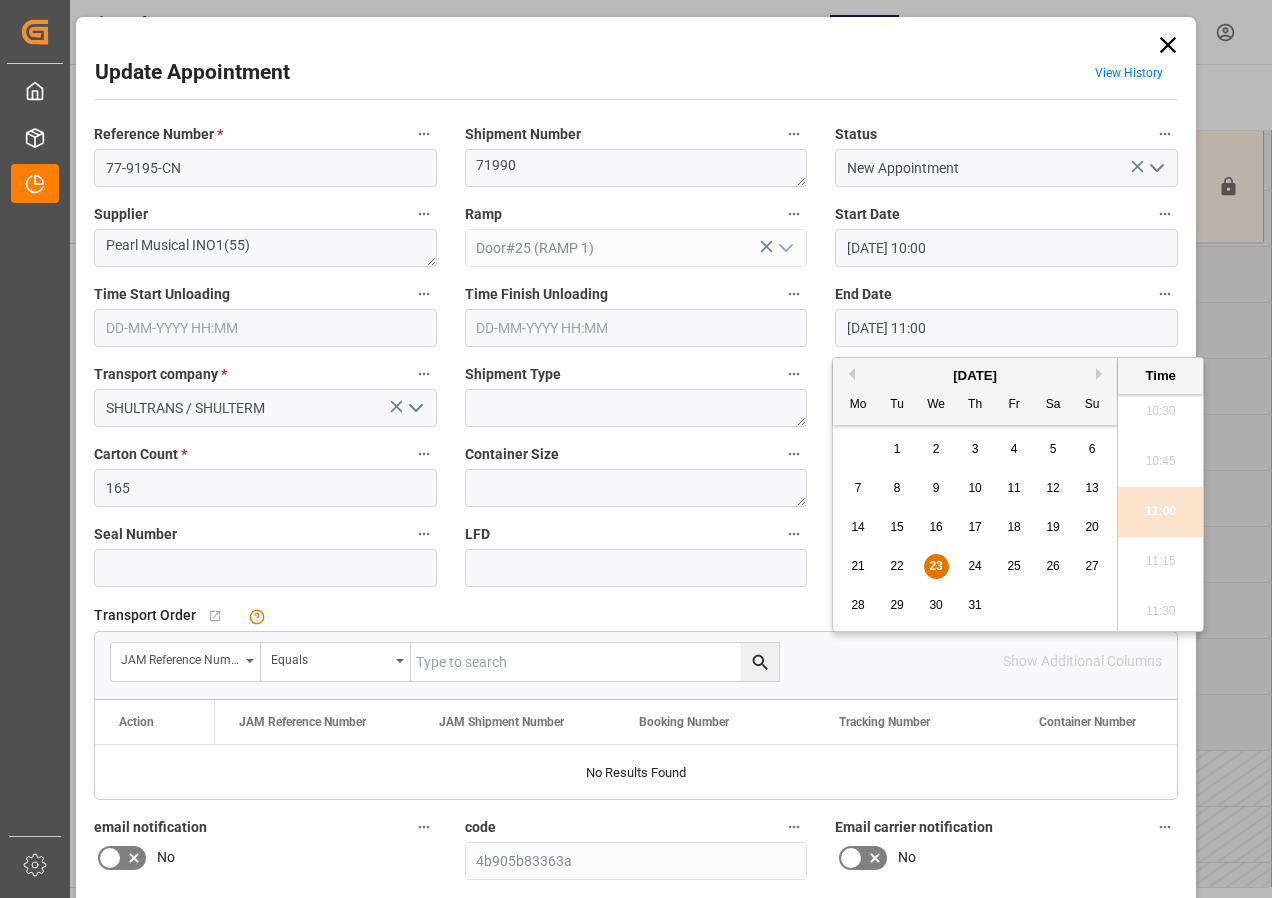 click on "23" at bounding box center [935, 566] 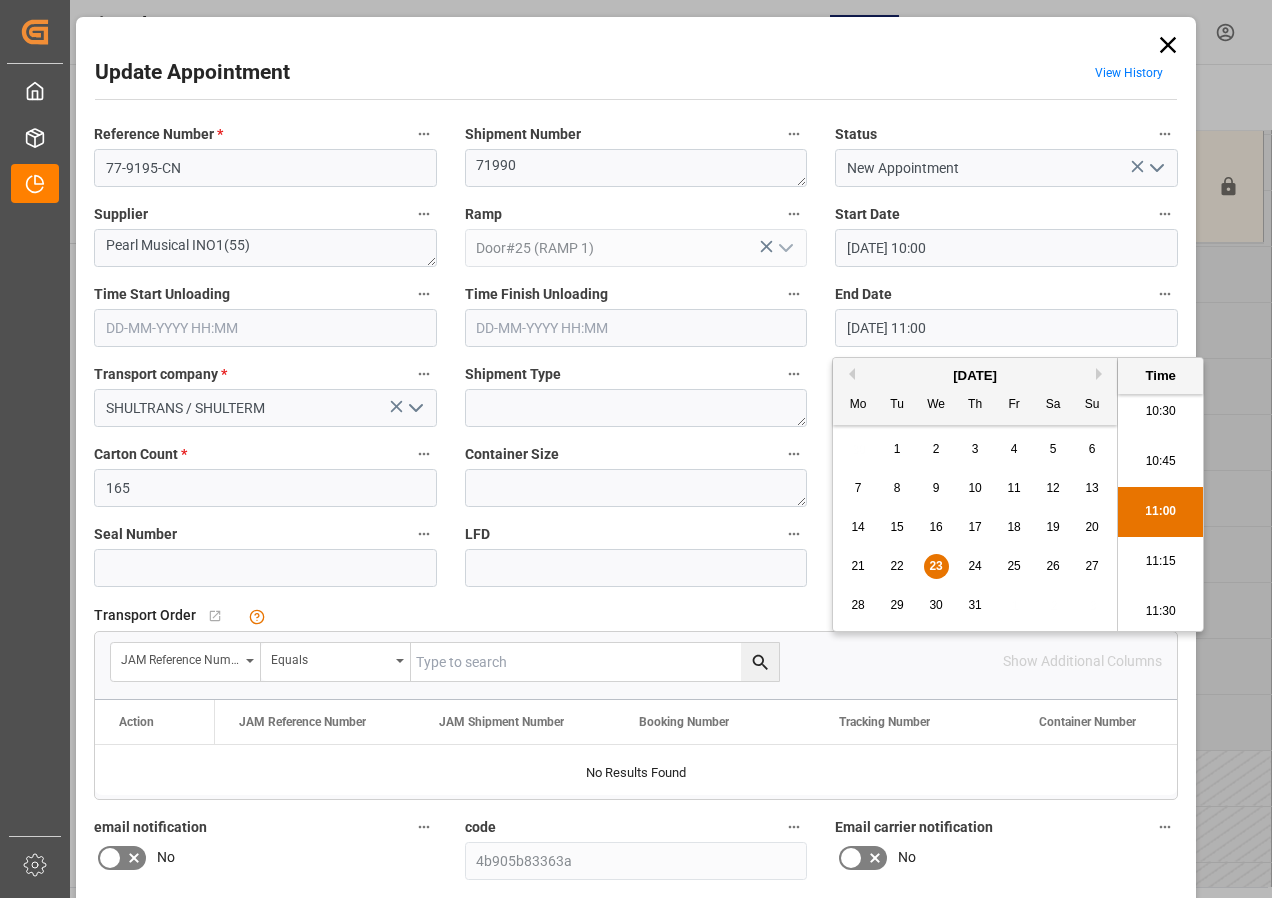 click on "10:30" at bounding box center (1160, 412) 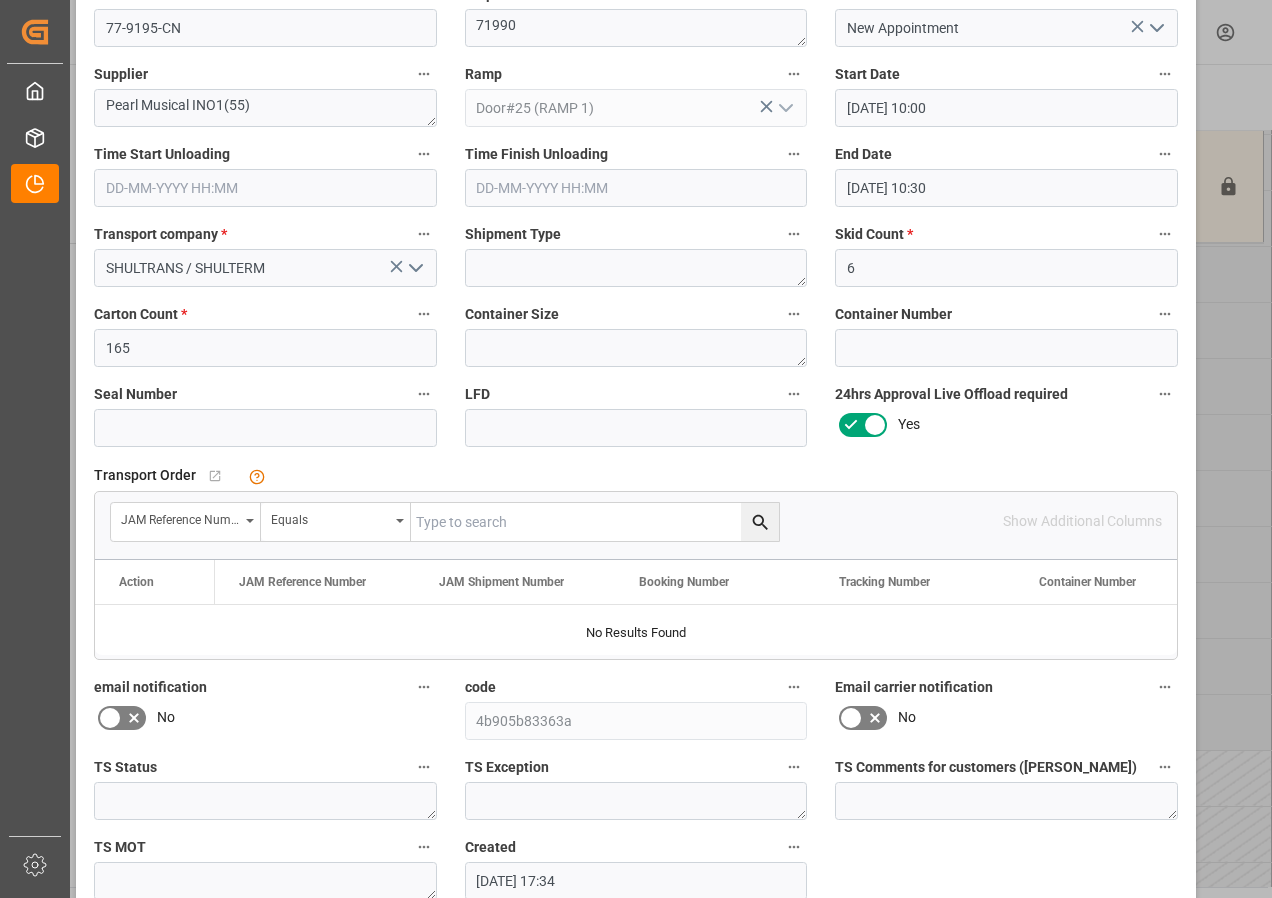 scroll, scrollTop: 244, scrollLeft: 0, axis: vertical 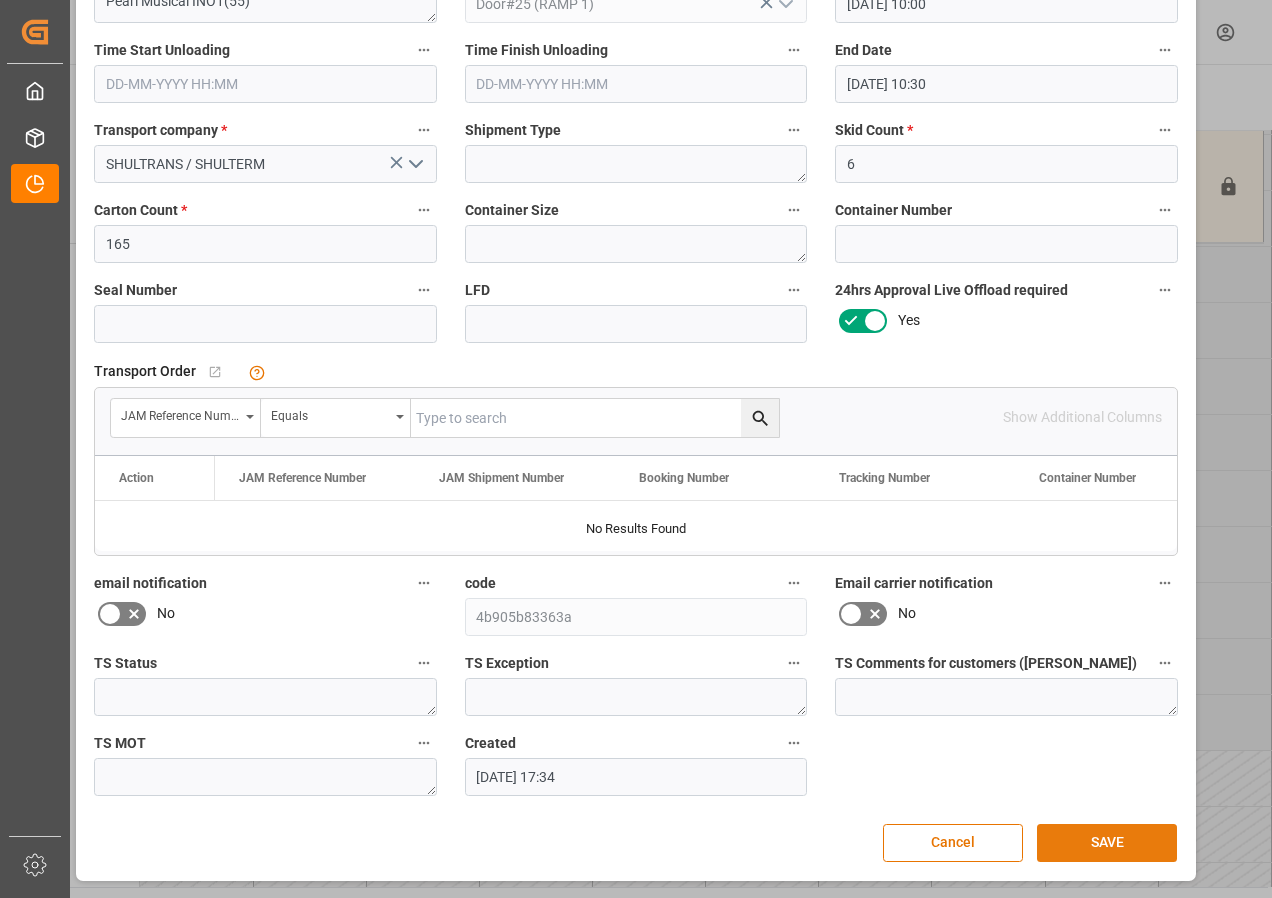 click on "SAVE" at bounding box center (1107, 843) 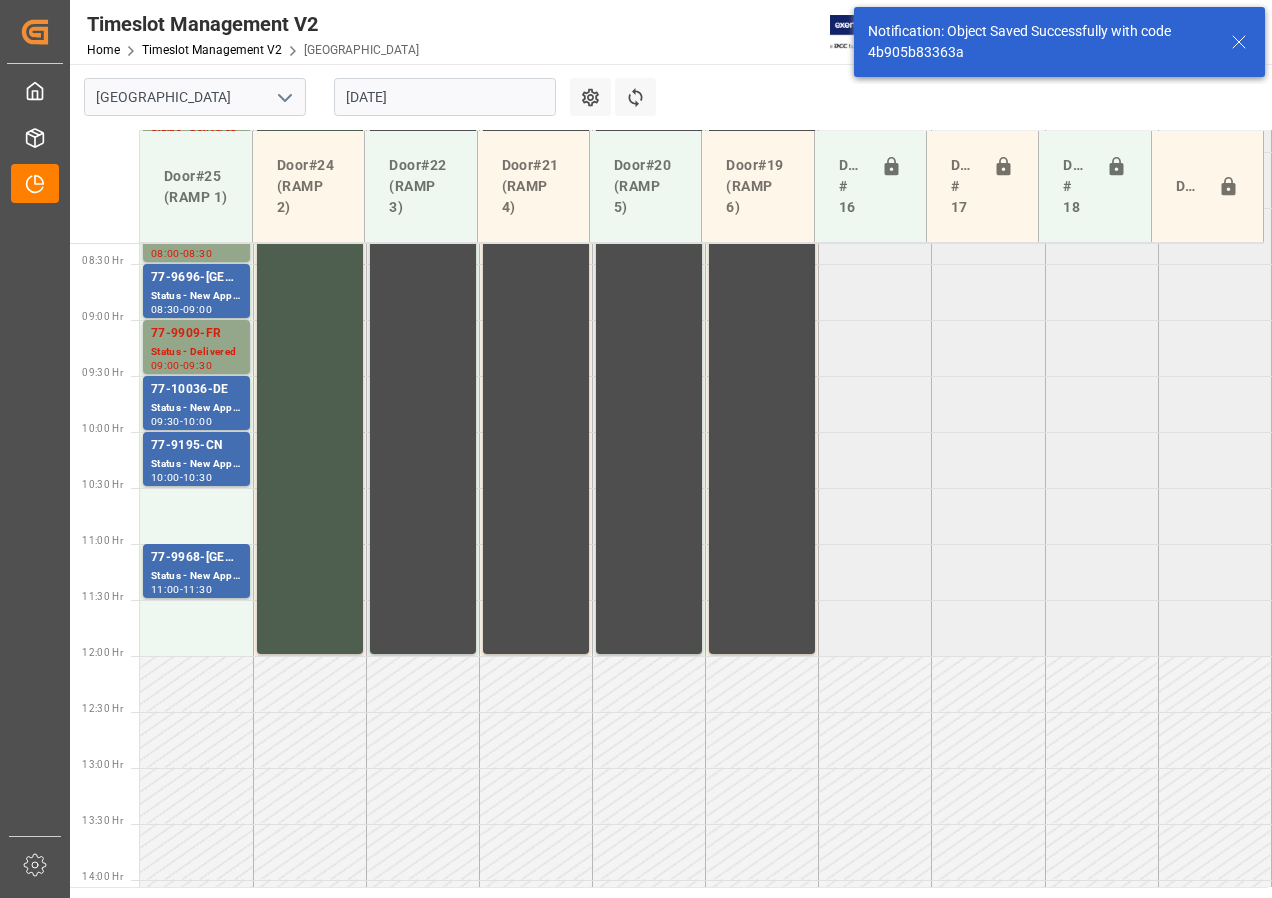 scroll, scrollTop: 1037, scrollLeft: 0, axis: vertical 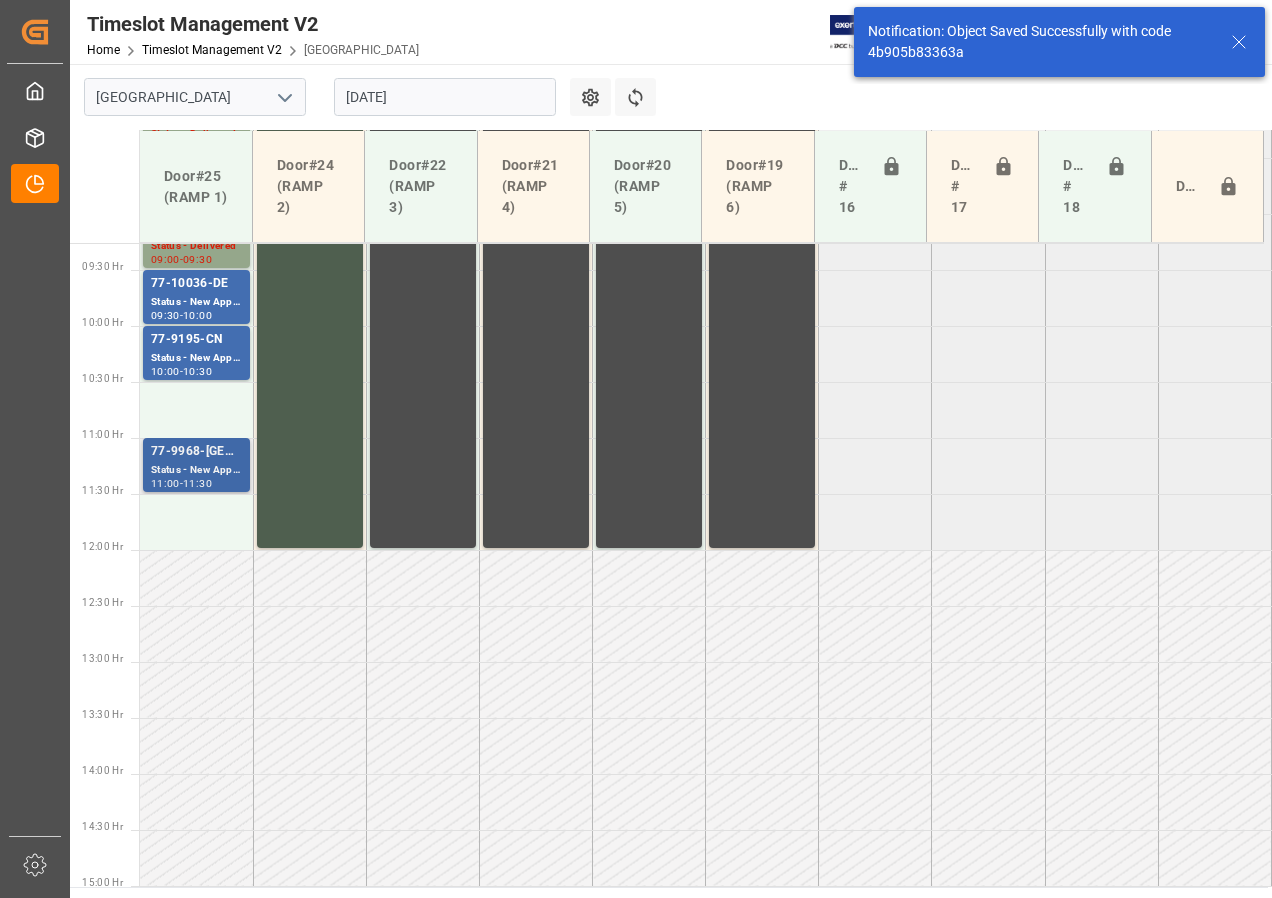 click on "77-9968-[GEOGRAPHIC_DATA]" at bounding box center [196, 452] 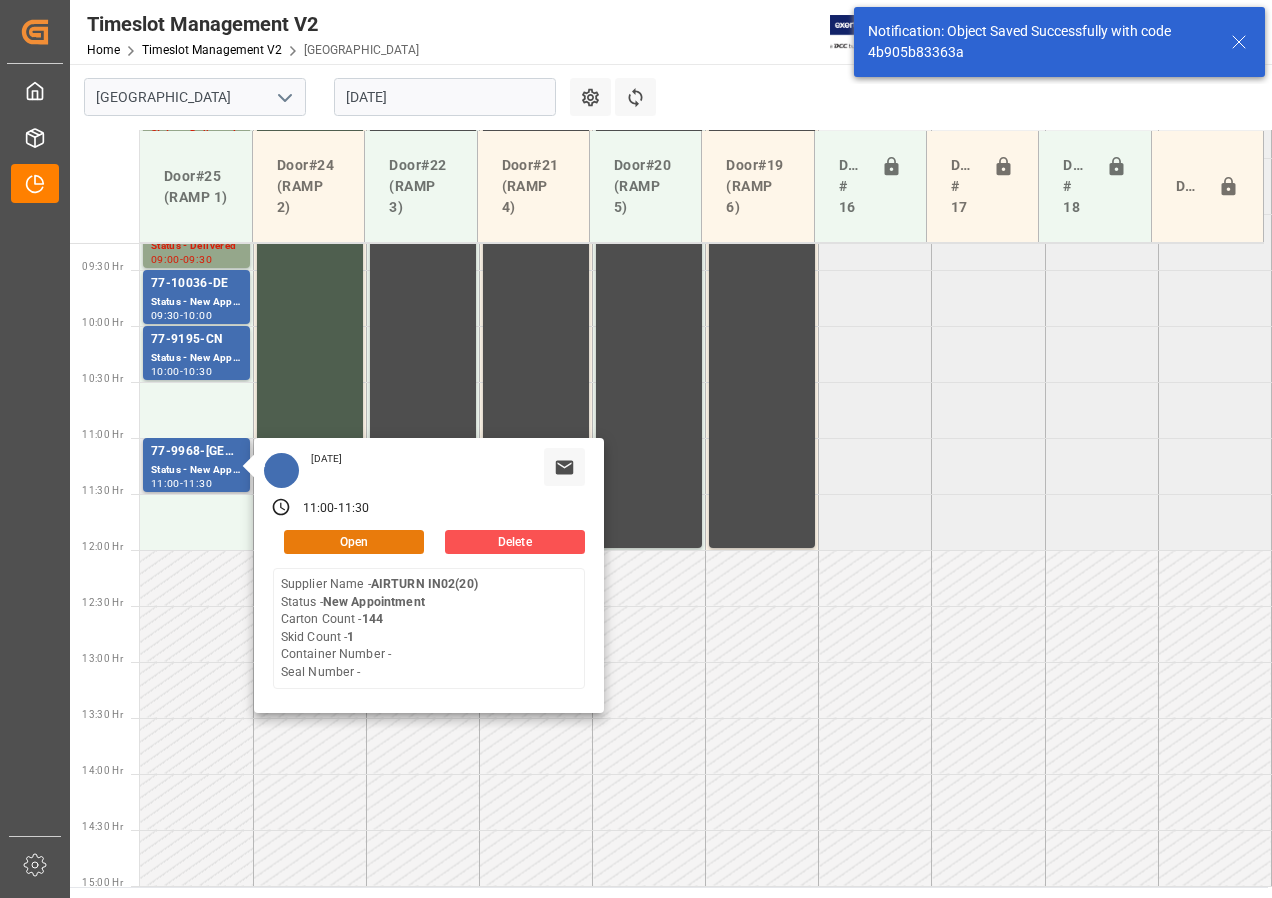 click on "Open" at bounding box center [354, 542] 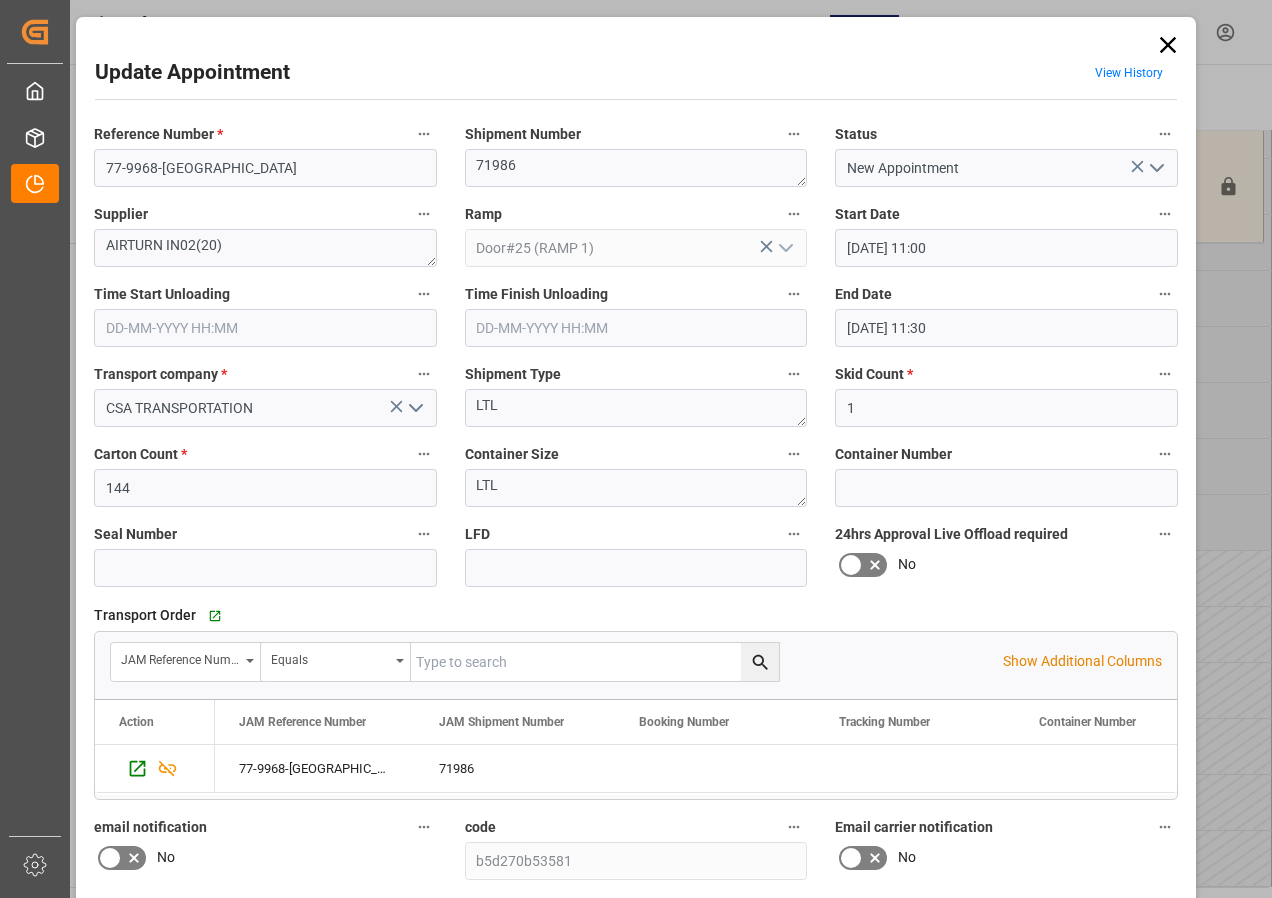 click on "[DATE] 11:00" at bounding box center [1006, 248] 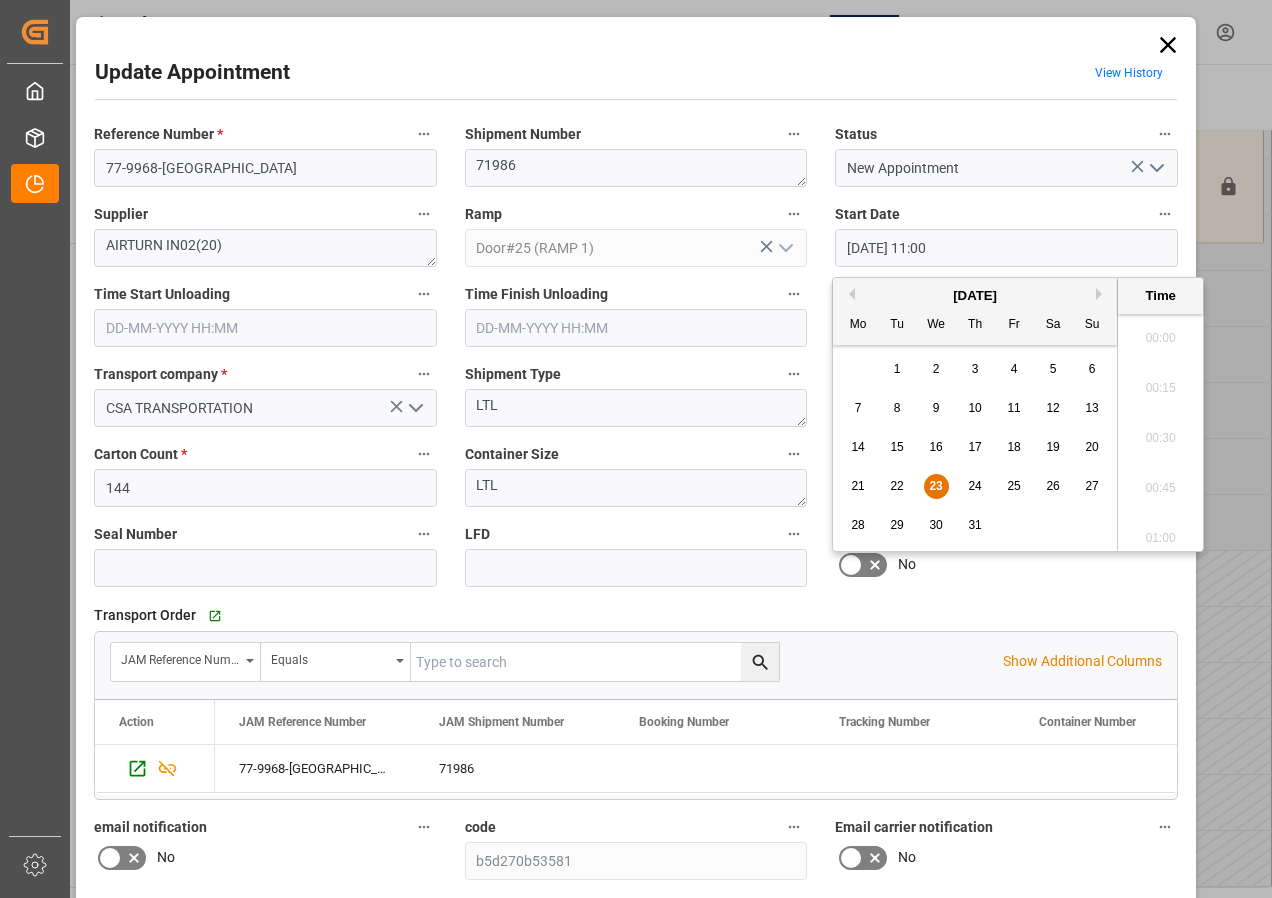 scroll, scrollTop: 2107, scrollLeft: 0, axis: vertical 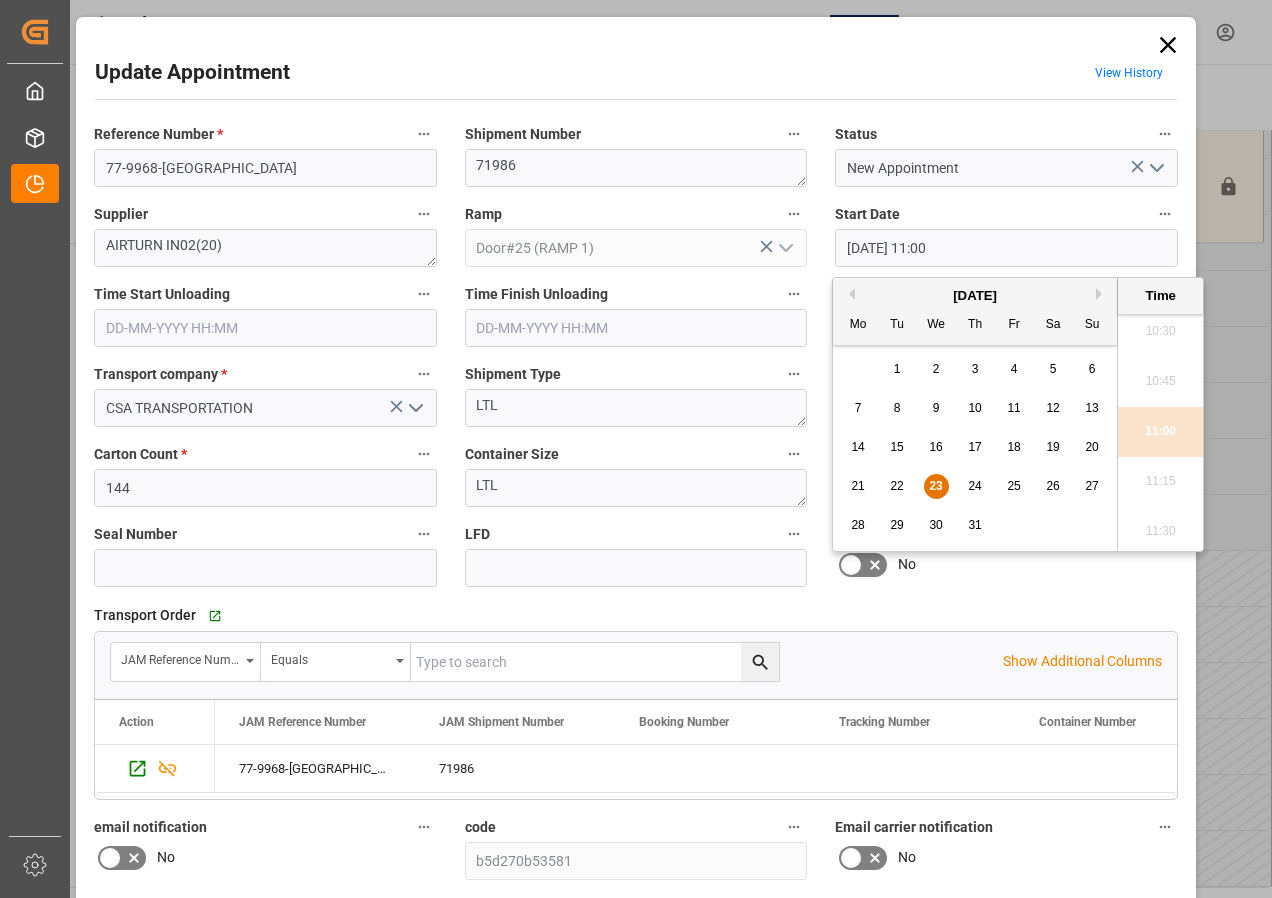 click on "23" at bounding box center [935, 486] 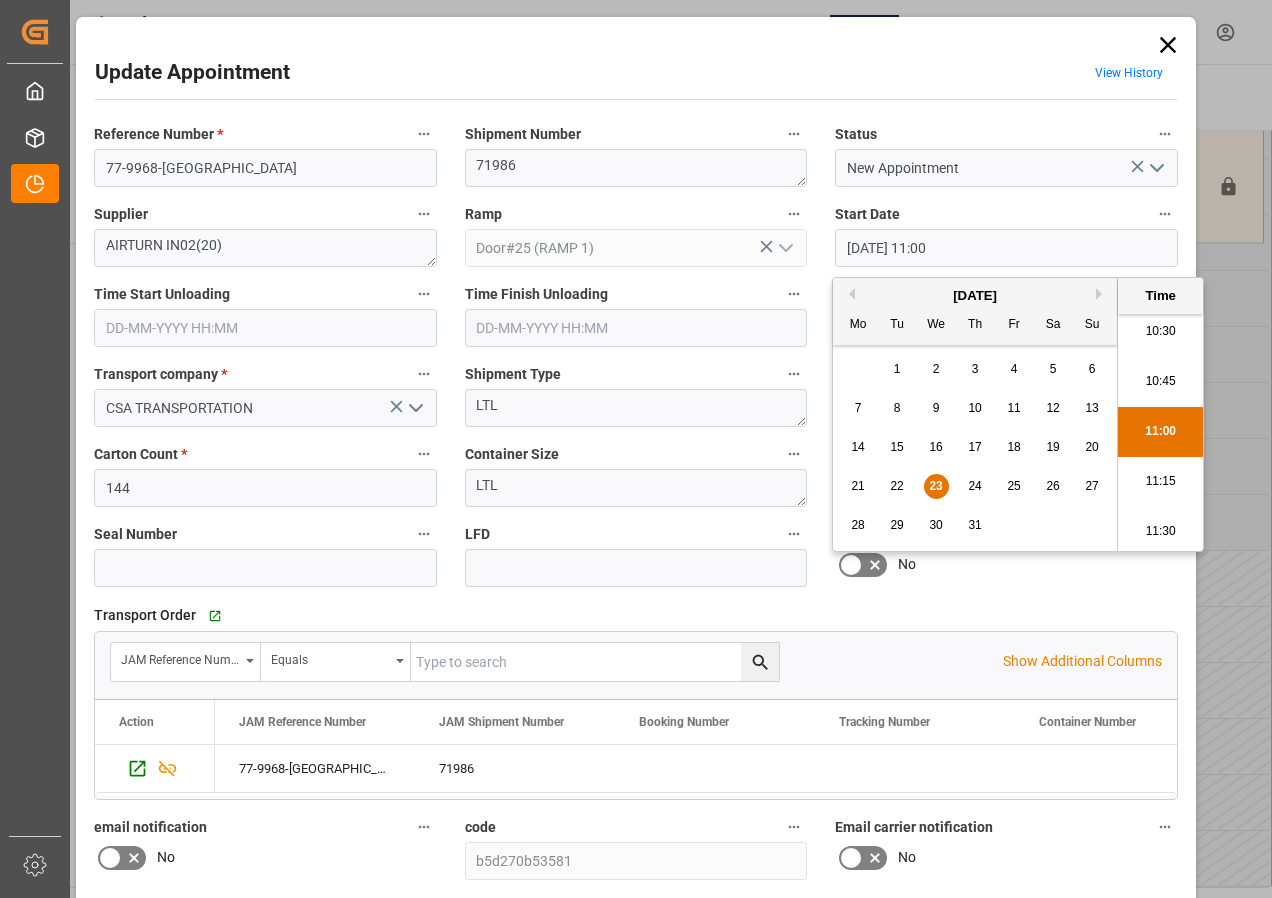 click on "10:30" at bounding box center [1160, 332] 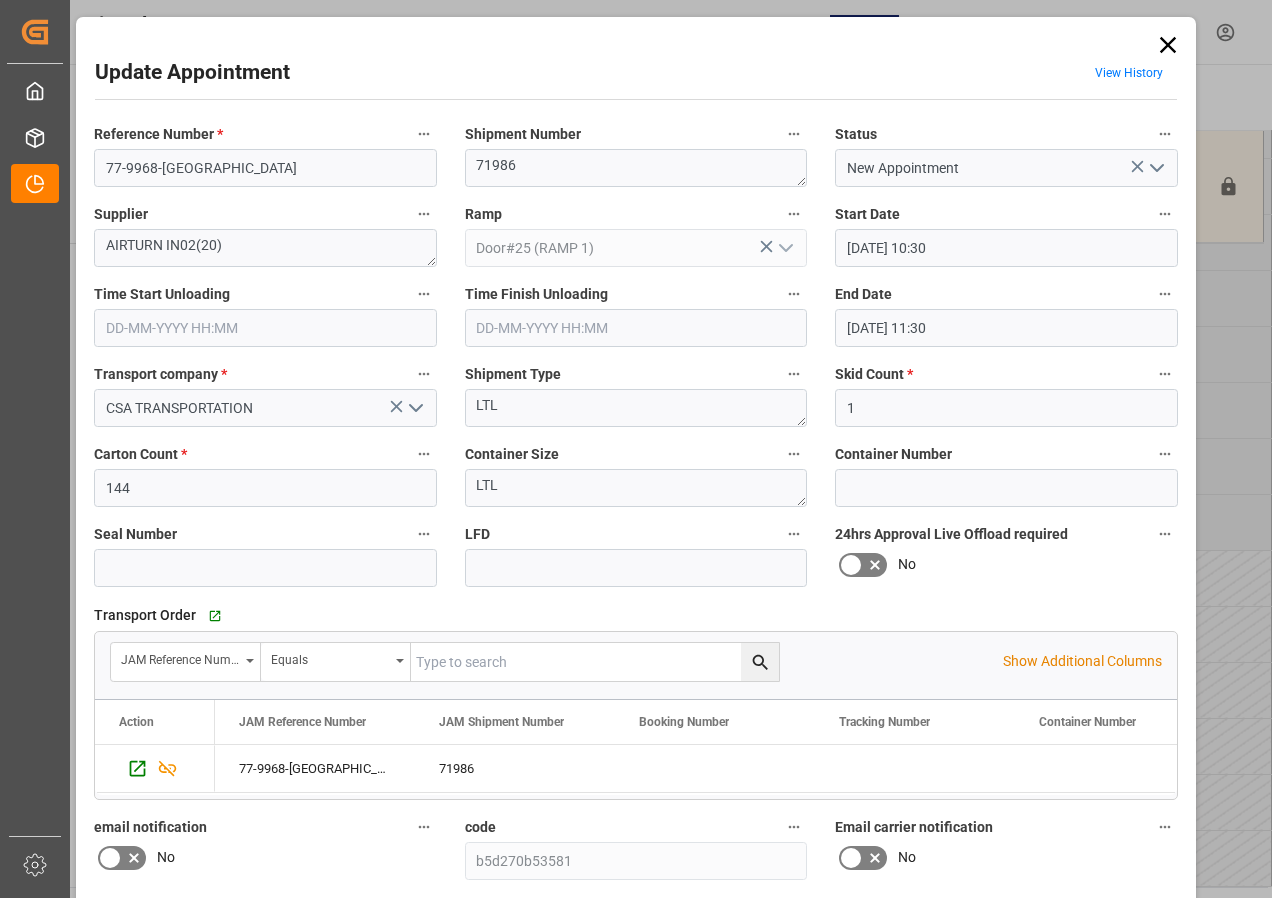click on "[DATE] 11:30" at bounding box center (1006, 328) 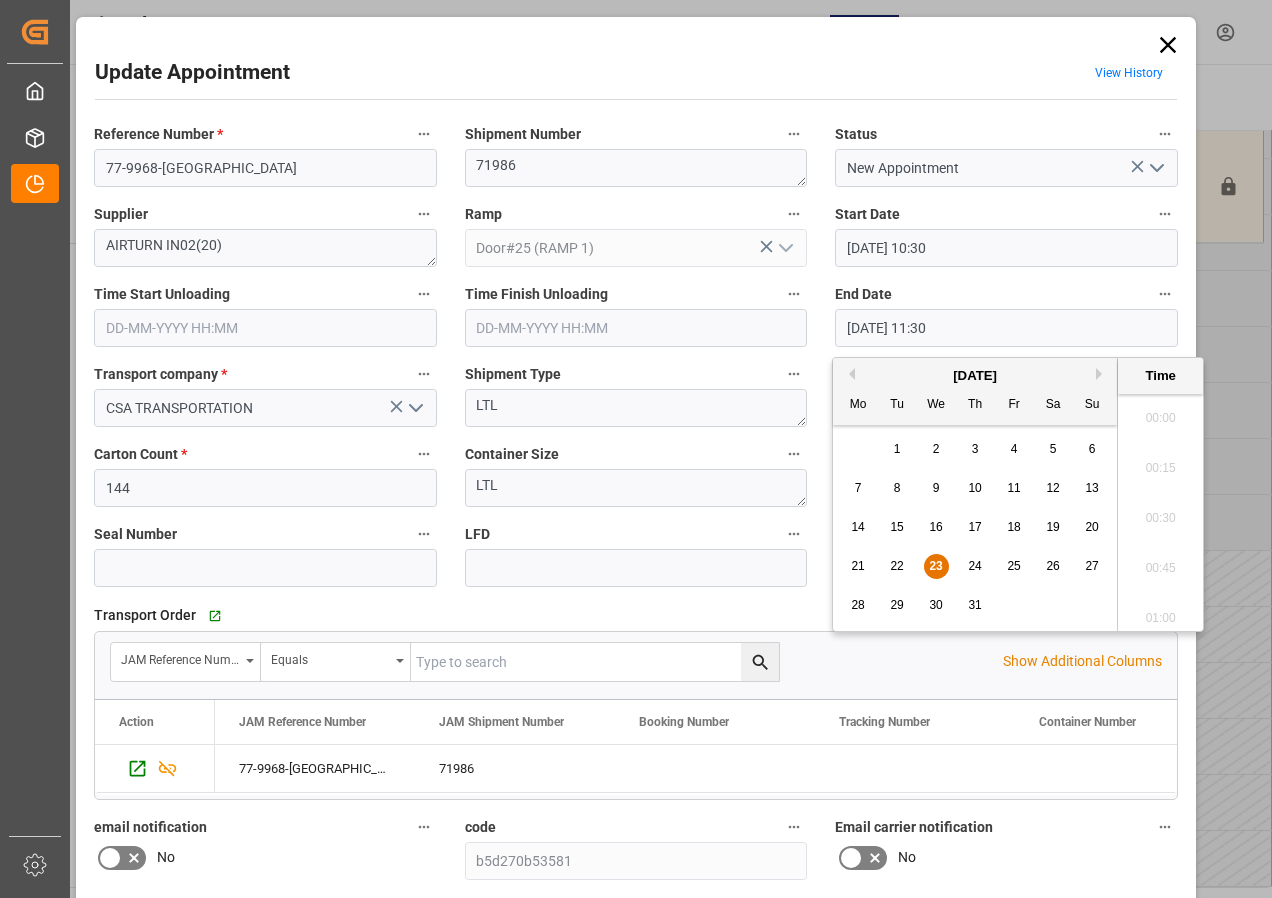 scroll, scrollTop: 2207, scrollLeft: 0, axis: vertical 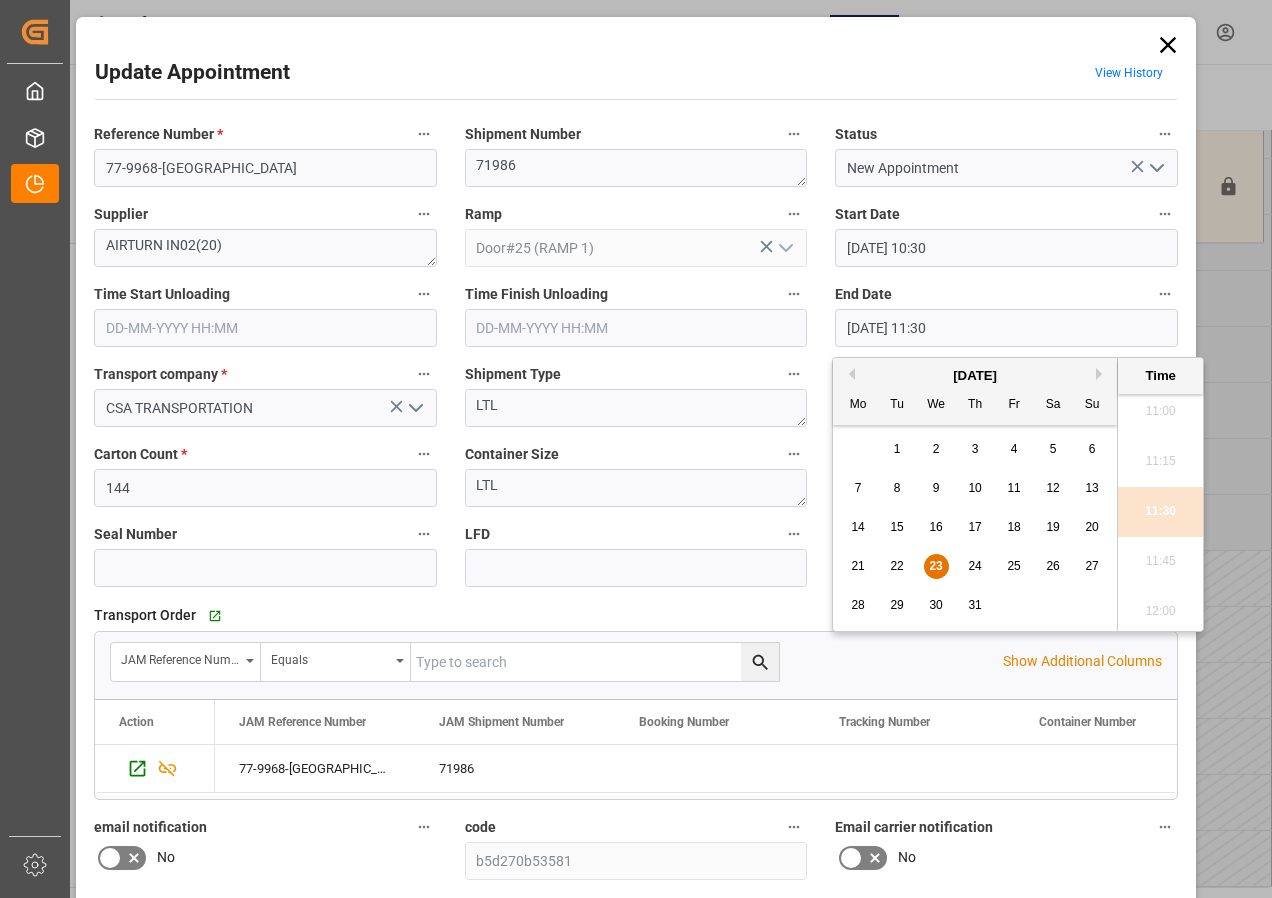 drag, startPoint x: 933, startPoint y: 563, endPoint x: 1065, endPoint y: 491, distance: 150.35957 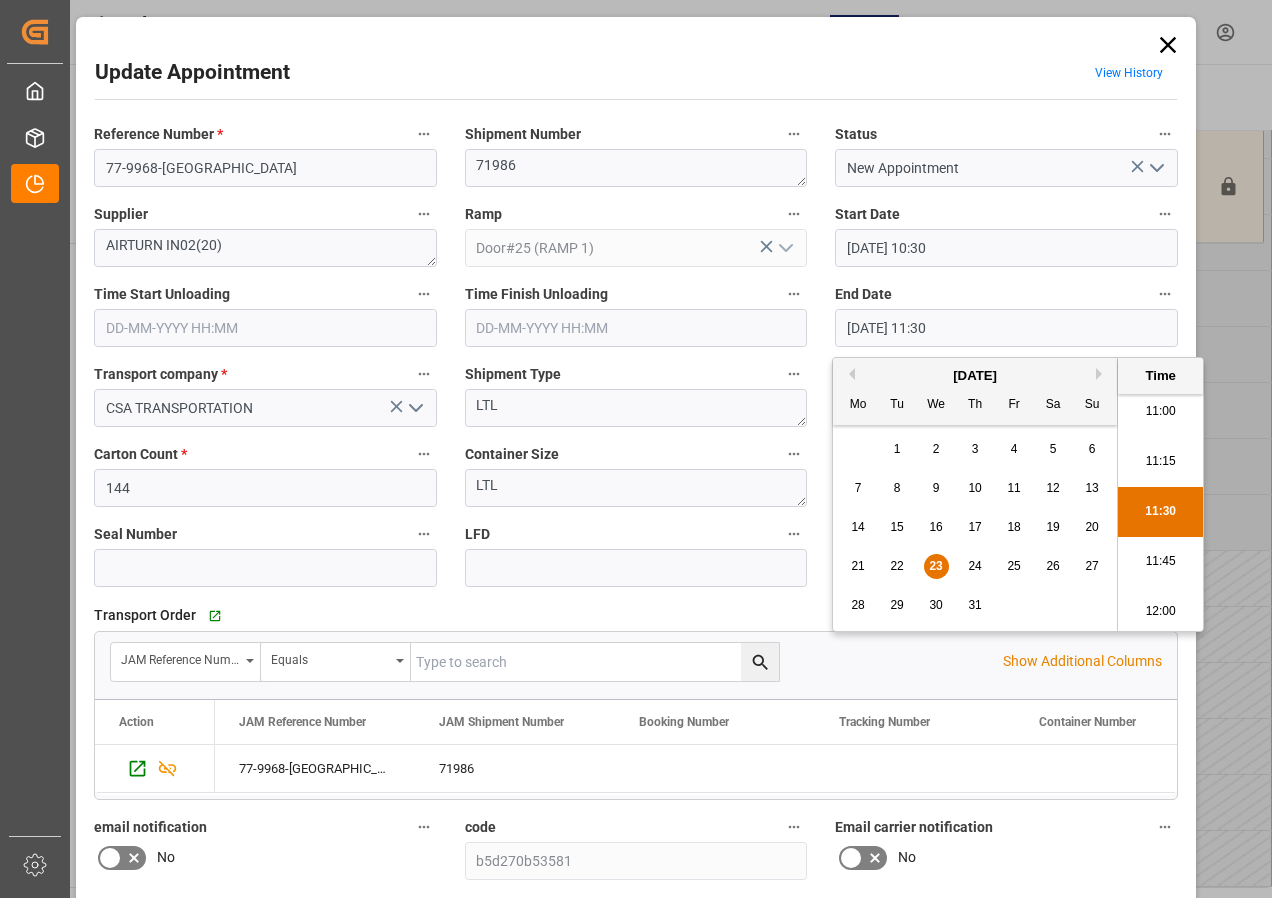 click on "11:00" at bounding box center [1160, 412] 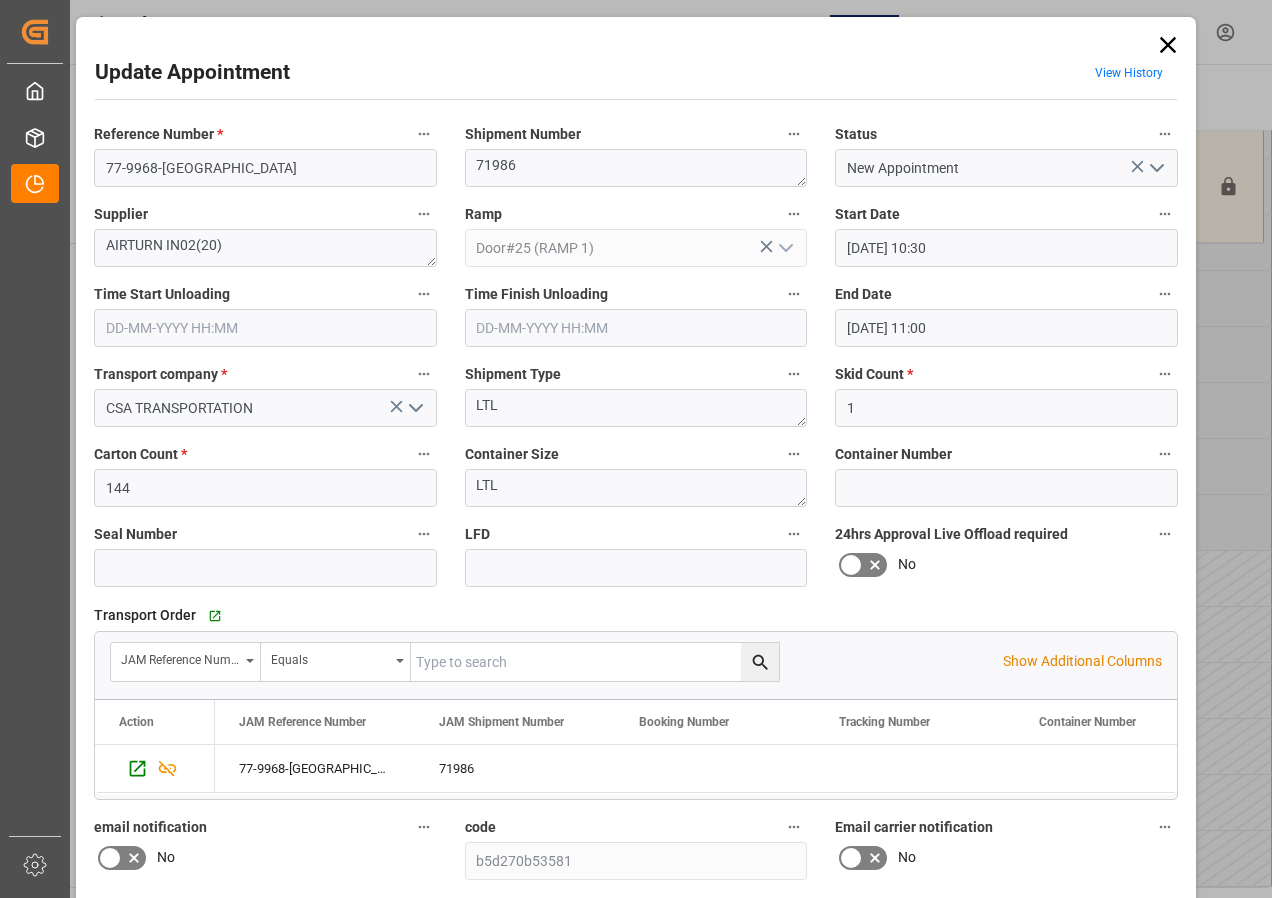 scroll, scrollTop: 200, scrollLeft: 0, axis: vertical 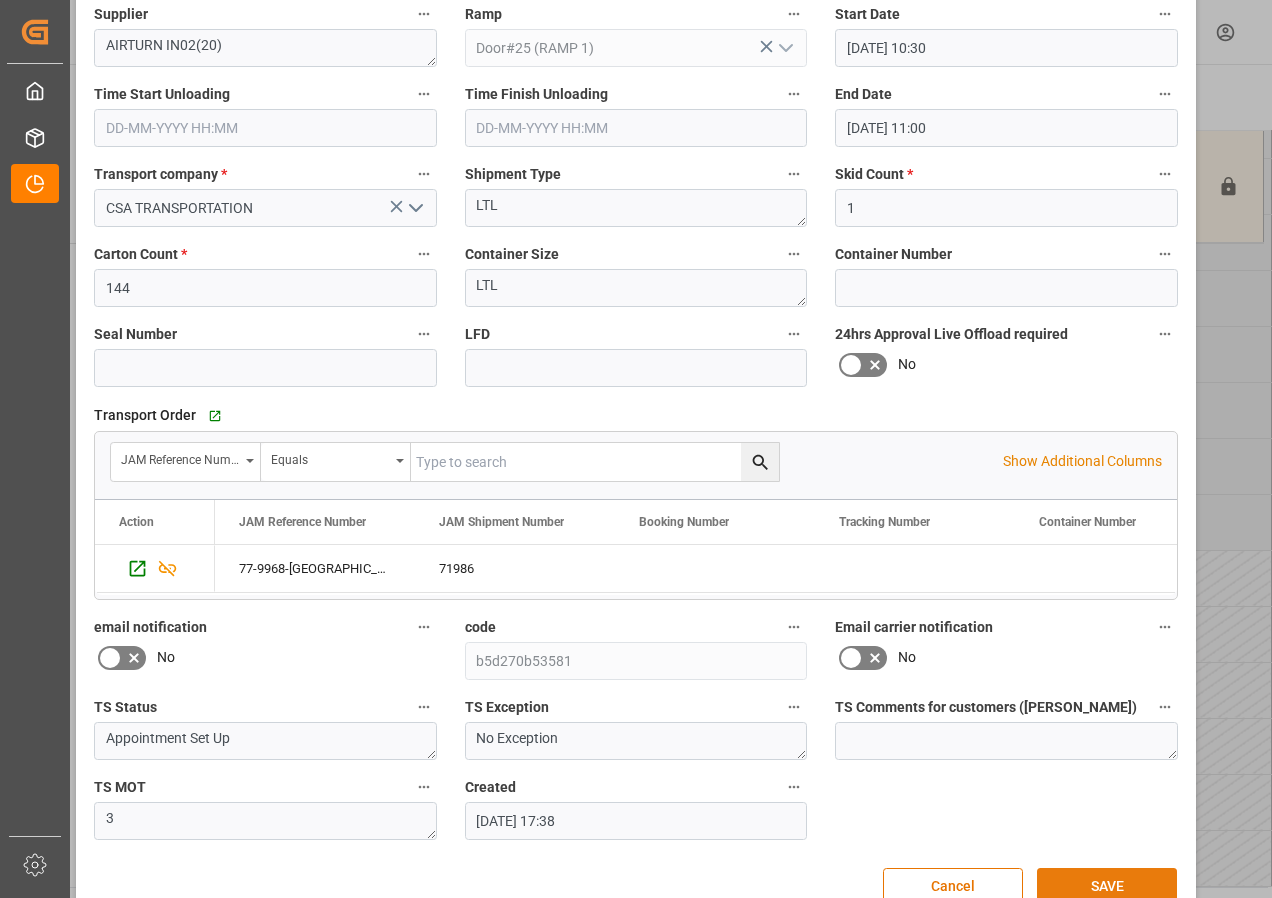 click on "SAVE" at bounding box center (1107, 887) 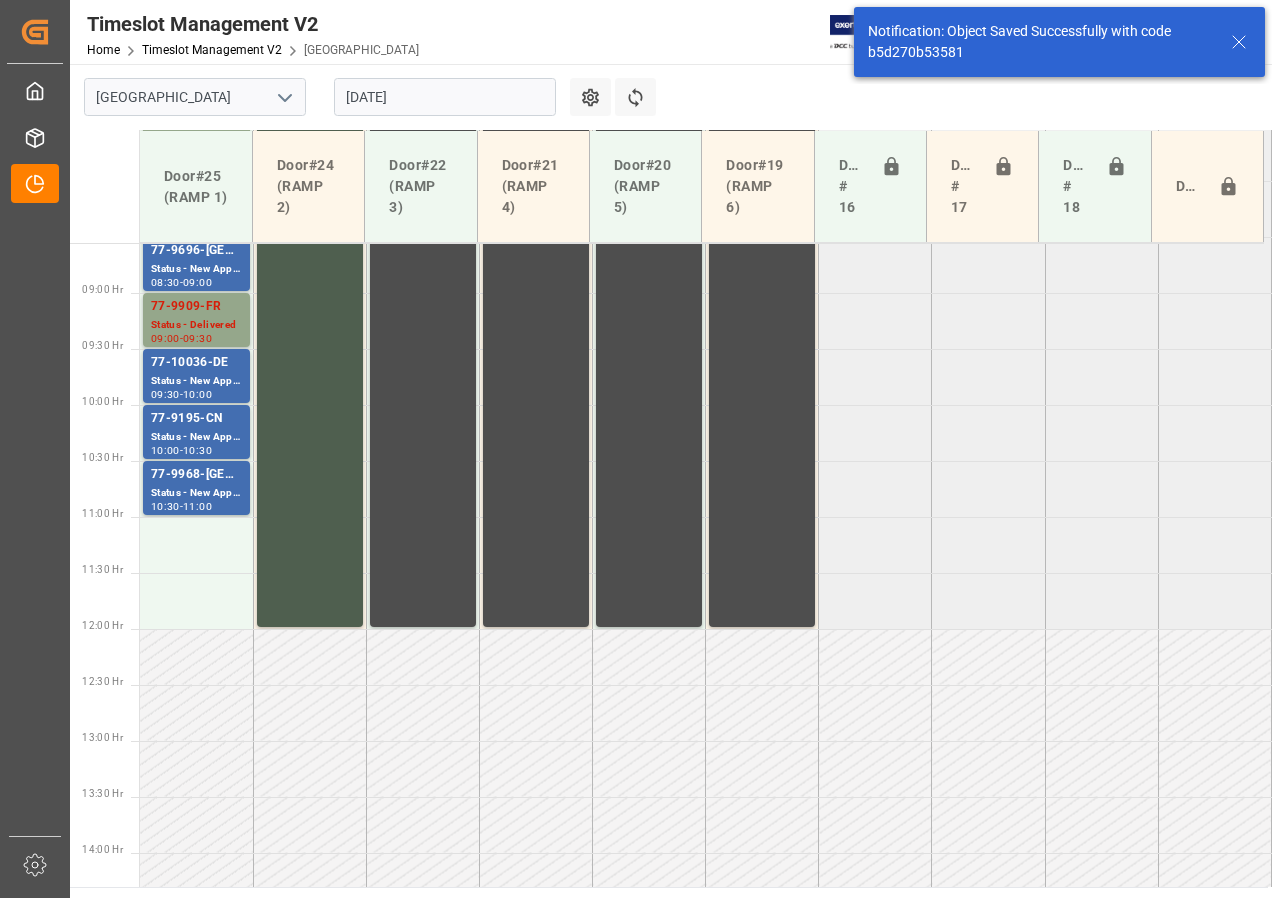 scroll, scrollTop: 1037, scrollLeft: 0, axis: vertical 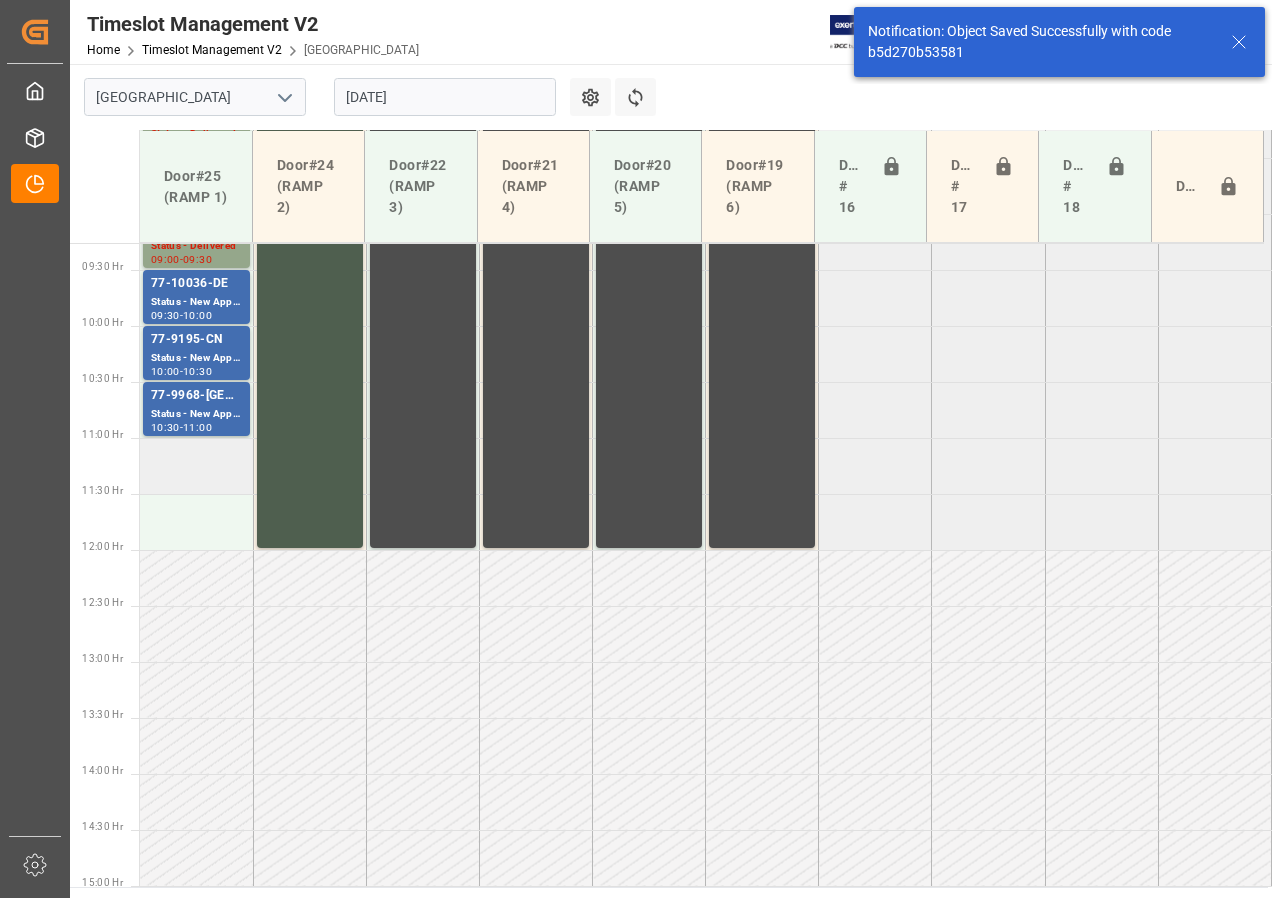 click at bounding box center [196, 466] 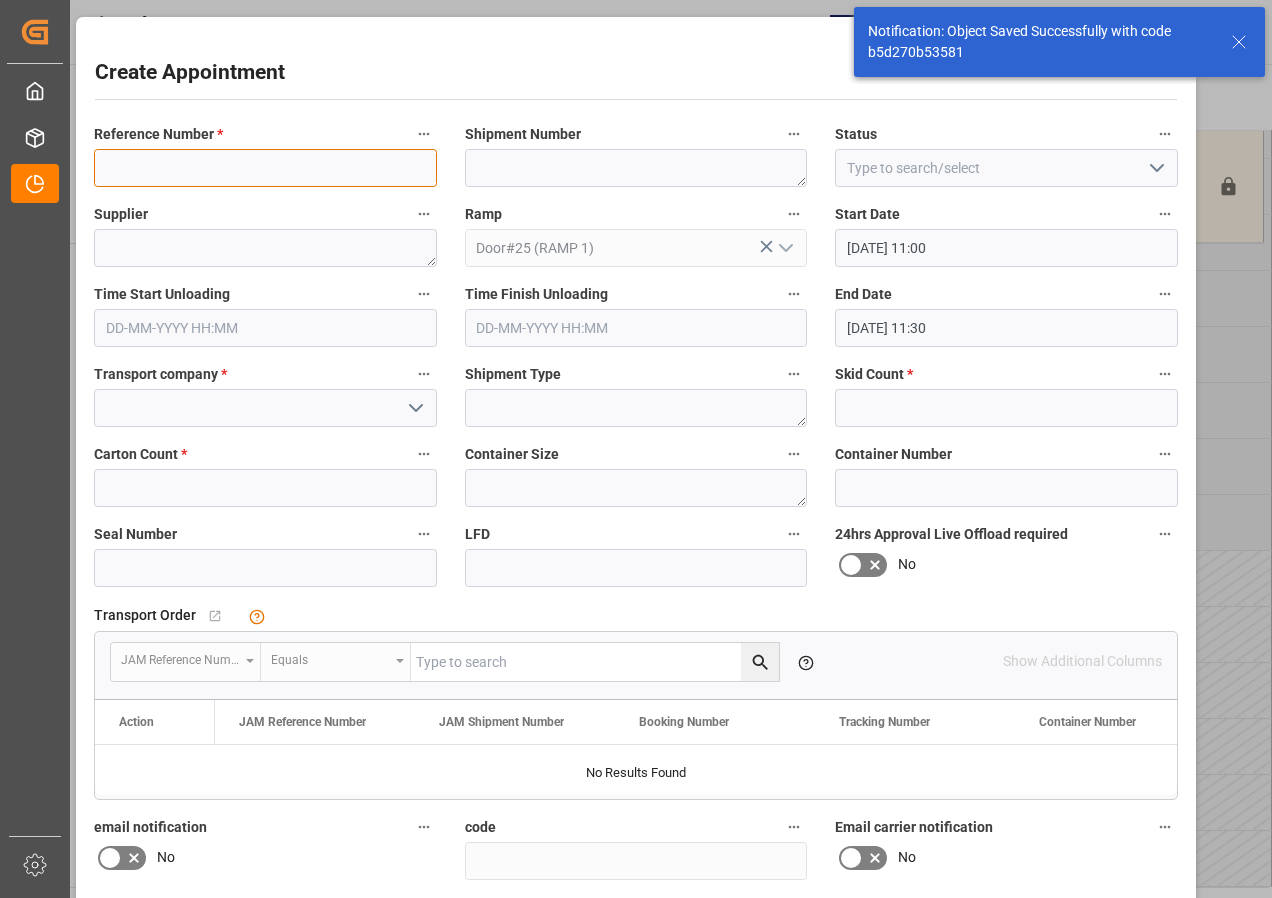 click at bounding box center (265, 168) 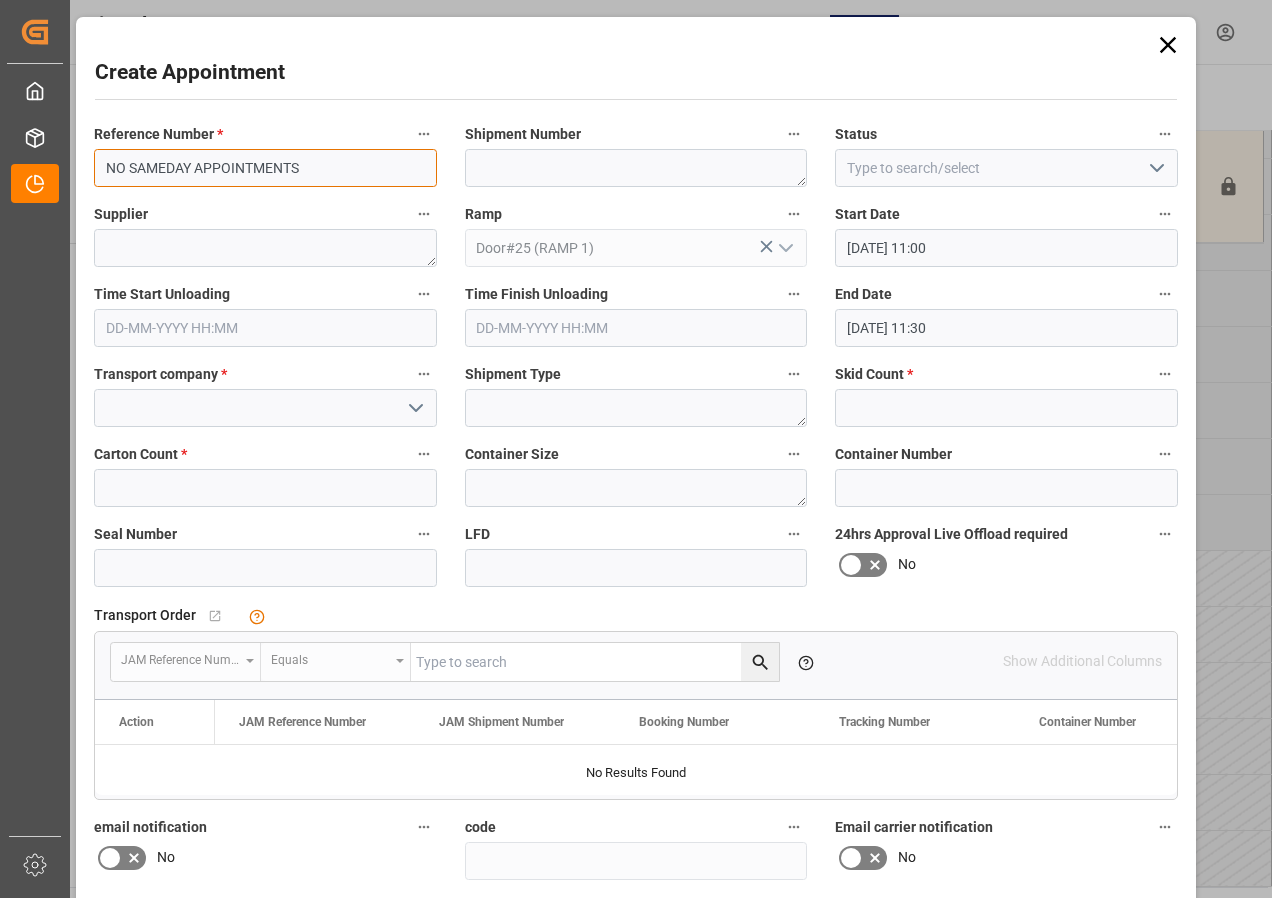 drag, startPoint x: 313, startPoint y: 170, endPoint x: 83, endPoint y: 169, distance: 230.00217 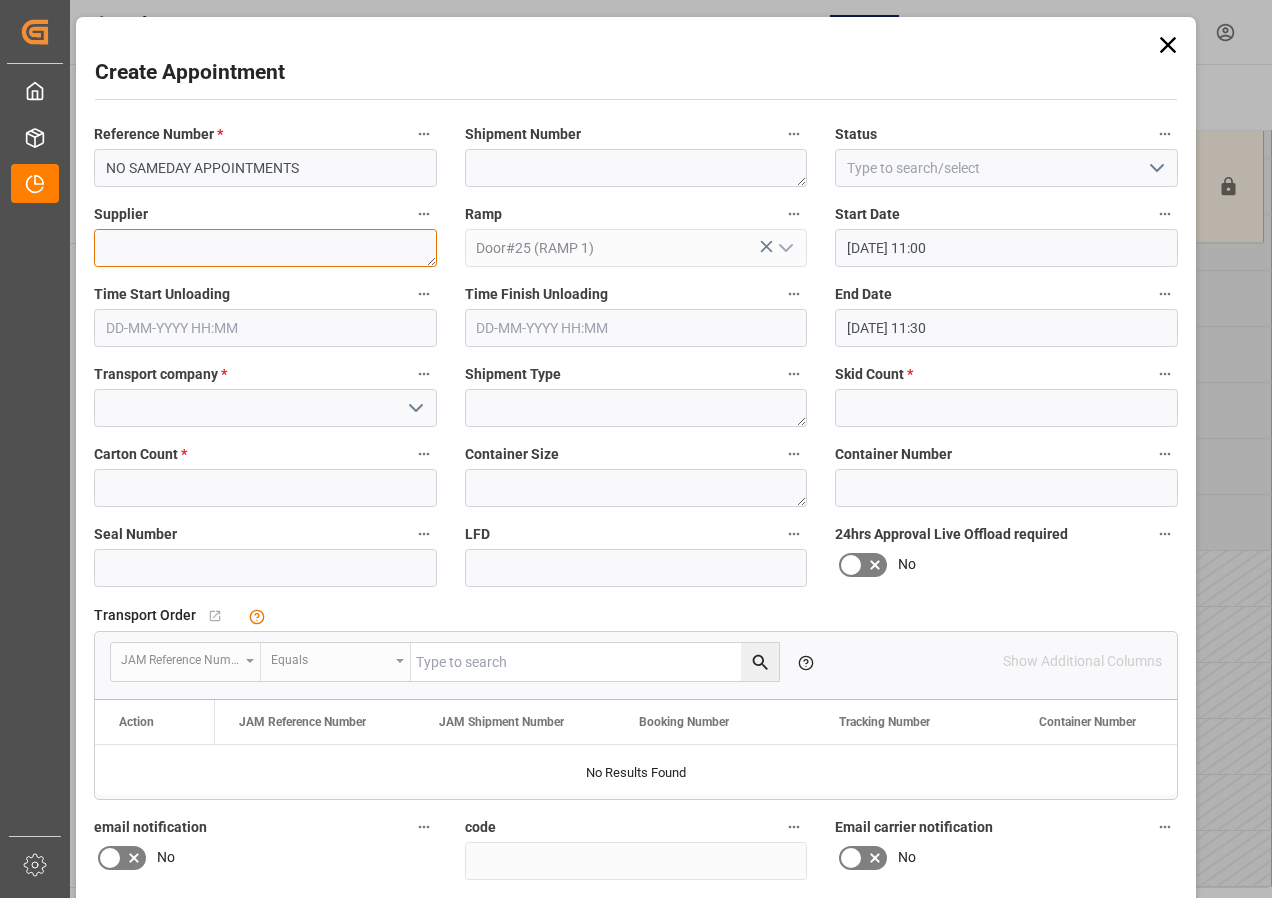 click at bounding box center (265, 248) 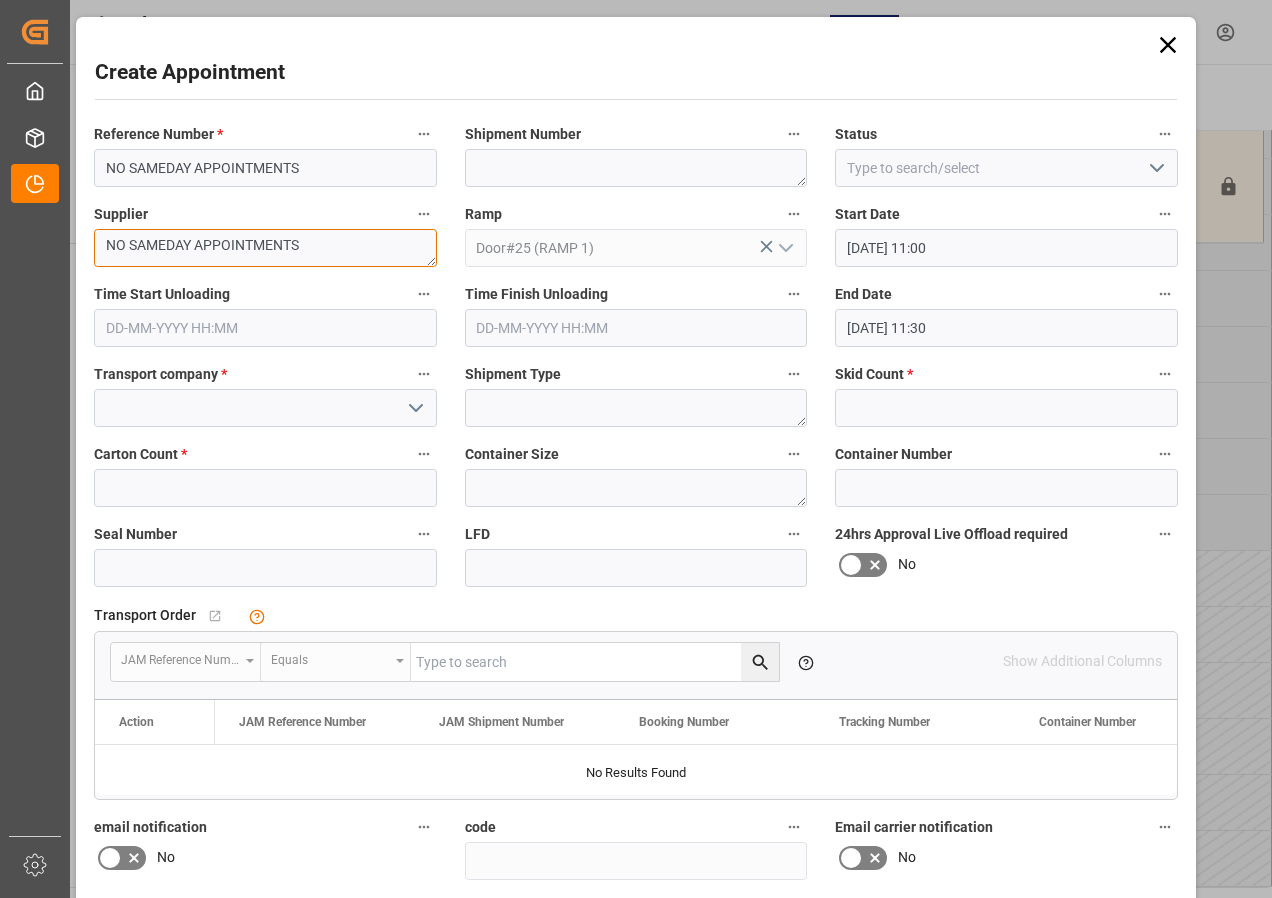 type on "NO SAMEDAY APPOINTMENTS" 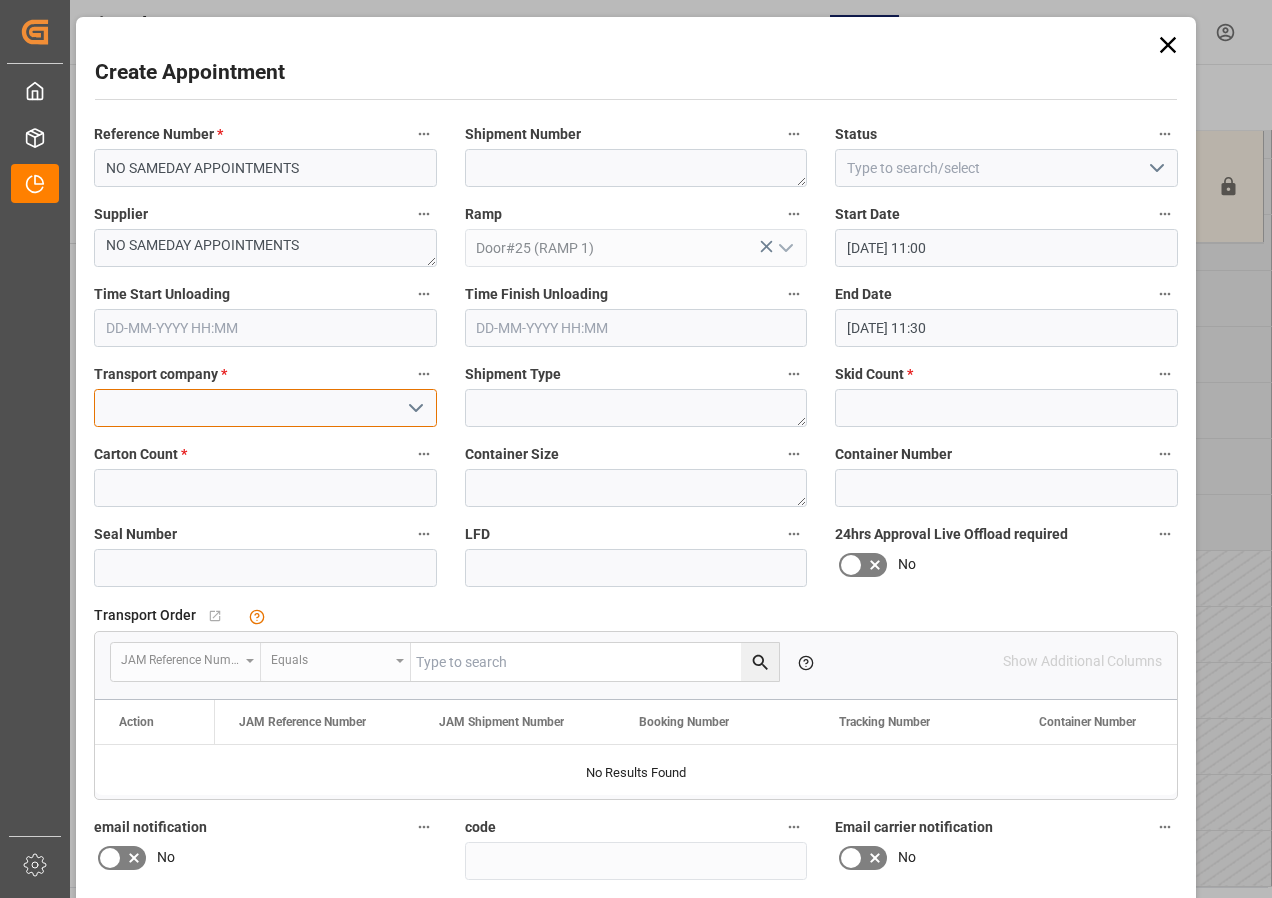 click at bounding box center [265, 408] 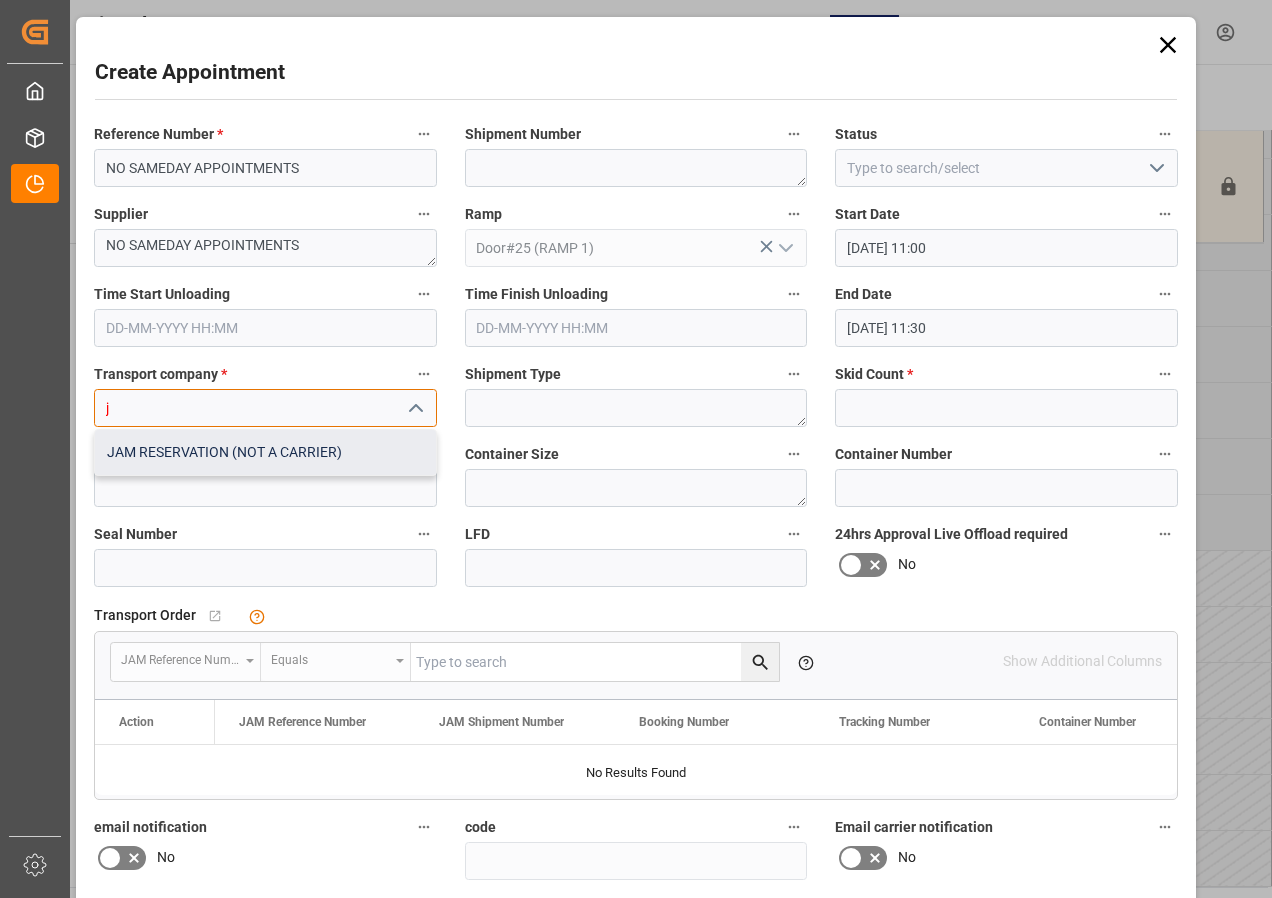 click on "JAM RESERVATION (NOT A CARRIER)" at bounding box center (265, 452) 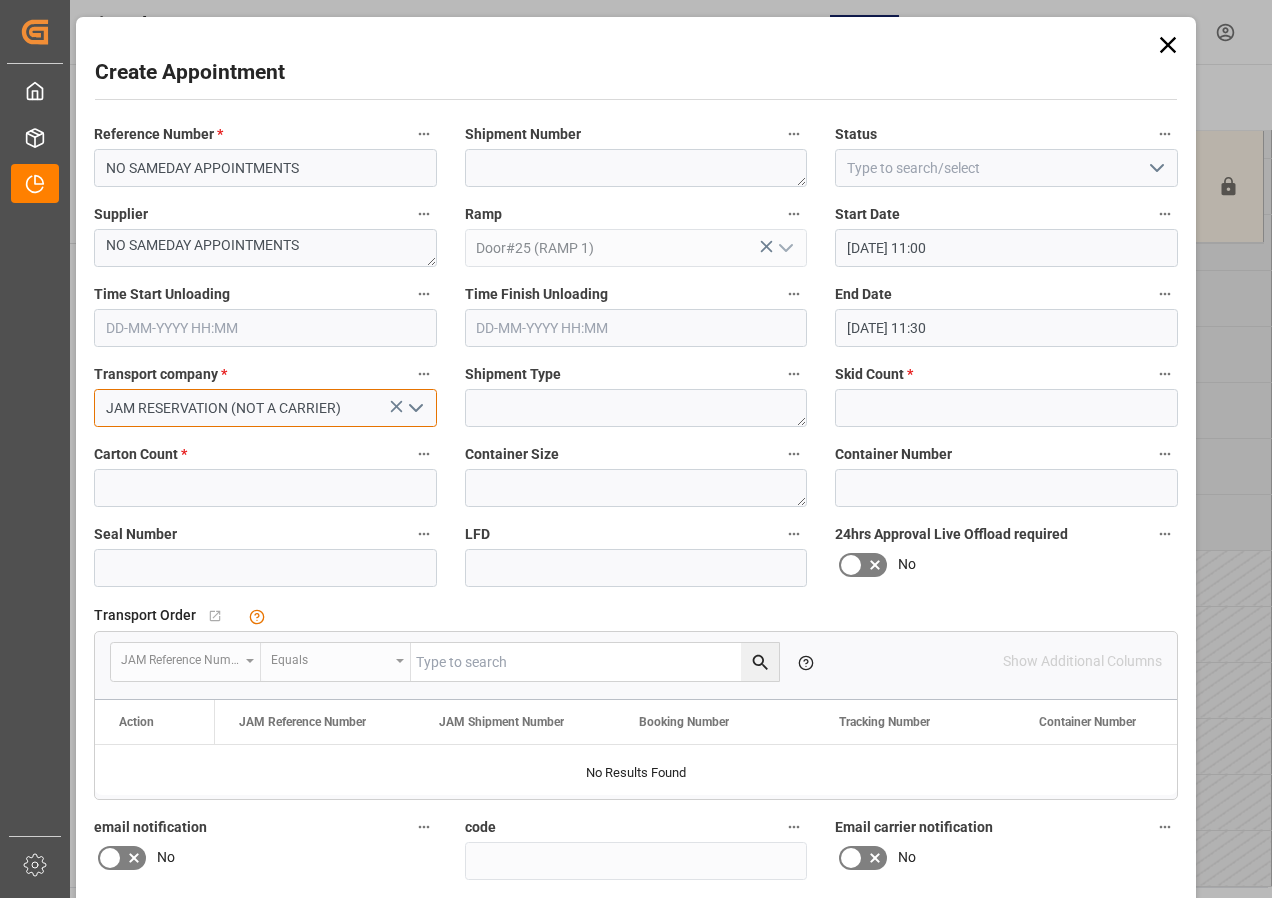 type on "JAM RESERVATION (NOT A CARRIER)" 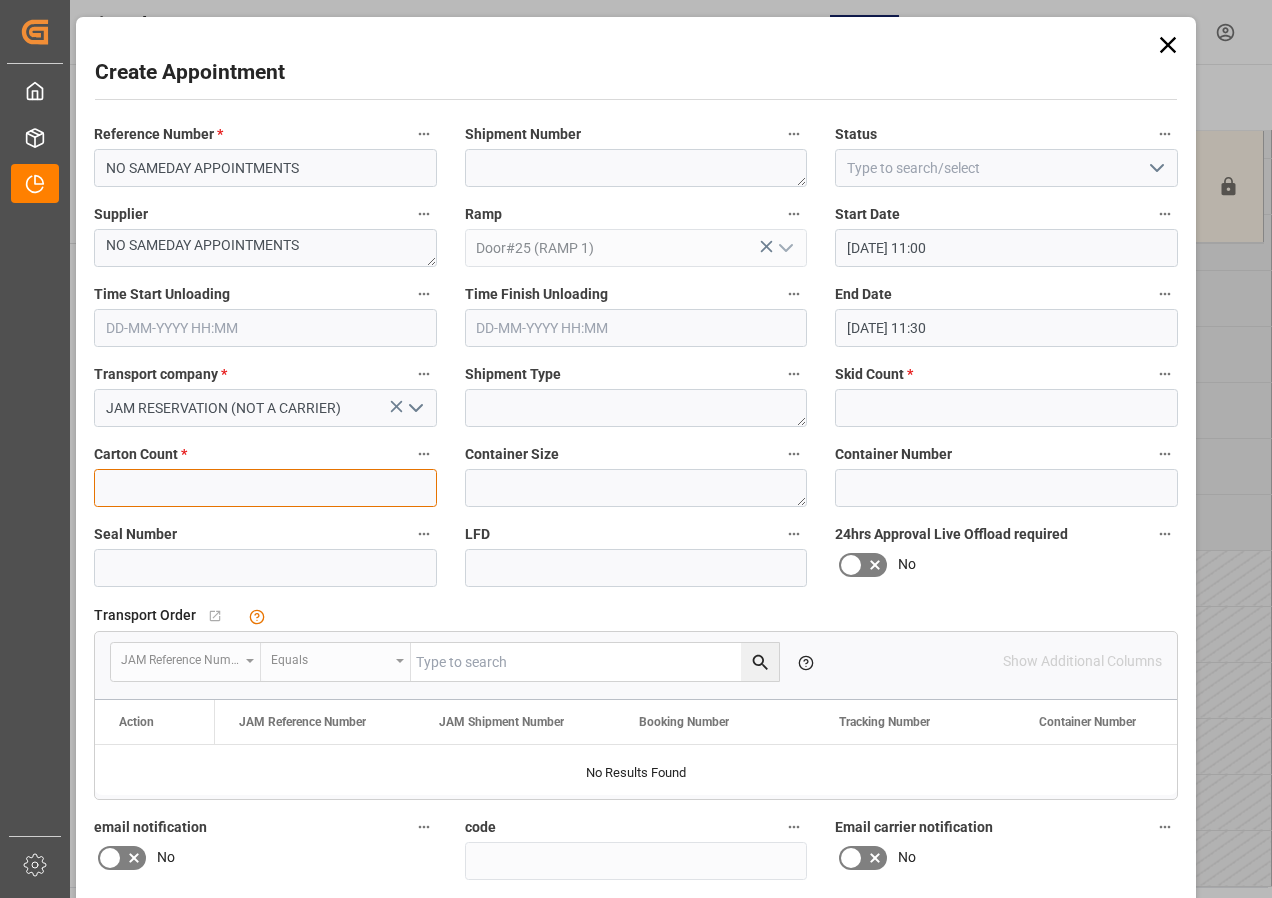 click at bounding box center (265, 488) 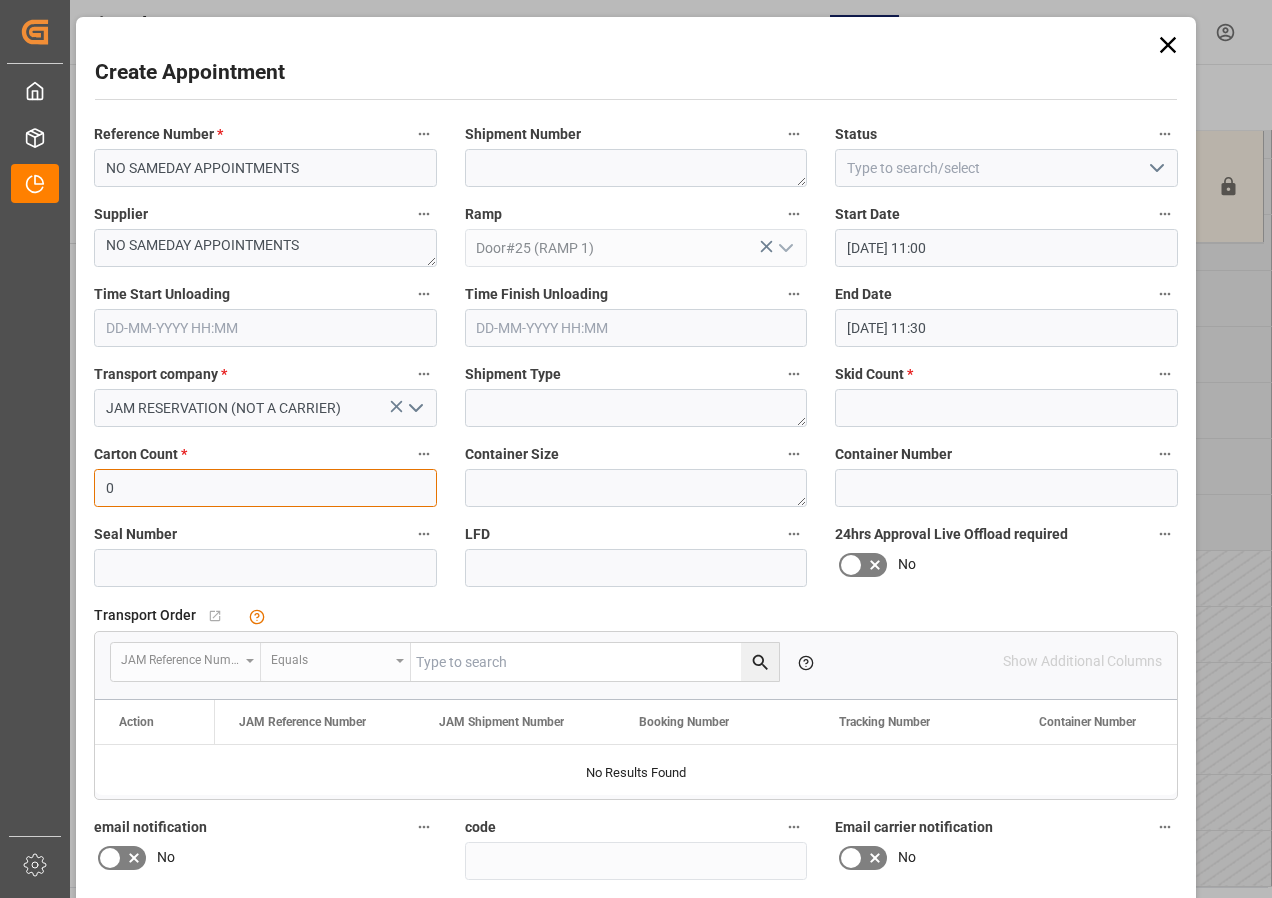 type on "0" 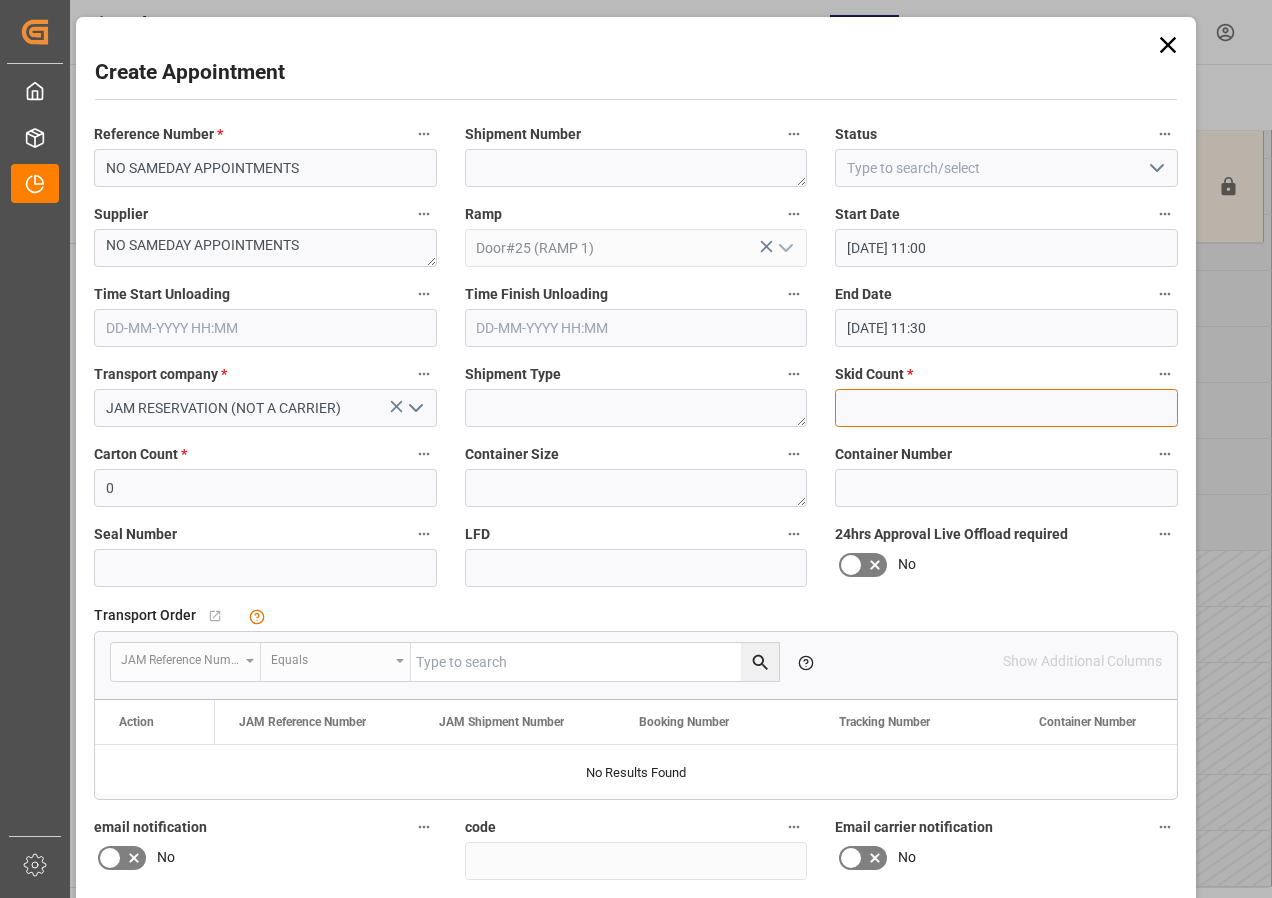 click at bounding box center [1006, 408] 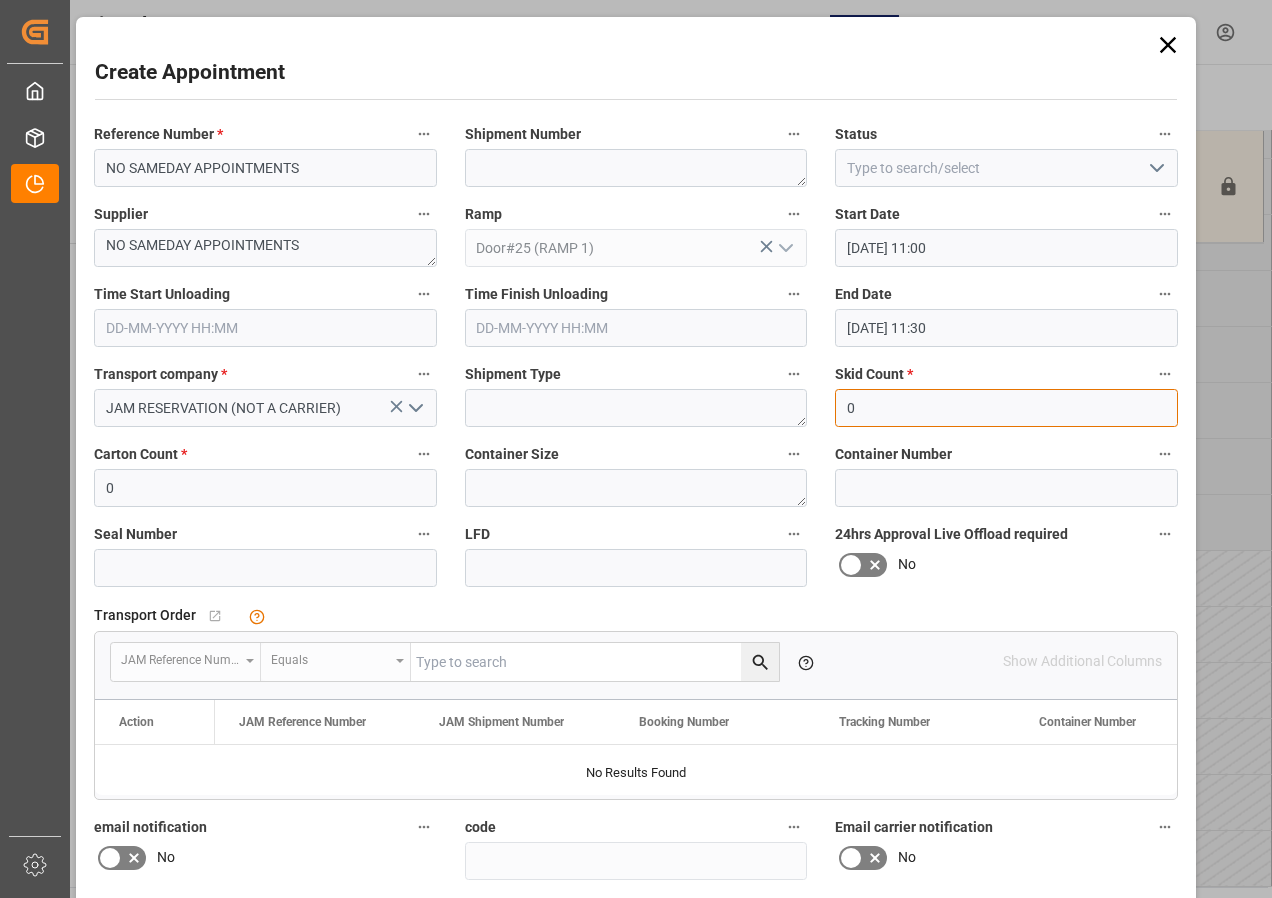 type on "0" 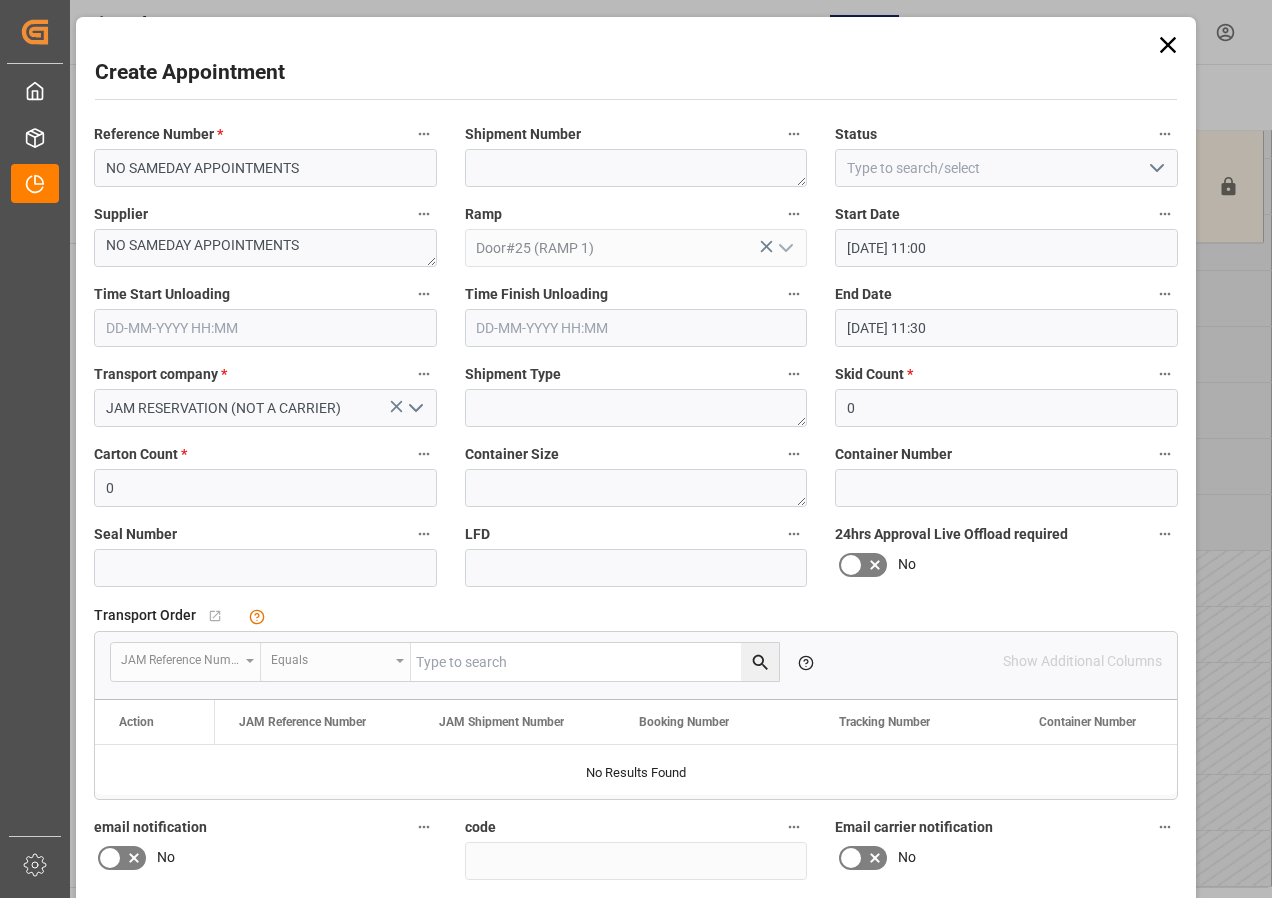 click 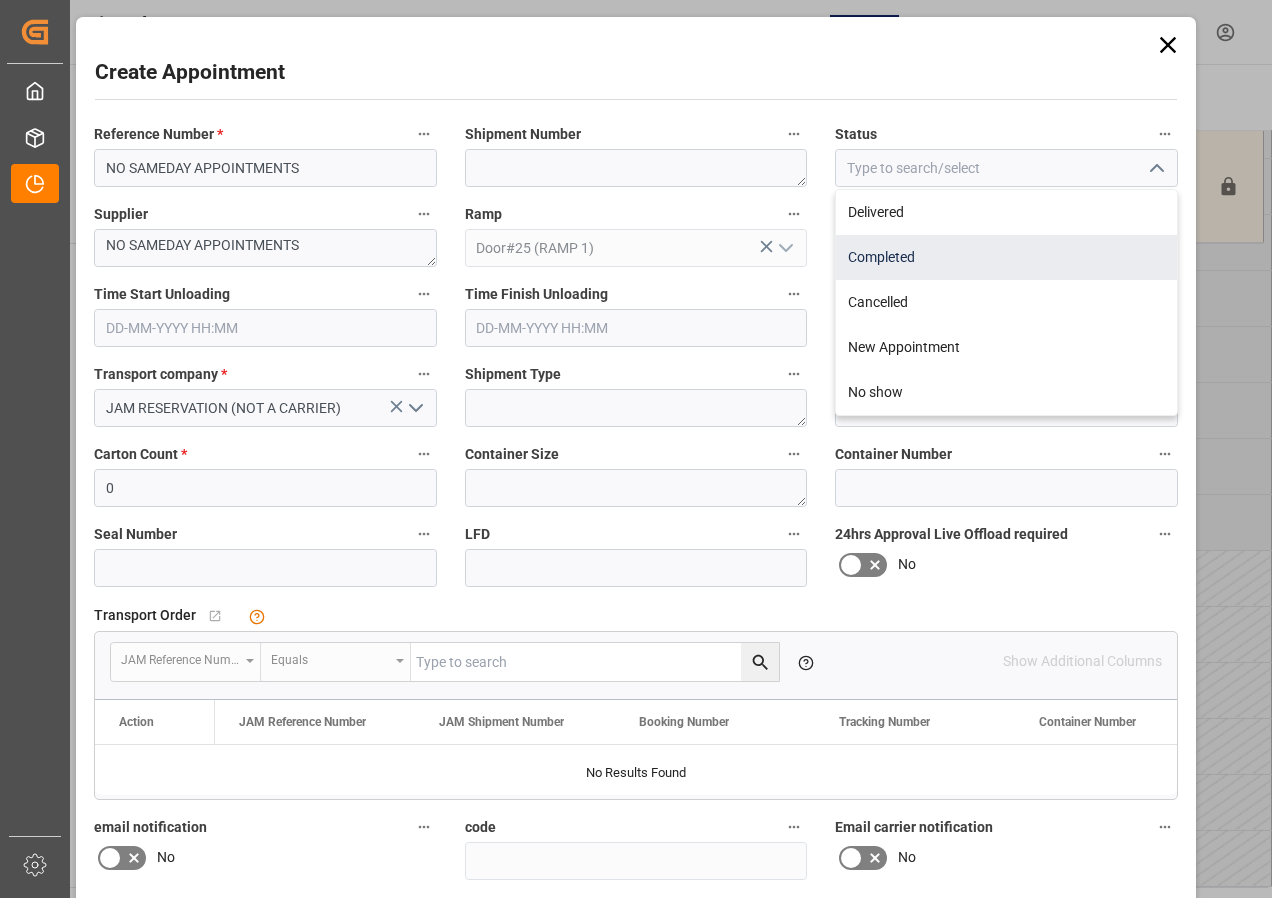 click on "Completed" at bounding box center (1006, 257) 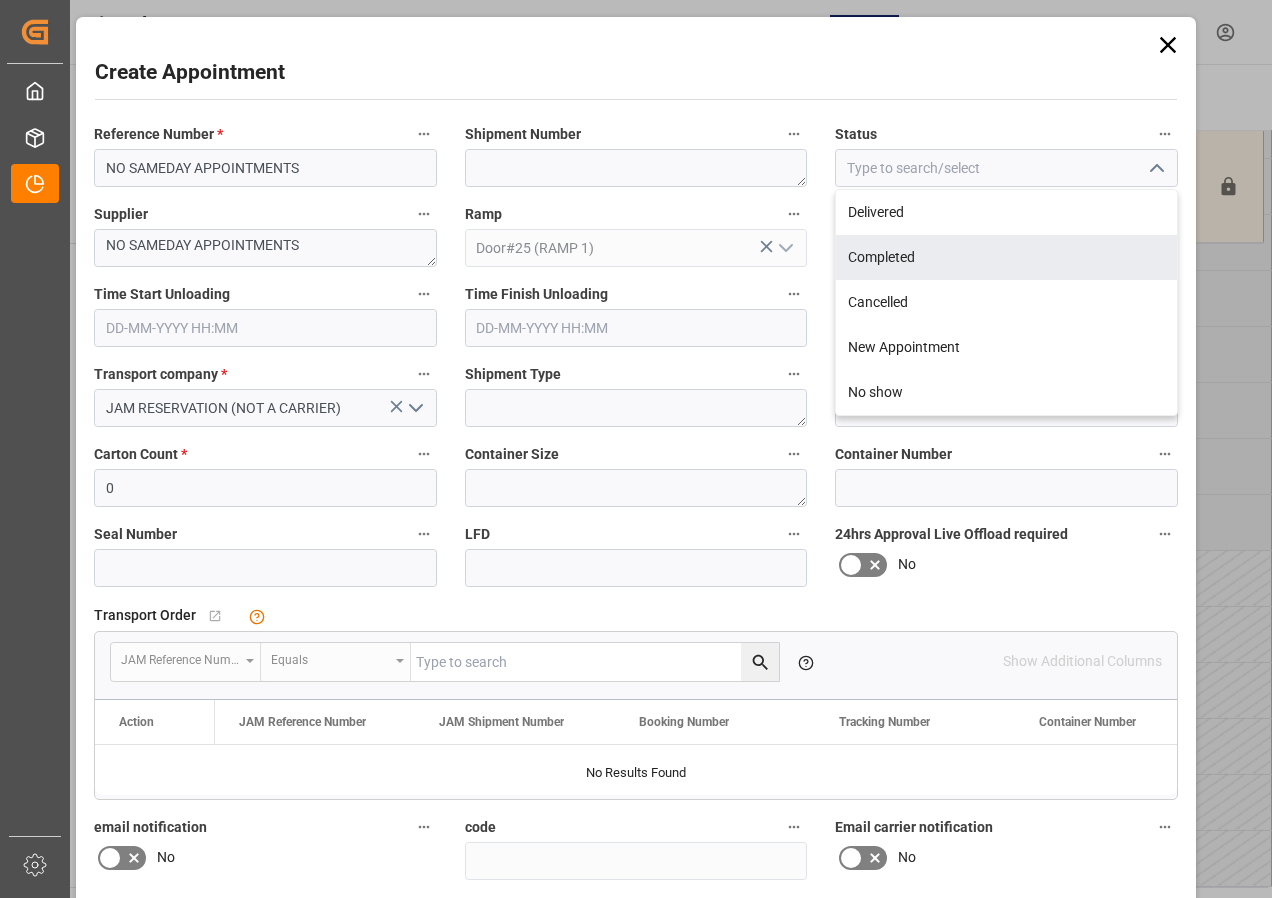 type on "Completed" 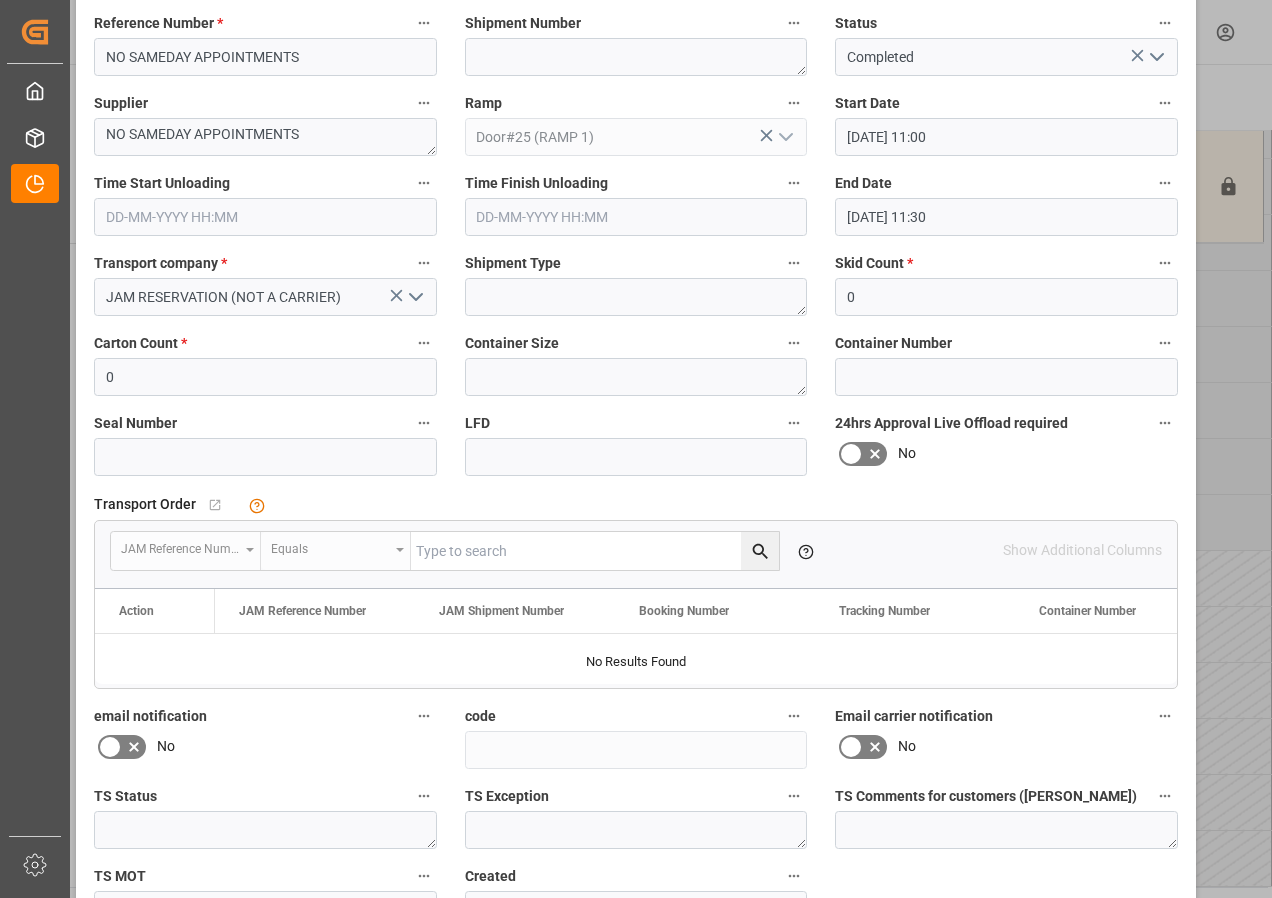 scroll, scrollTop: 244, scrollLeft: 0, axis: vertical 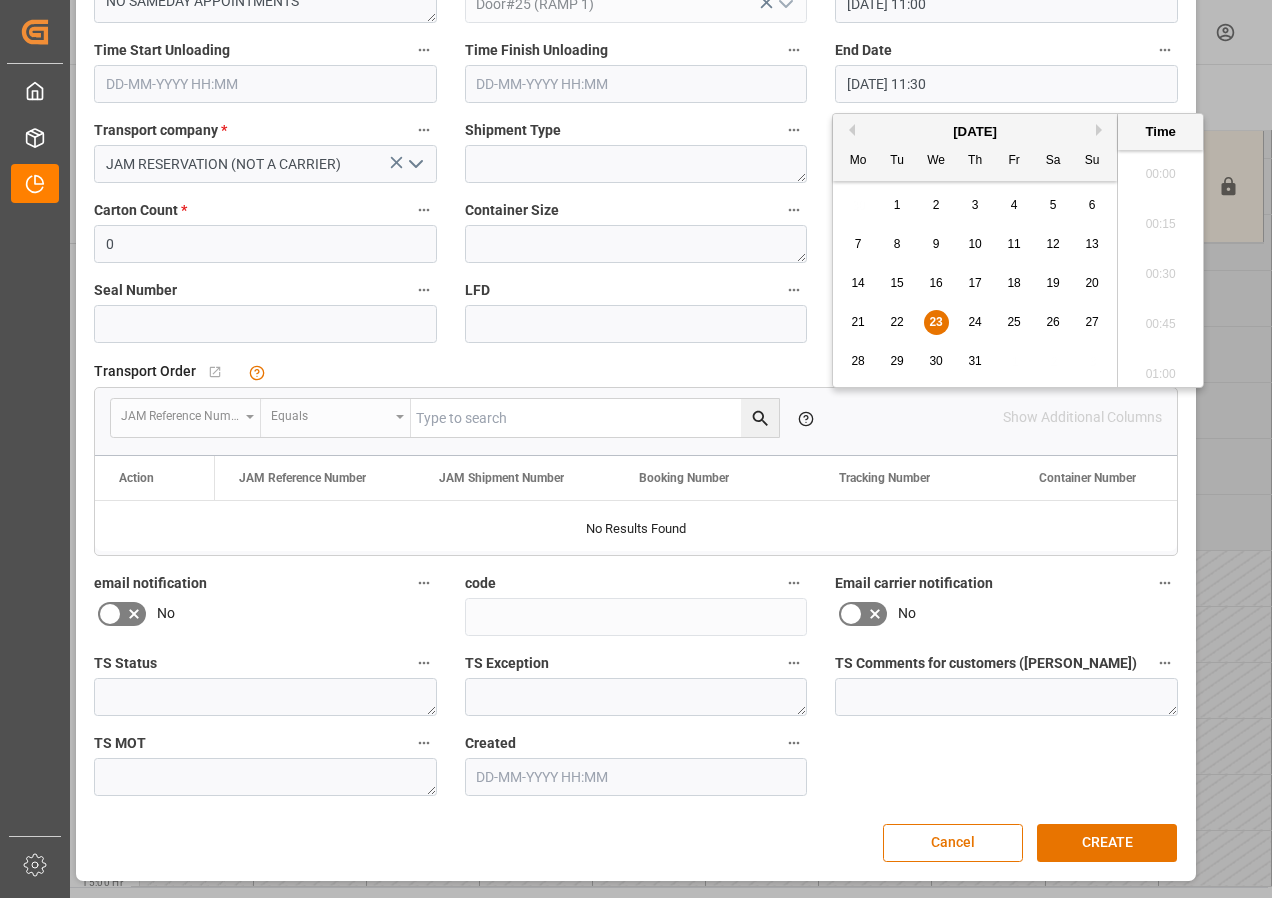 click on "[DATE] 11:30" at bounding box center [1006, 84] 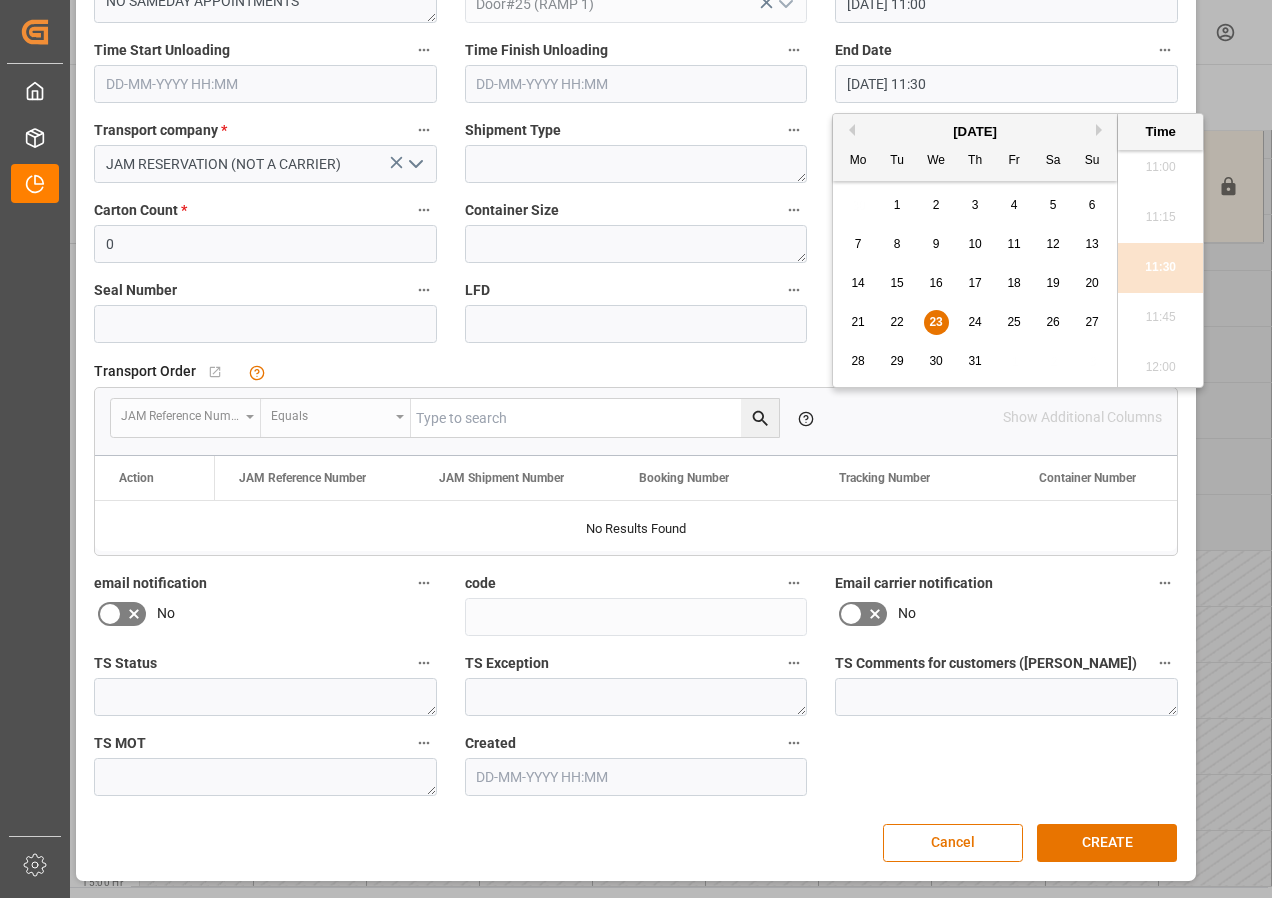click on "23" at bounding box center [935, 322] 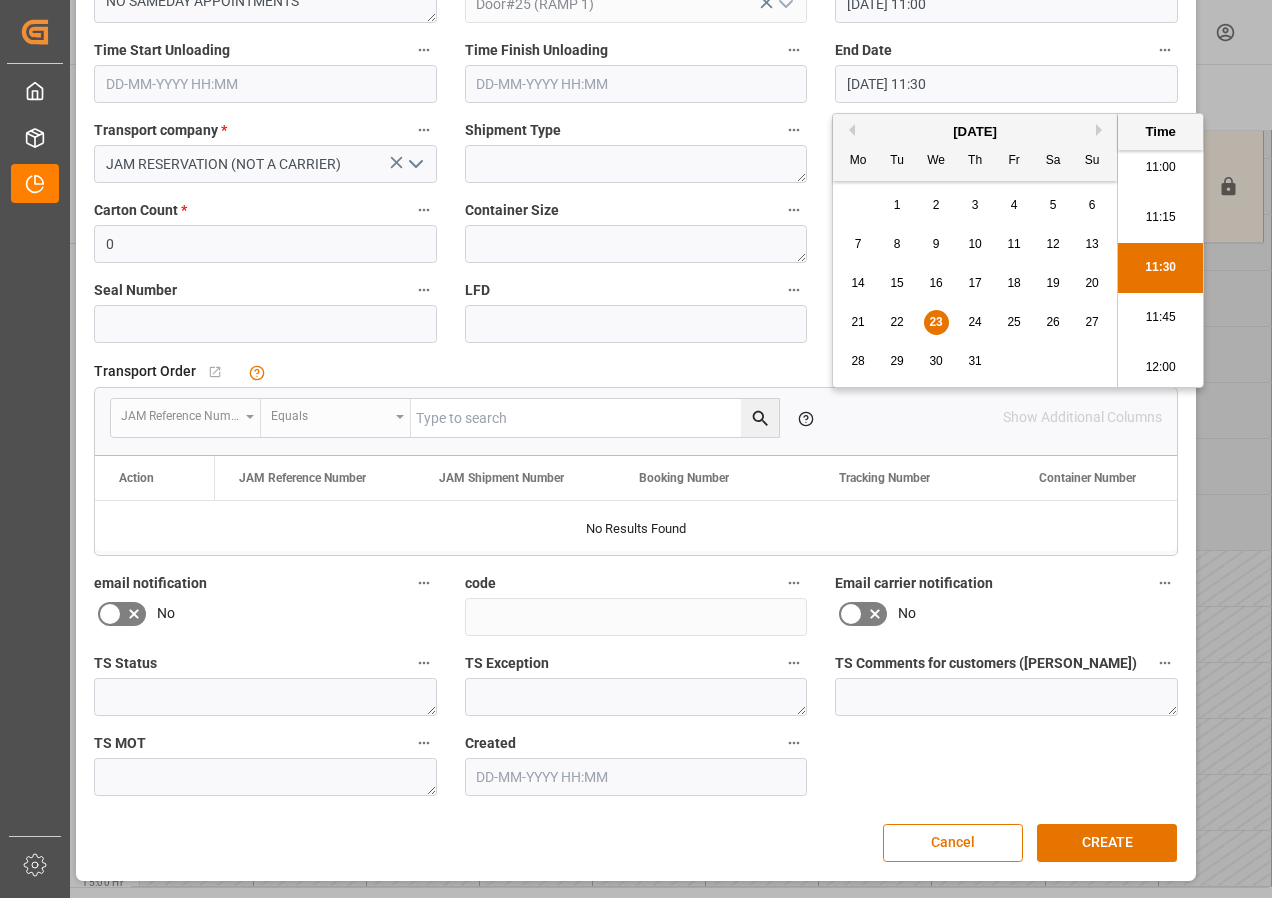 click on "12:00" at bounding box center [1160, 368] 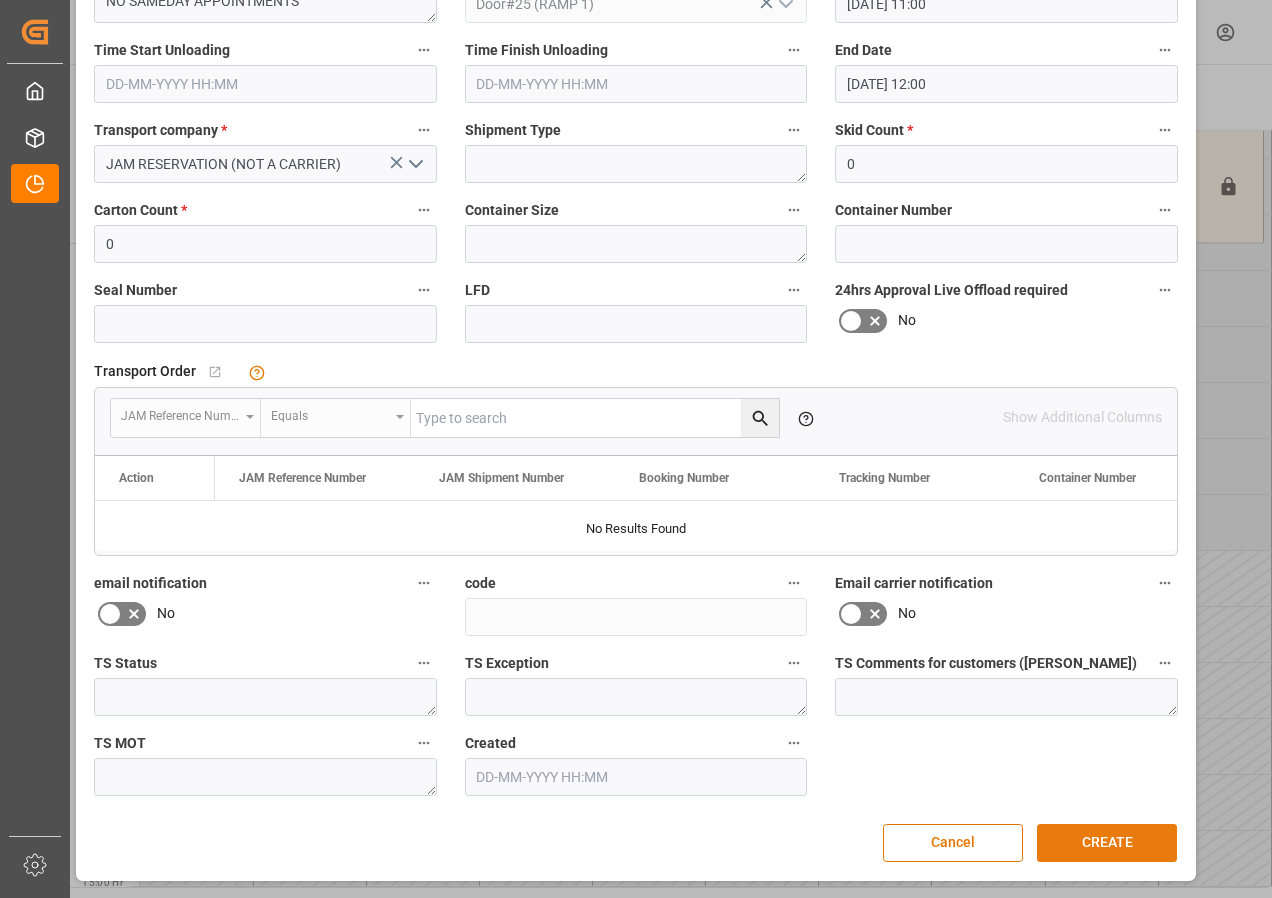 click on "CREATE" at bounding box center [1107, 843] 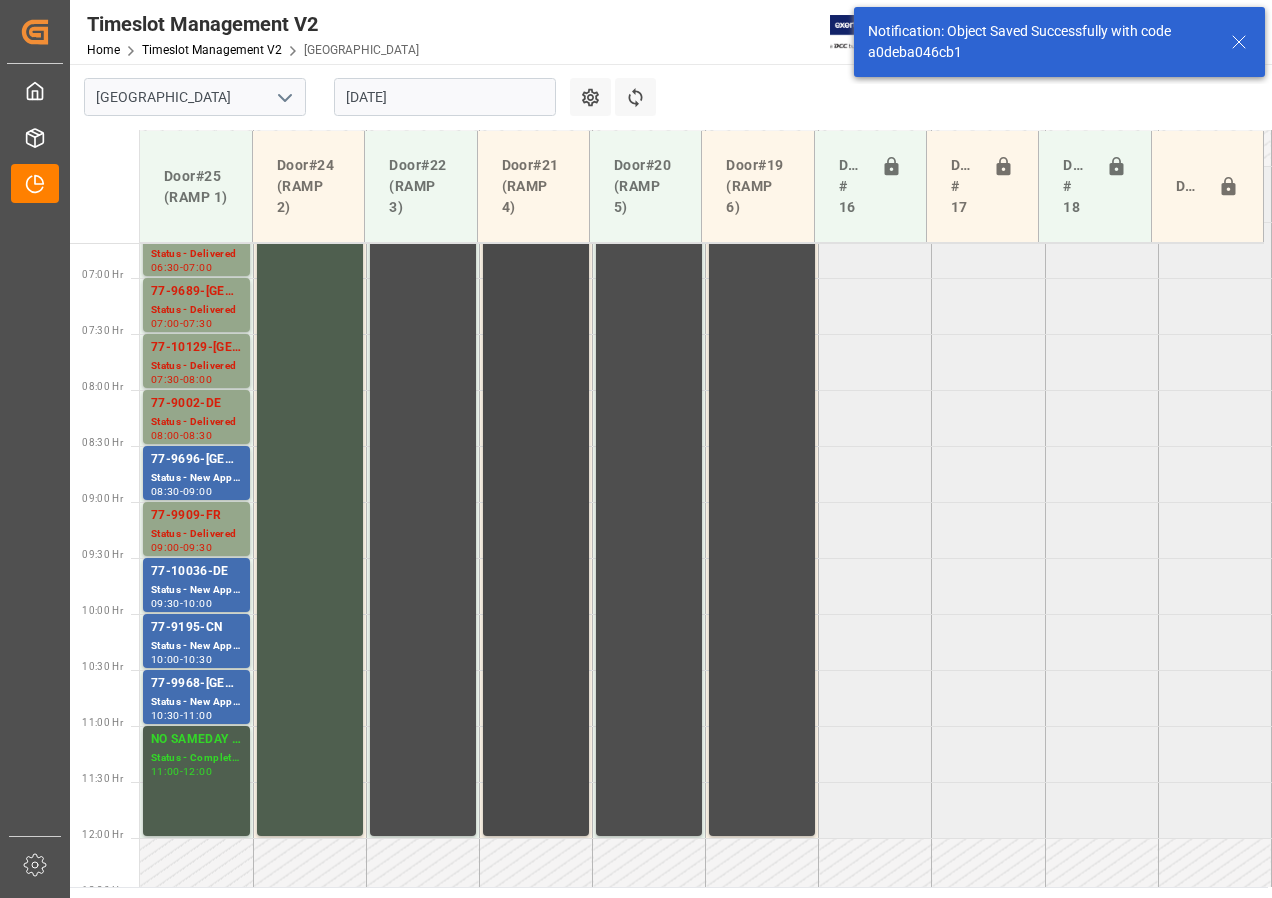 scroll, scrollTop: 649, scrollLeft: 0, axis: vertical 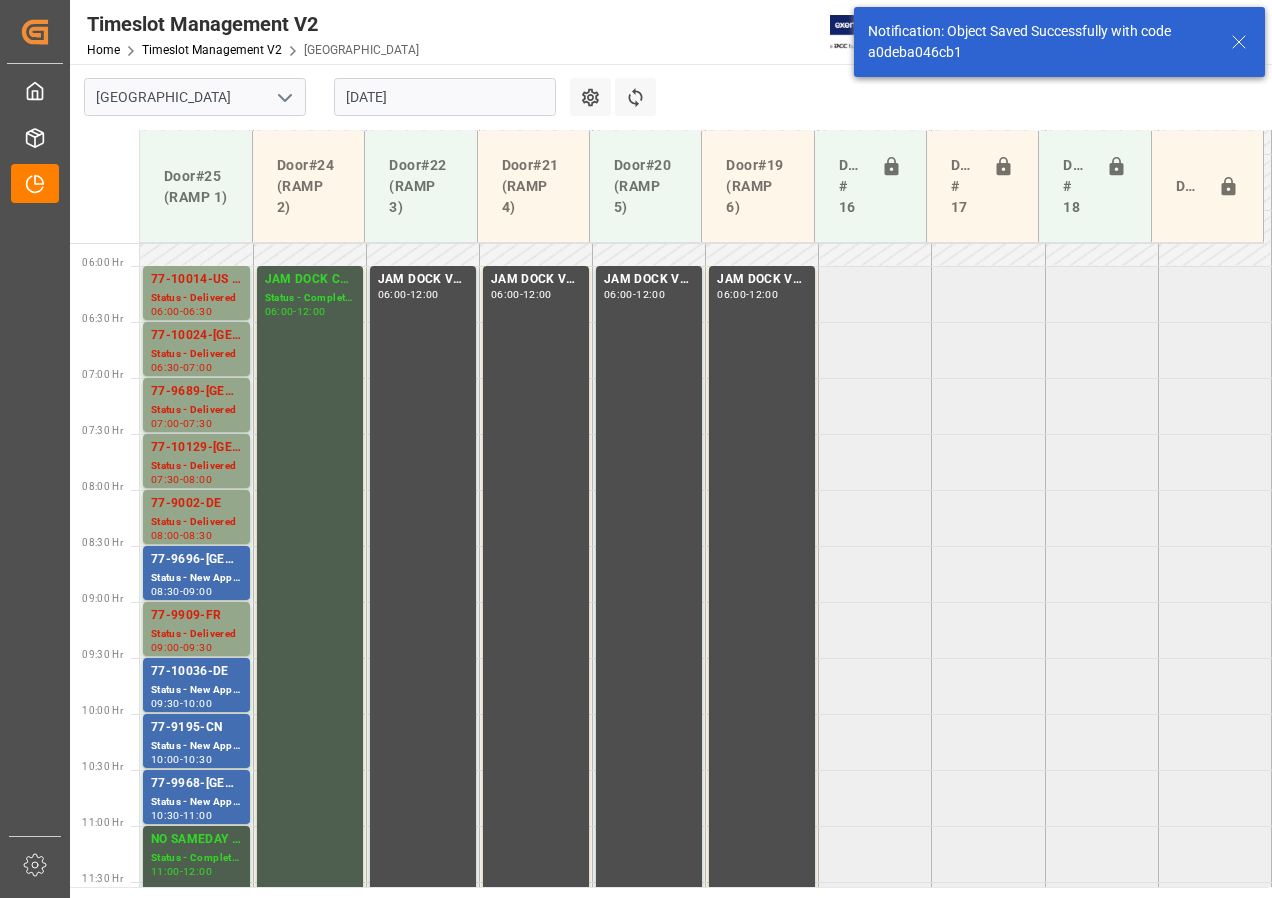 click on "[DATE]" at bounding box center [445, 97] 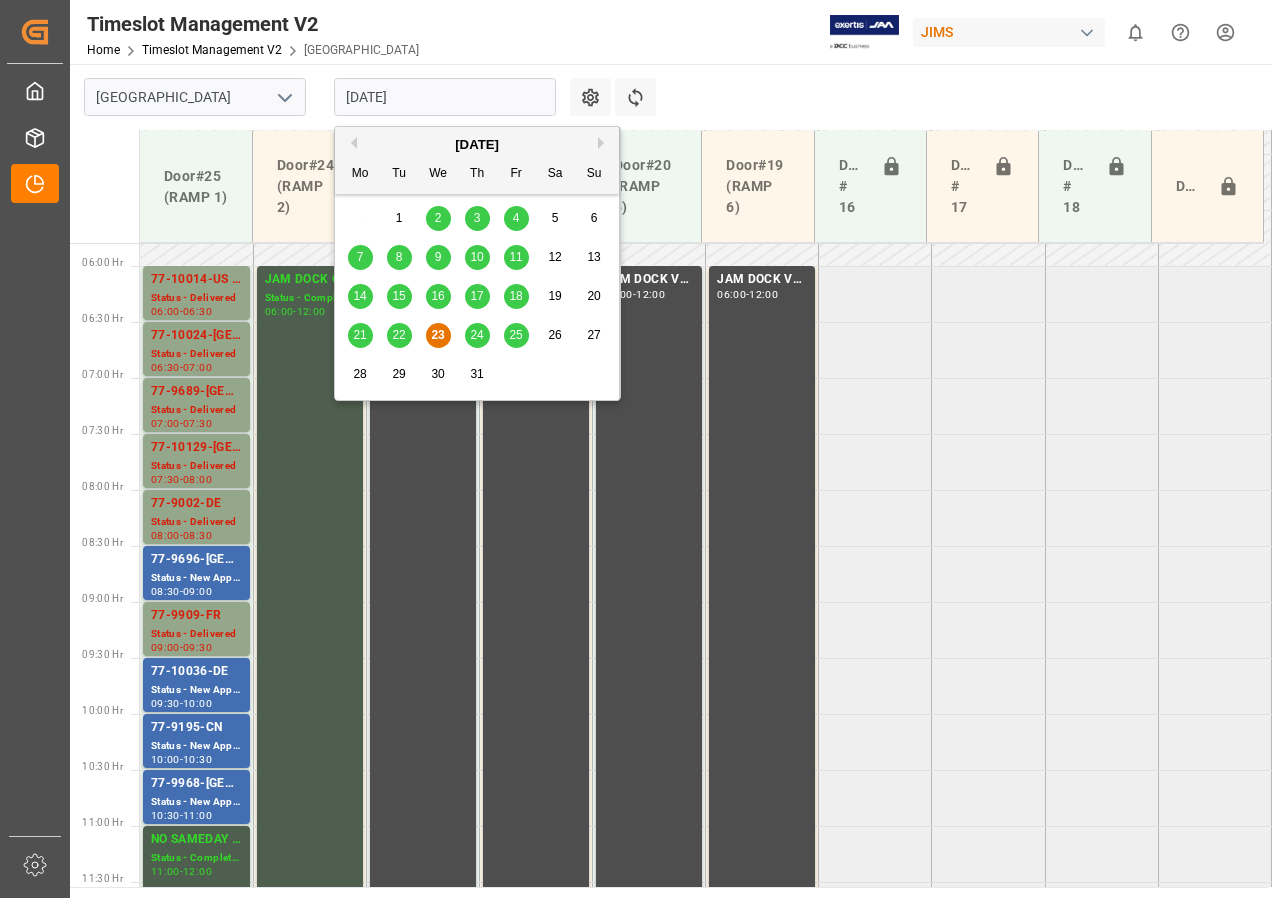 click on "24" at bounding box center (477, 336) 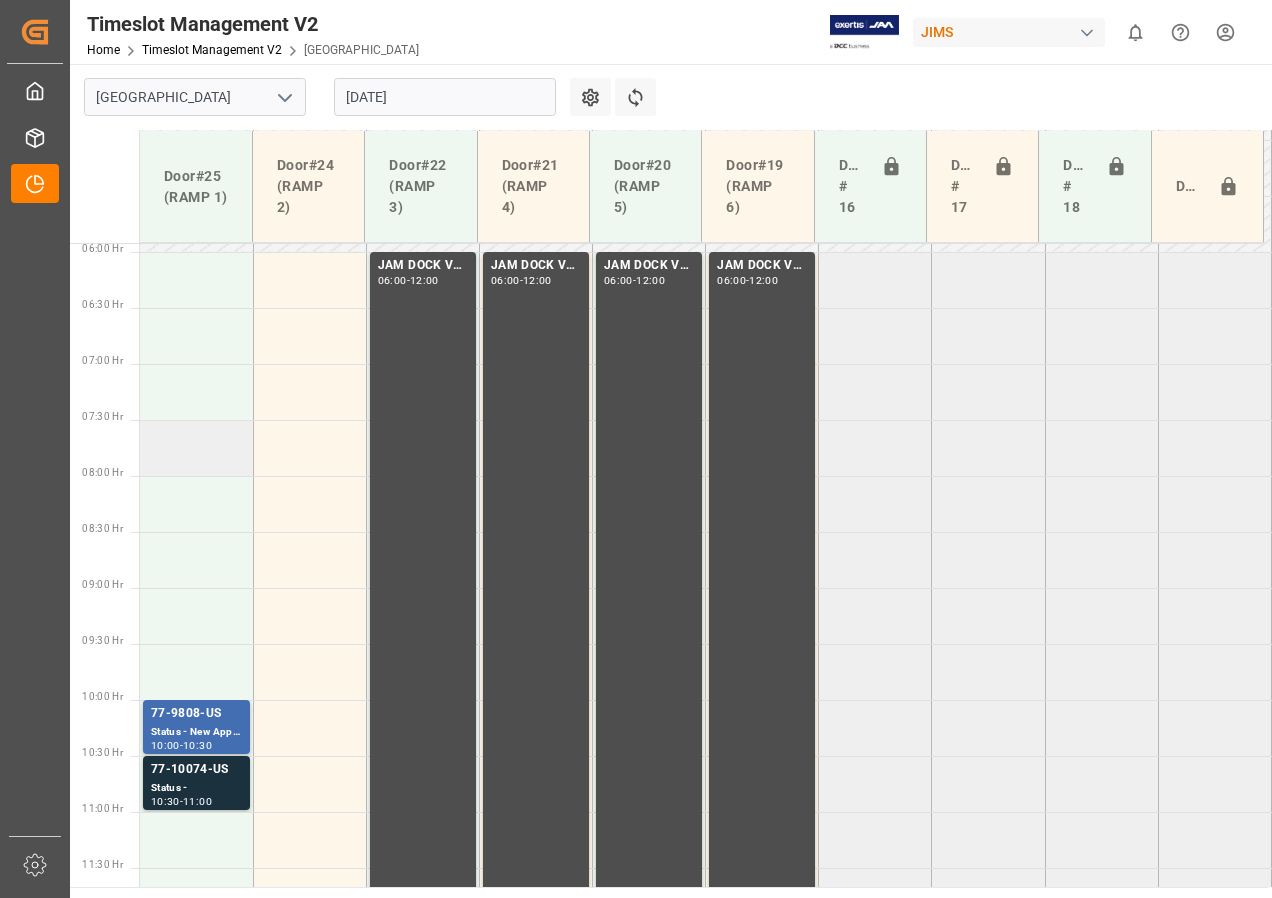 scroll, scrollTop: 737, scrollLeft: 0, axis: vertical 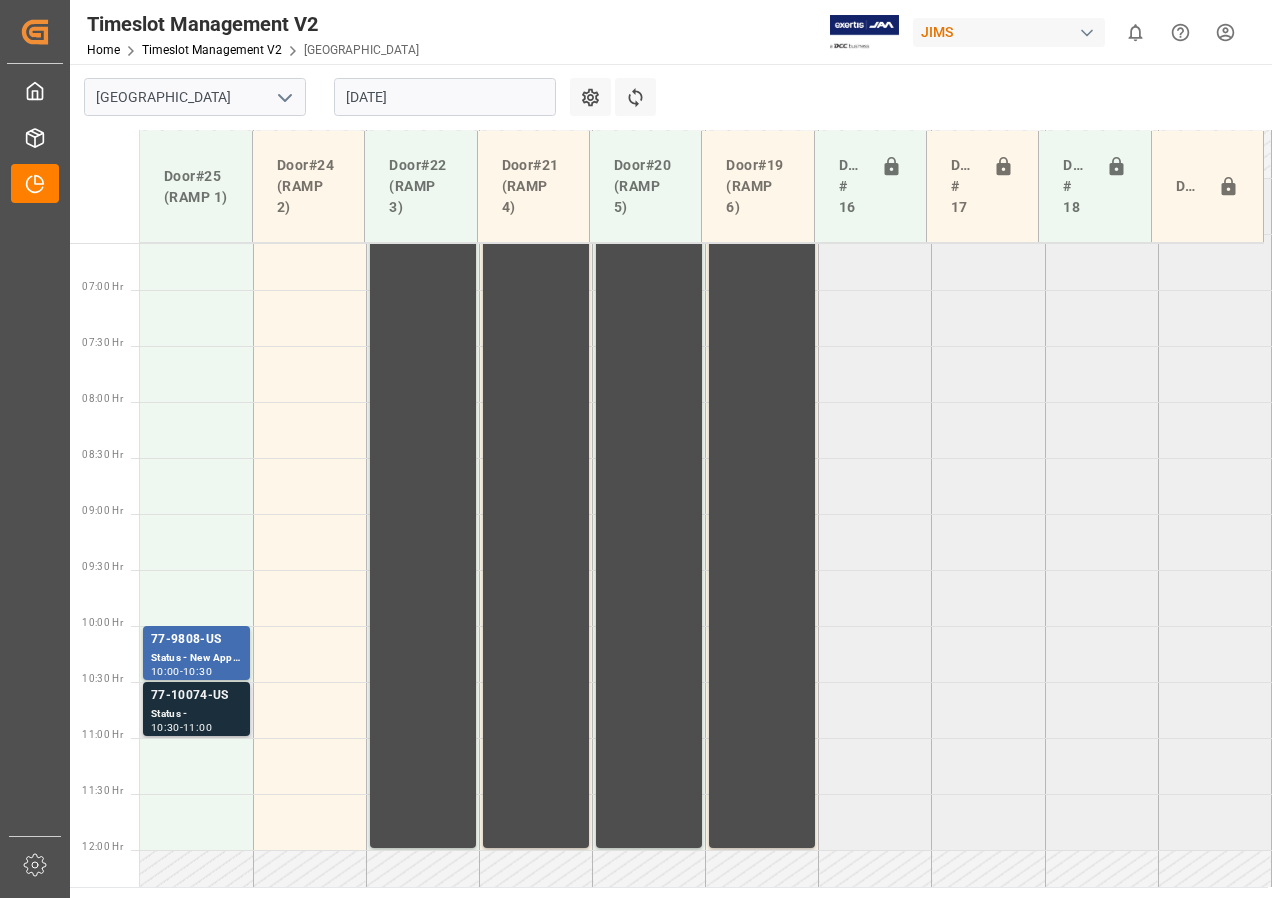 click on "77-10074-US" at bounding box center (196, 696) 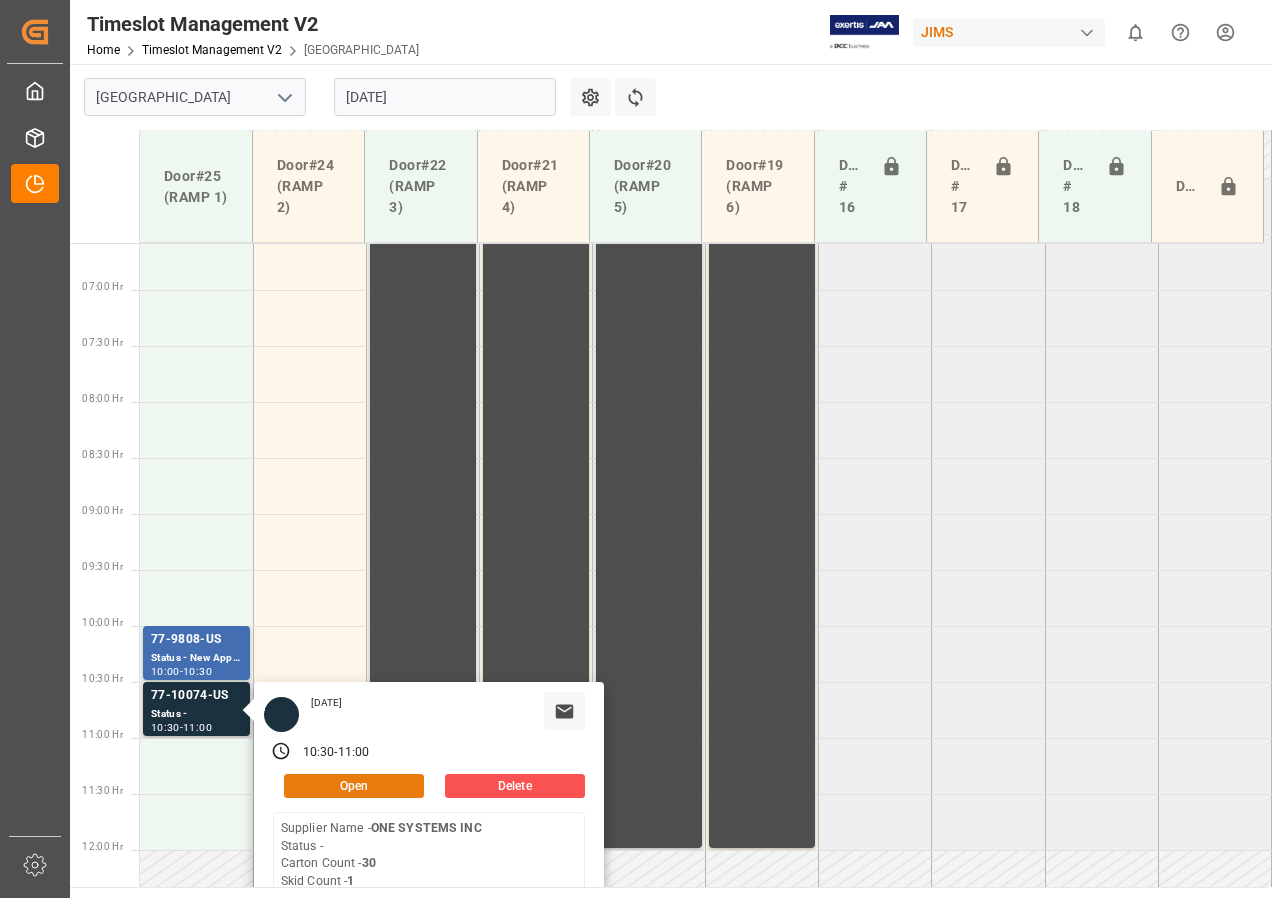 click on "Open" at bounding box center (354, 786) 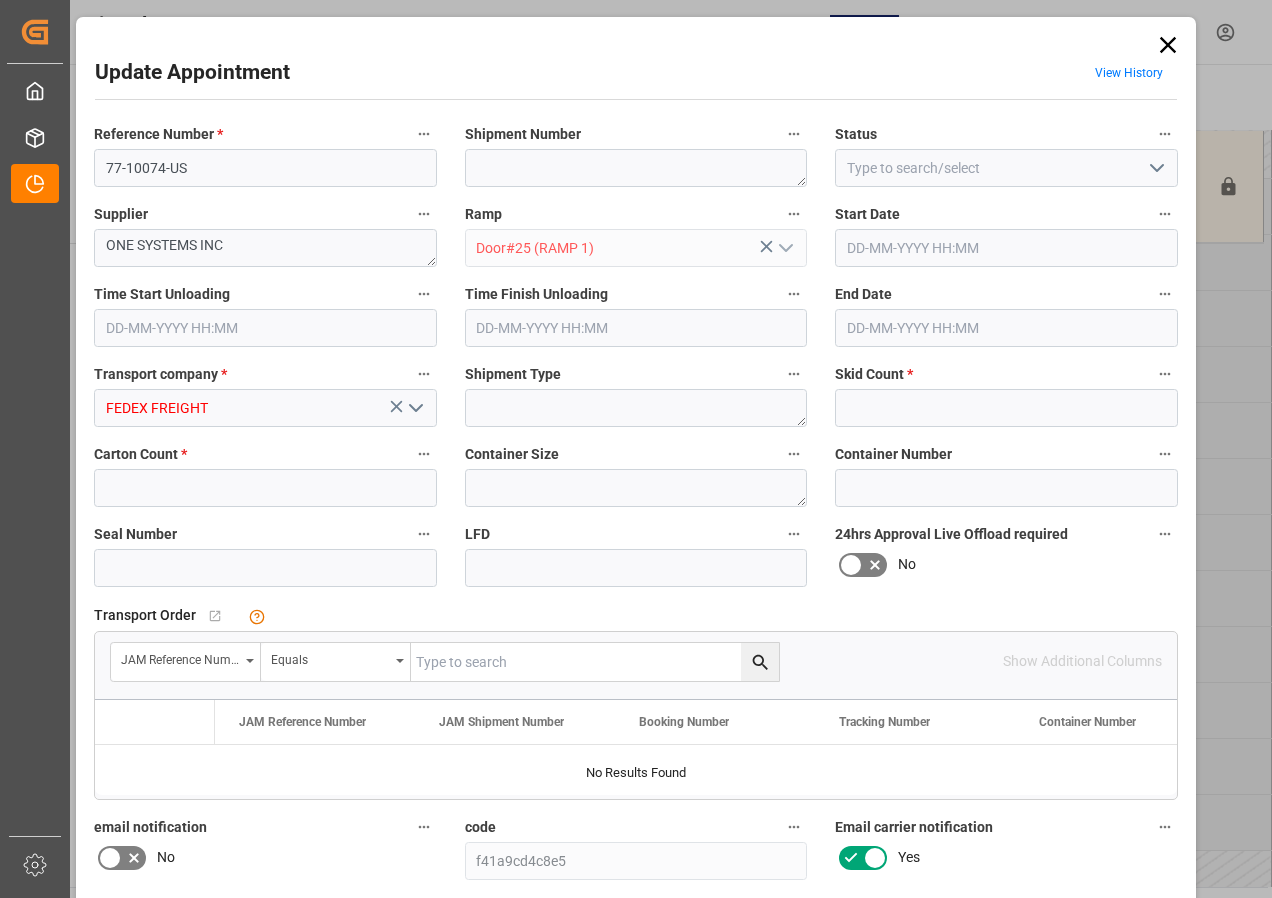 type on "1" 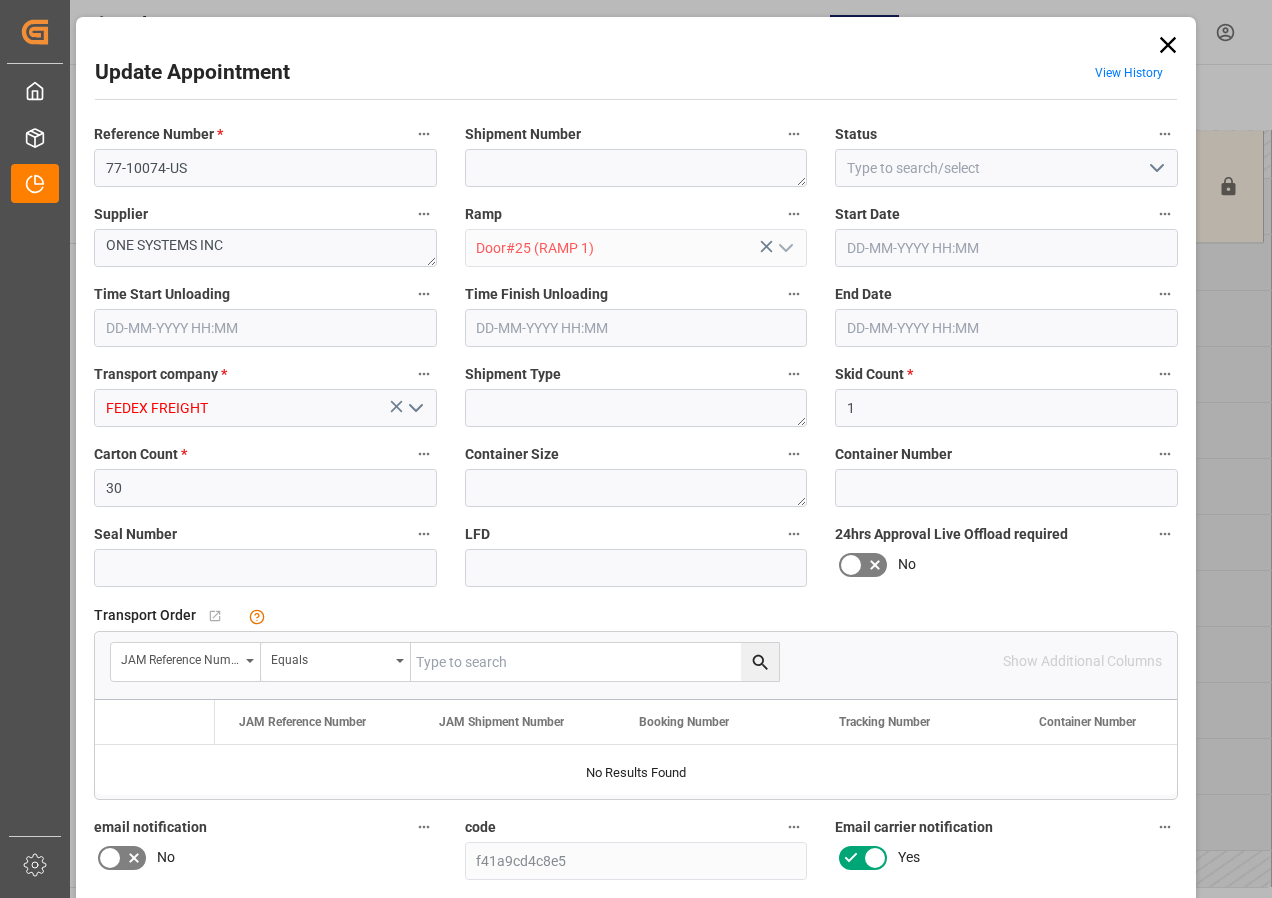 type on "[DATE] 10:30" 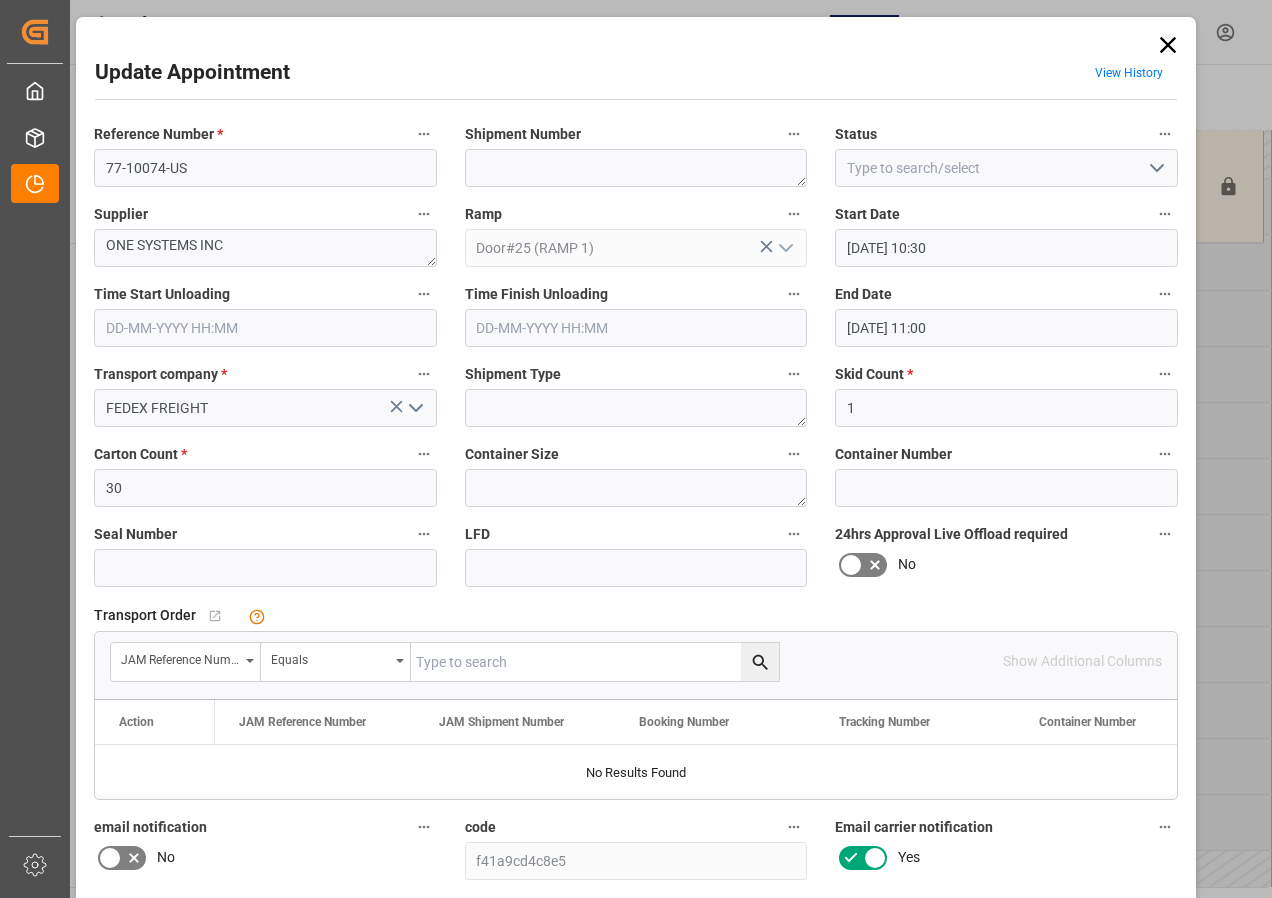 click at bounding box center [595, 662] 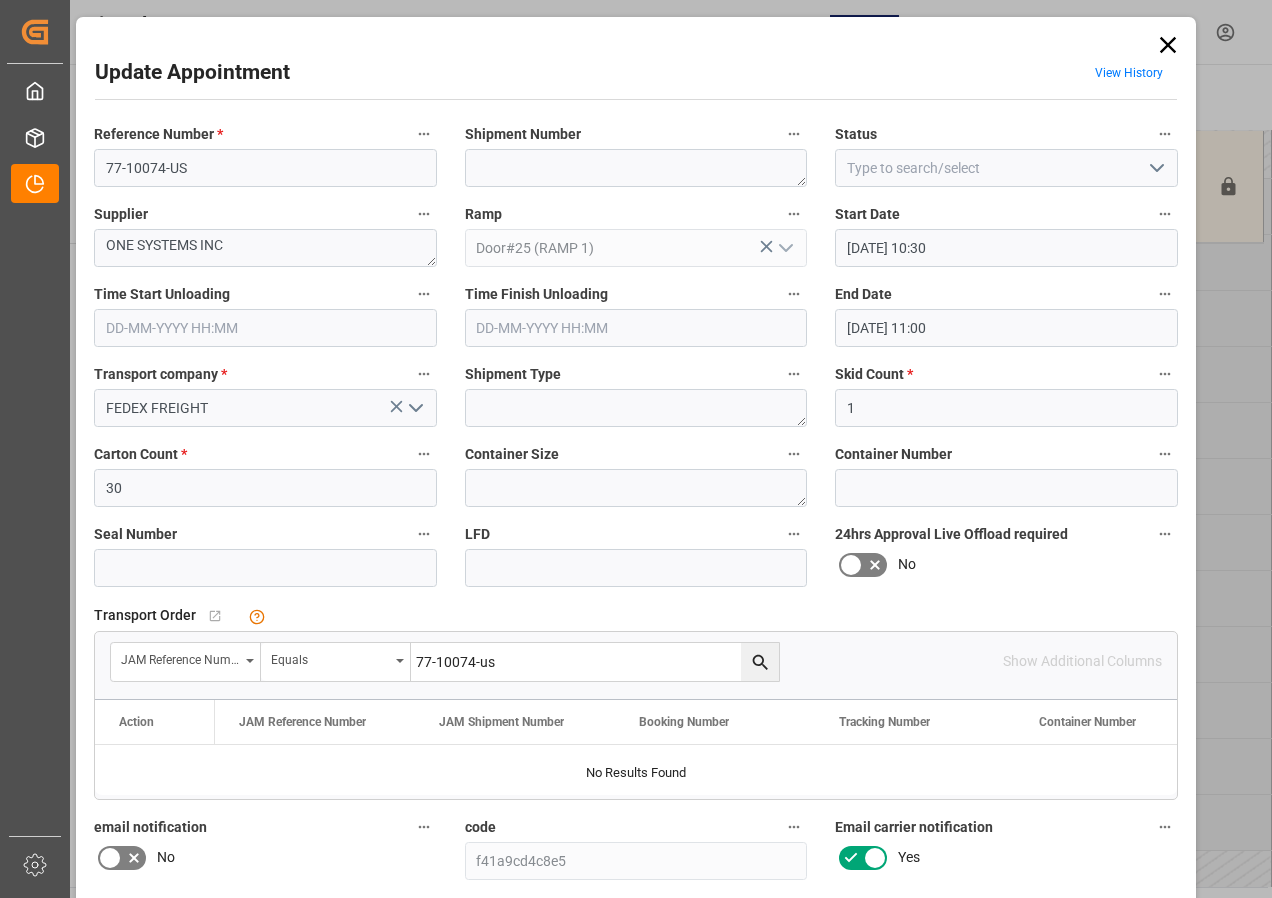 type on "77-10074-us" 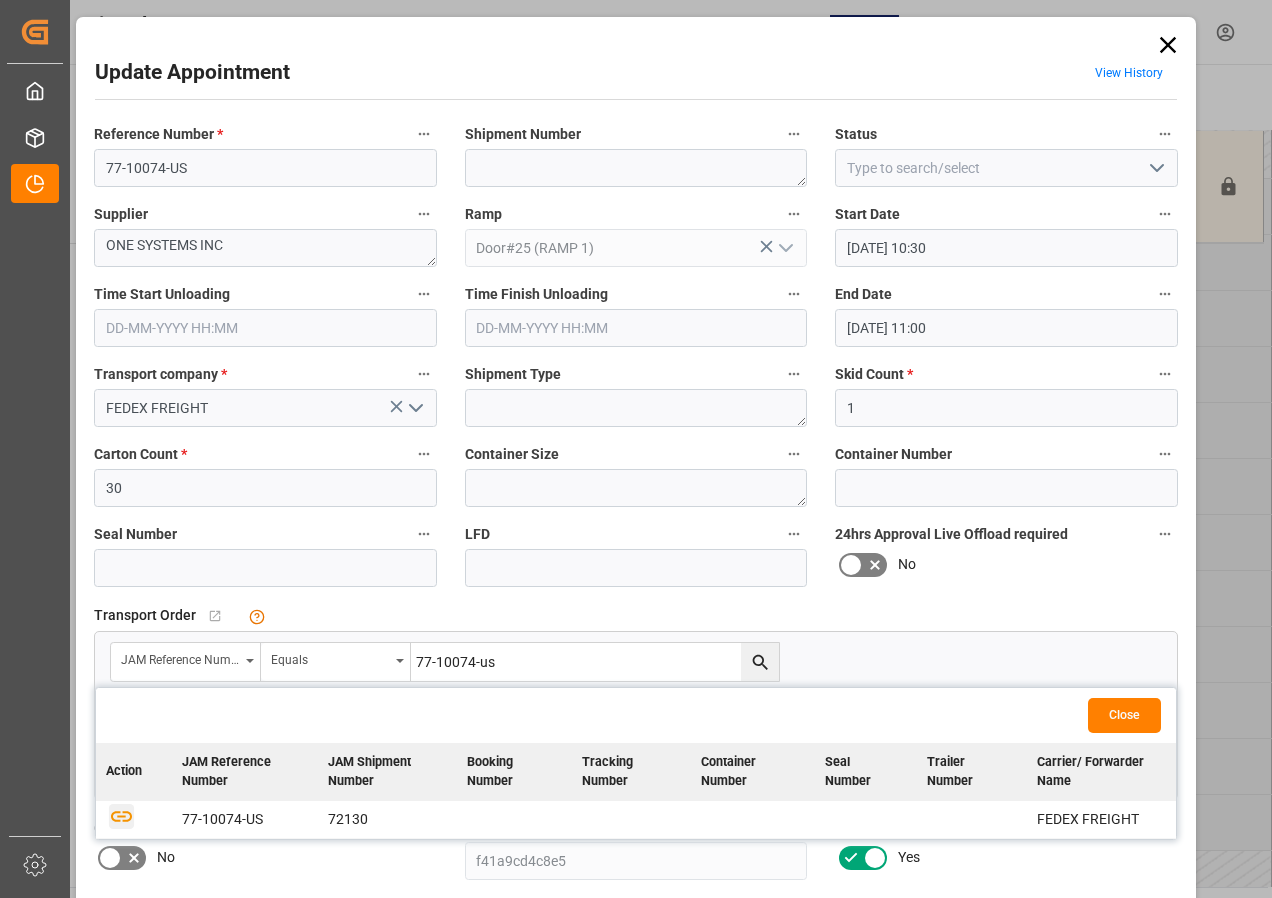 click 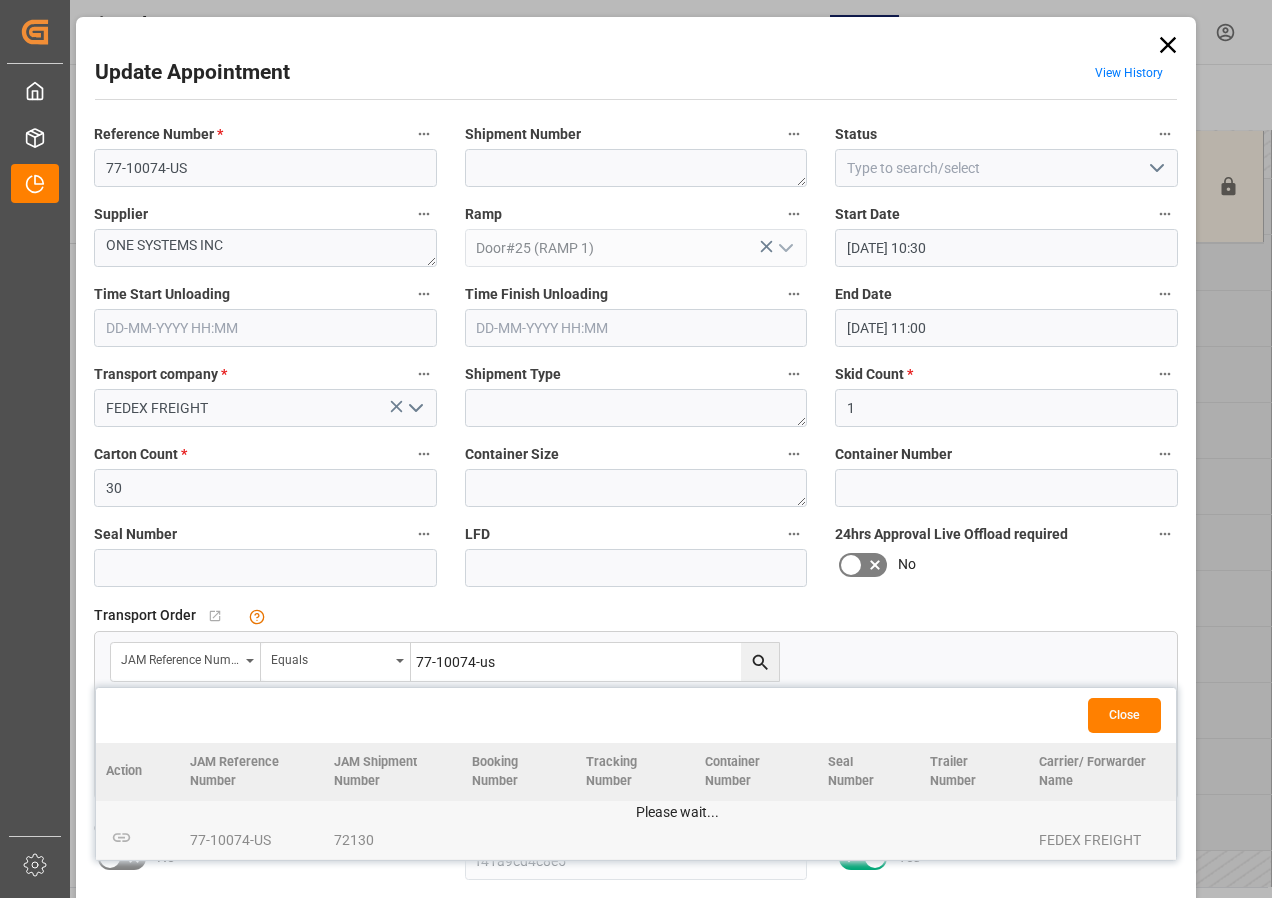 scroll, scrollTop: 244, scrollLeft: 0, axis: vertical 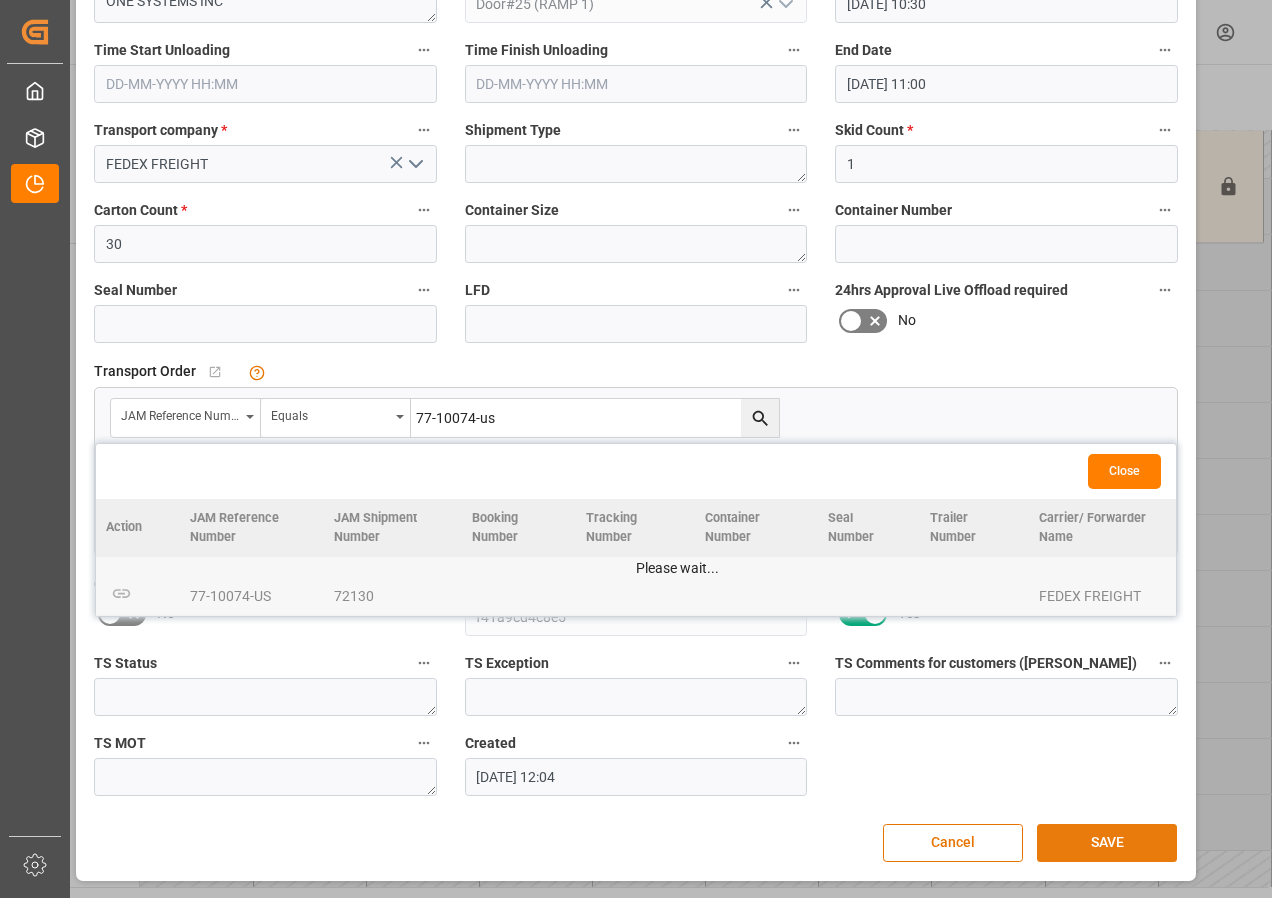 click on "SAVE" at bounding box center [1107, 843] 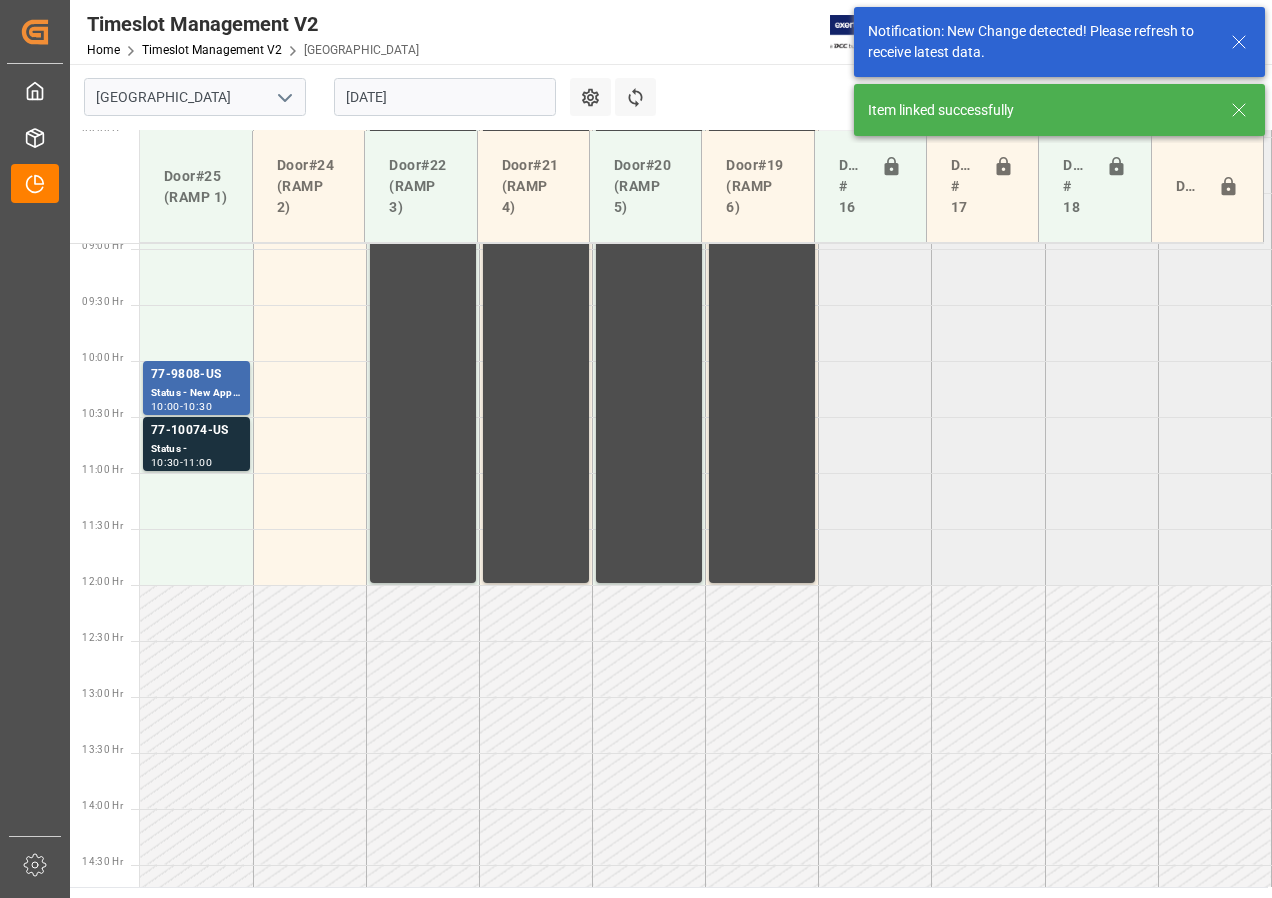 scroll, scrollTop: 1037, scrollLeft: 0, axis: vertical 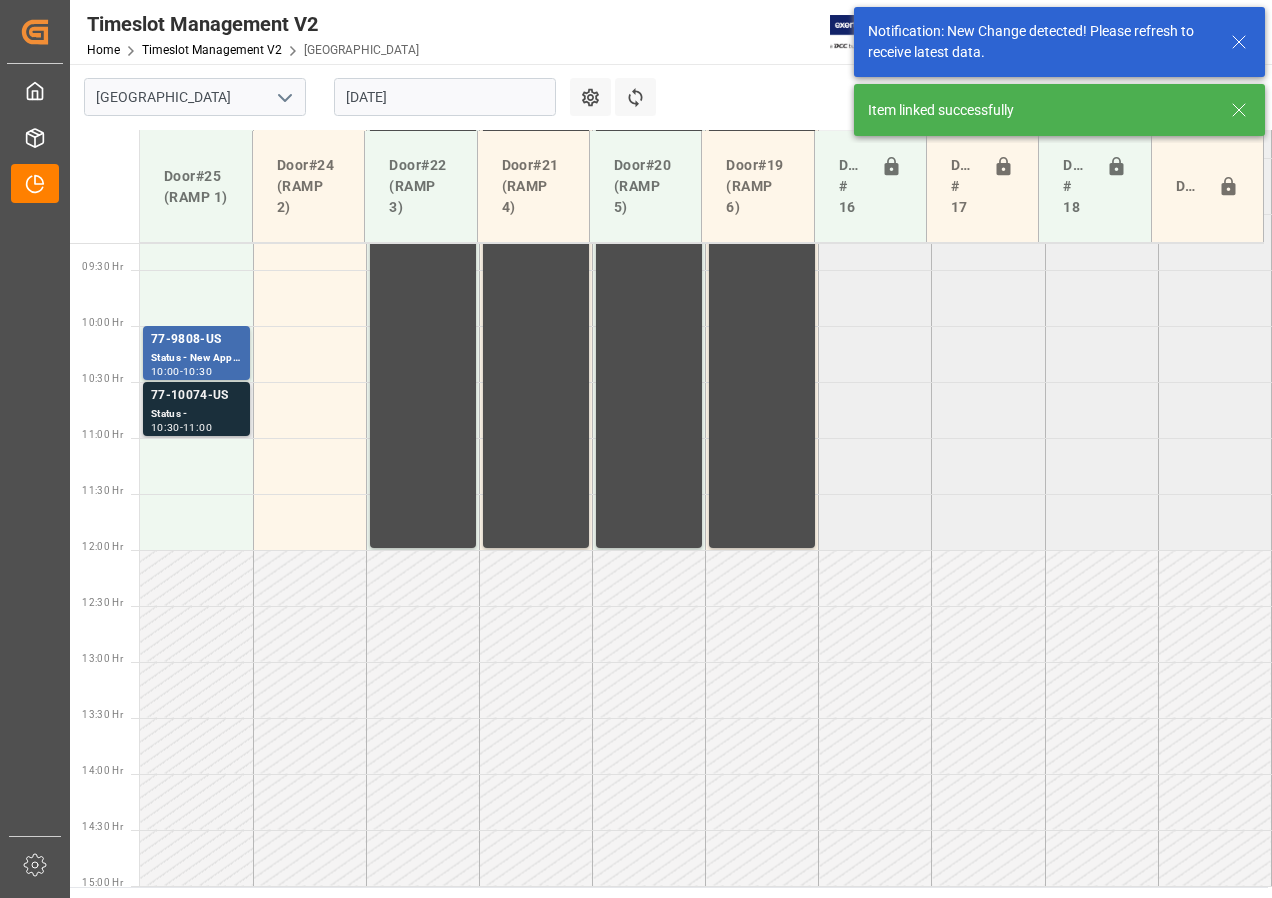 click on "Status -" at bounding box center (196, 414) 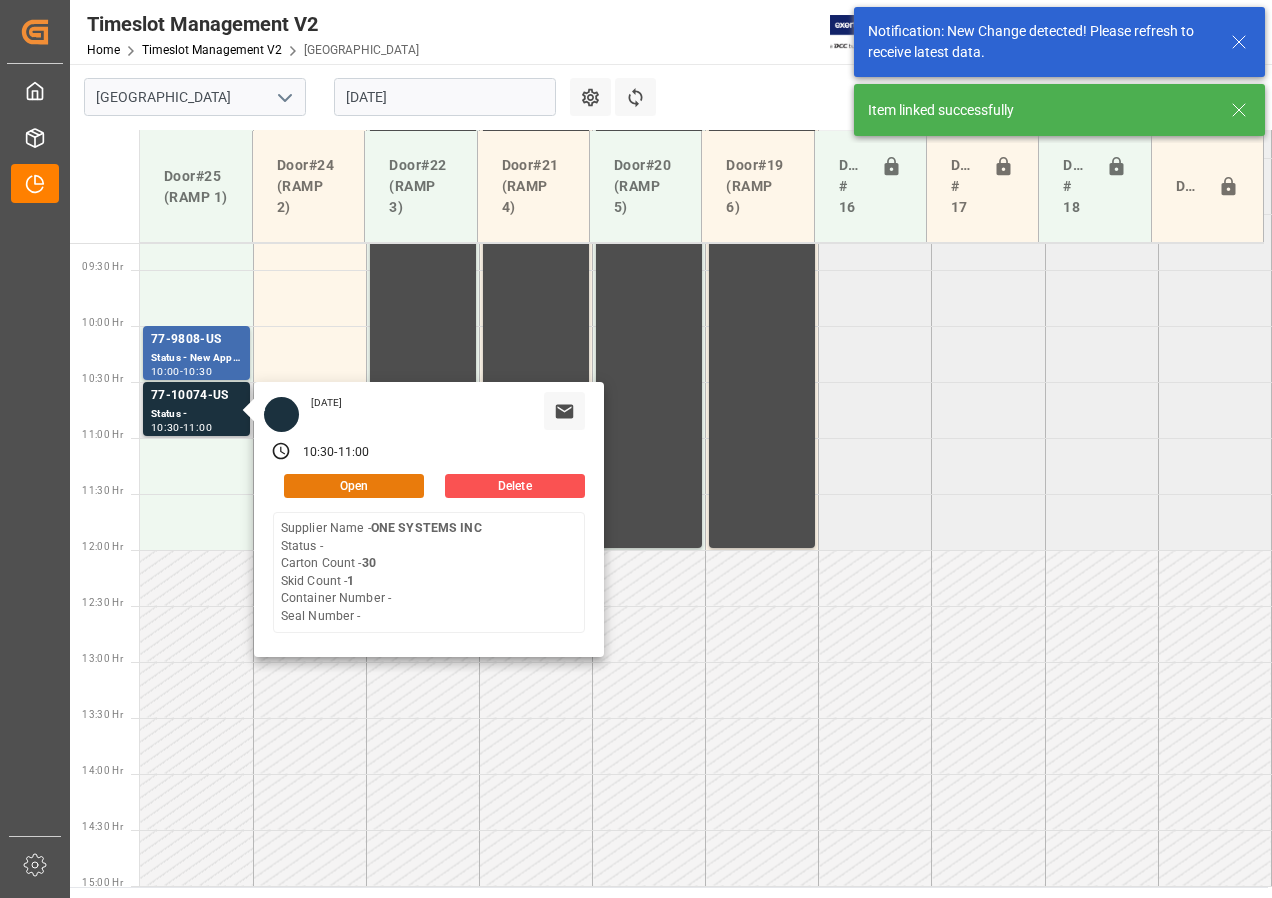 click on "Open" at bounding box center [354, 486] 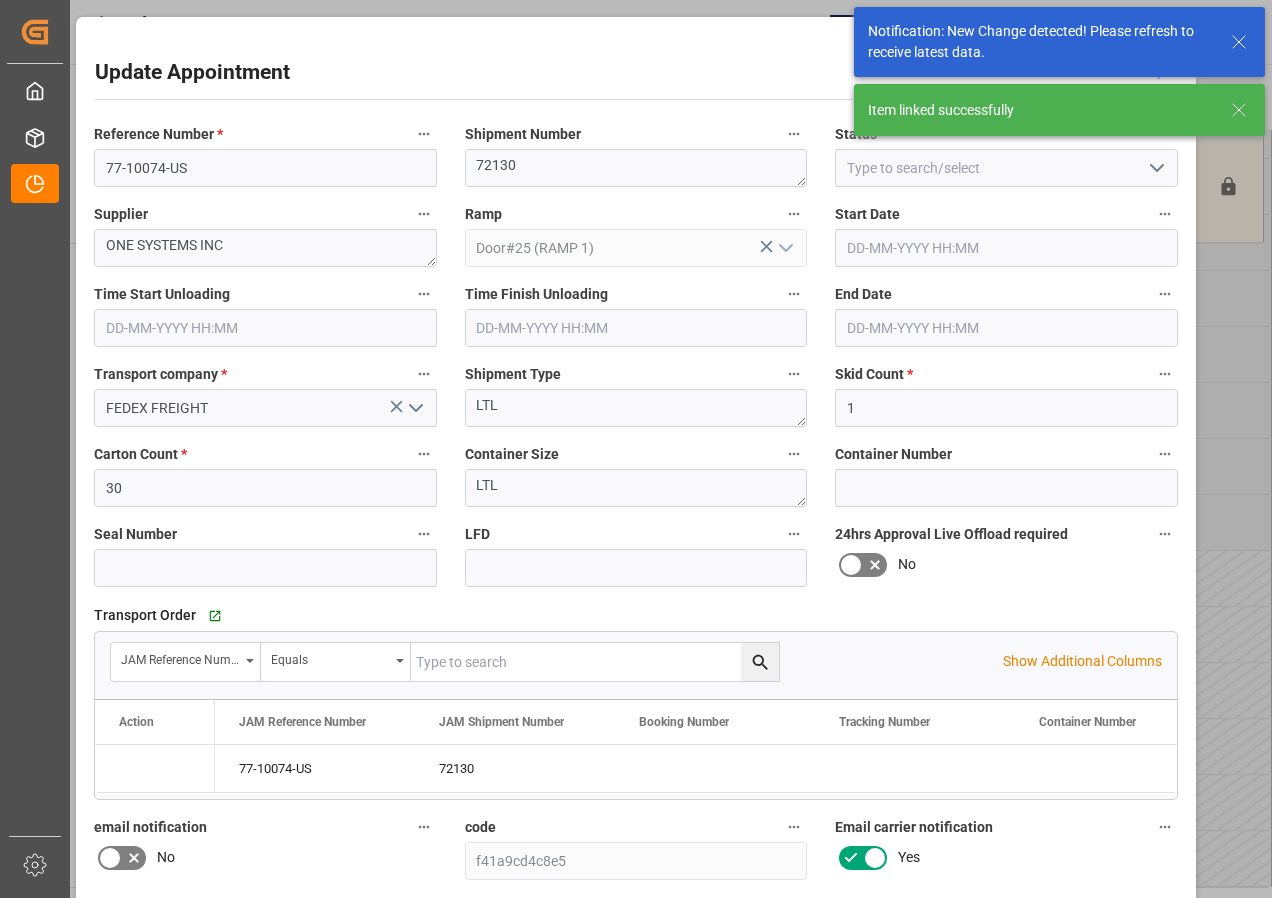 type on "[DATE] 10:30" 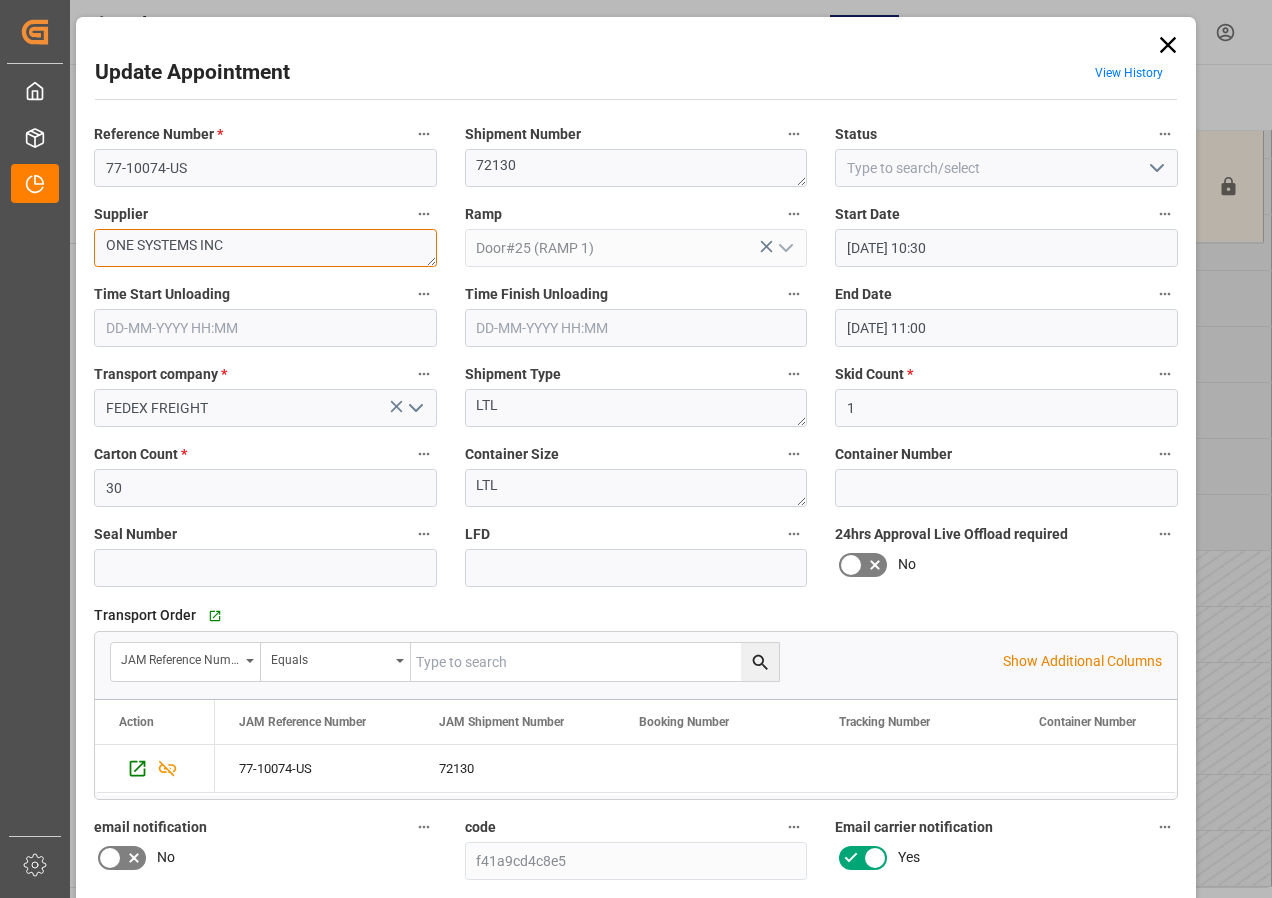 drag, startPoint x: 204, startPoint y: 243, endPoint x: 251, endPoint y: 245, distance: 47.042534 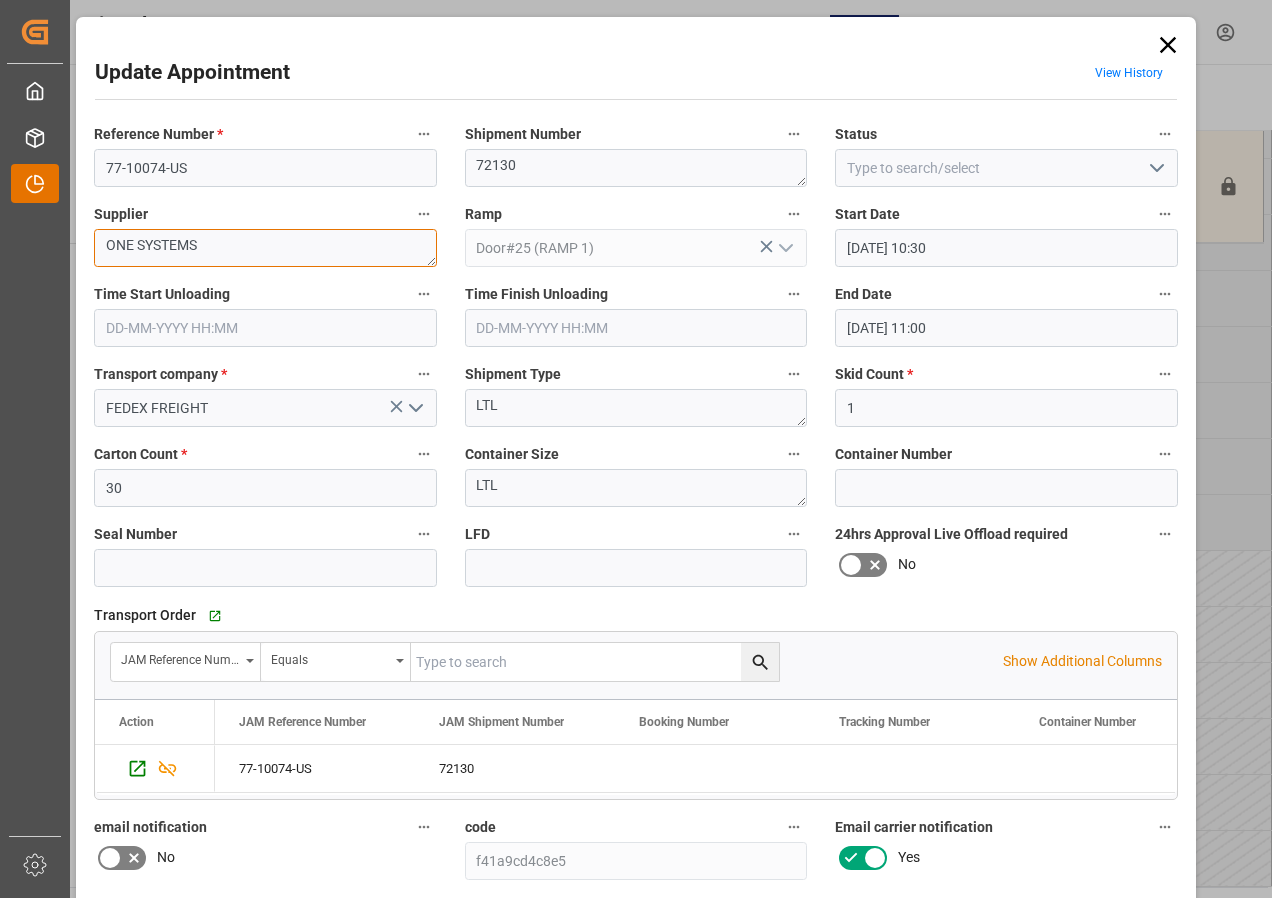 type on "ONE SYSTEMS" 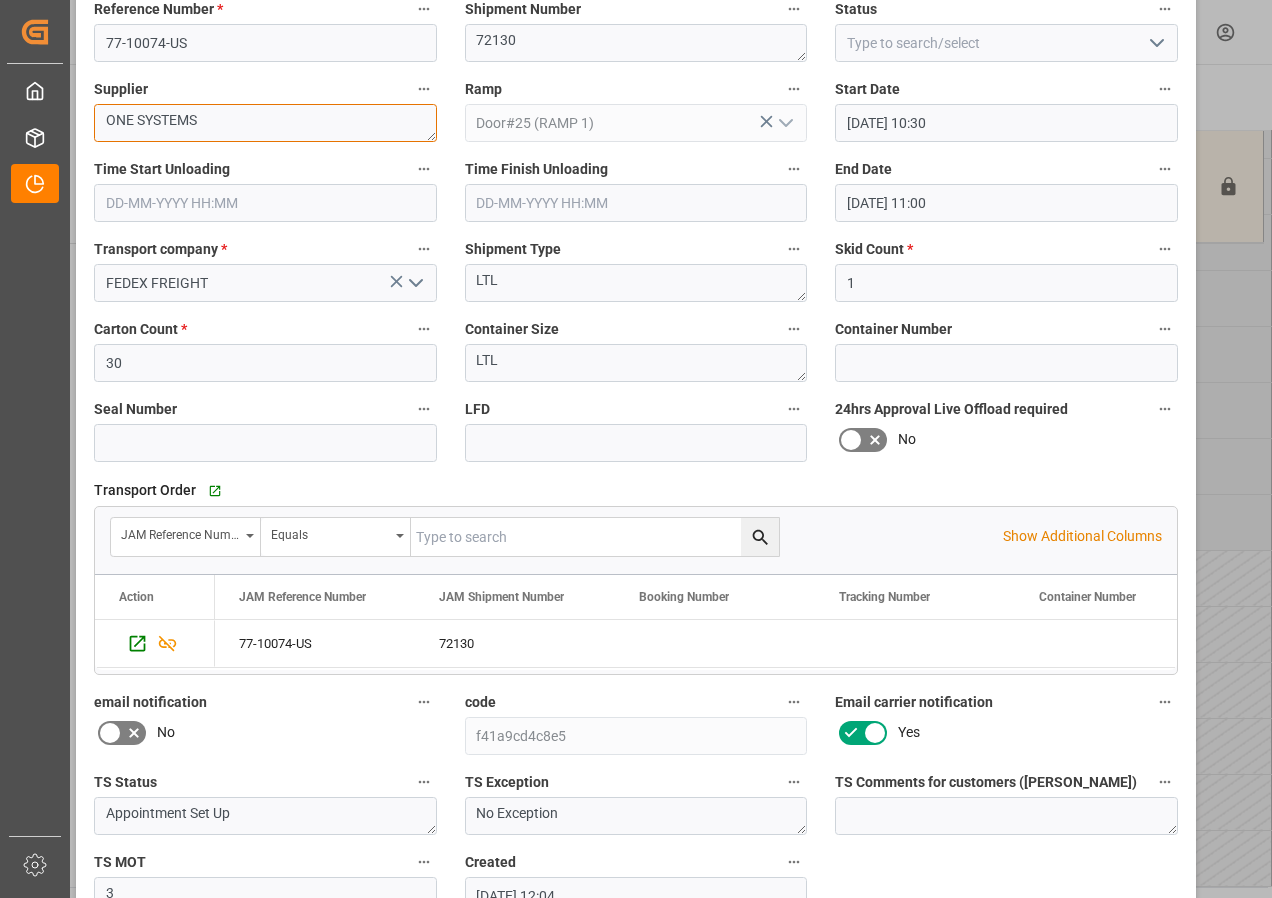 scroll, scrollTop: 244, scrollLeft: 0, axis: vertical 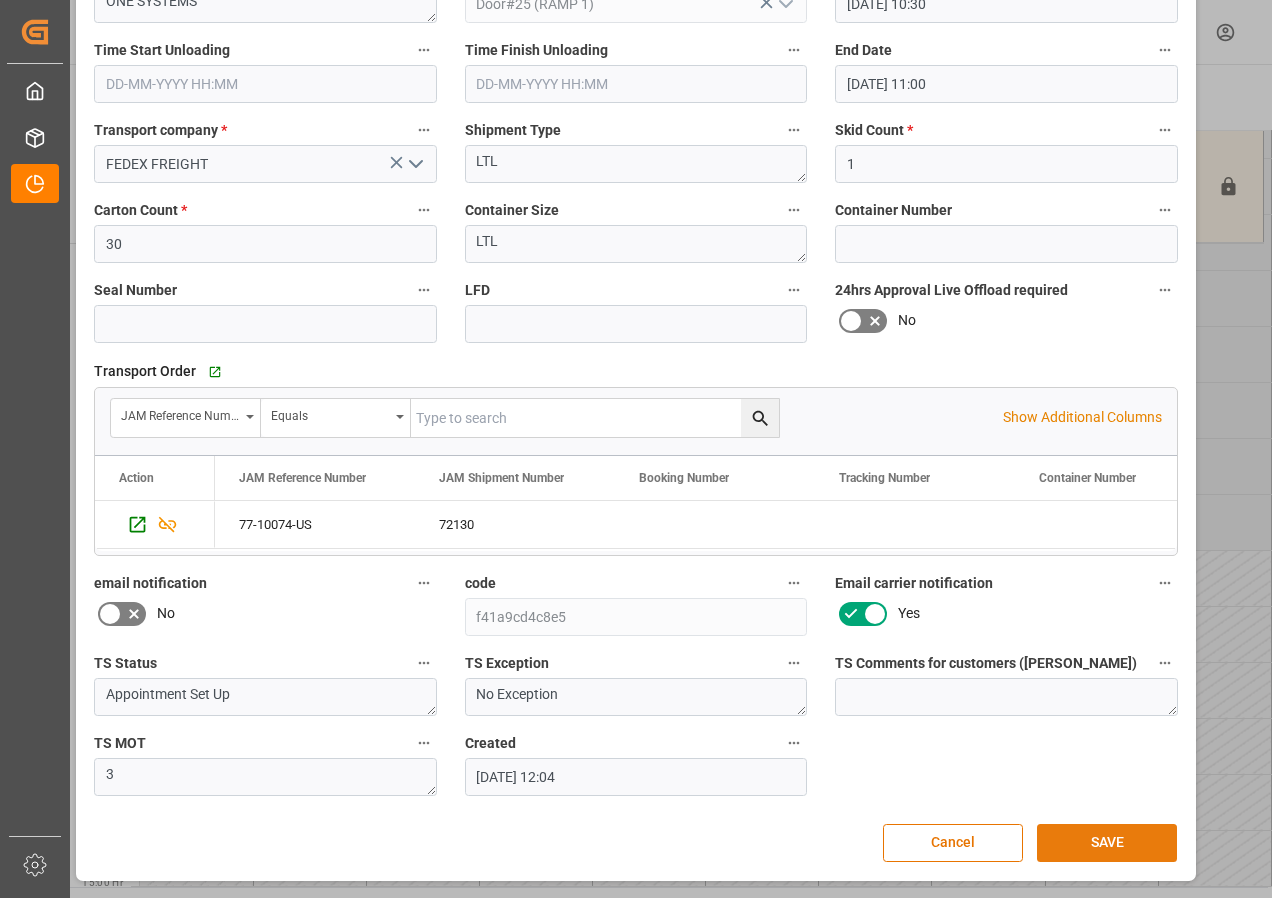click on "SAVE" at bounding box center [1107, 843] 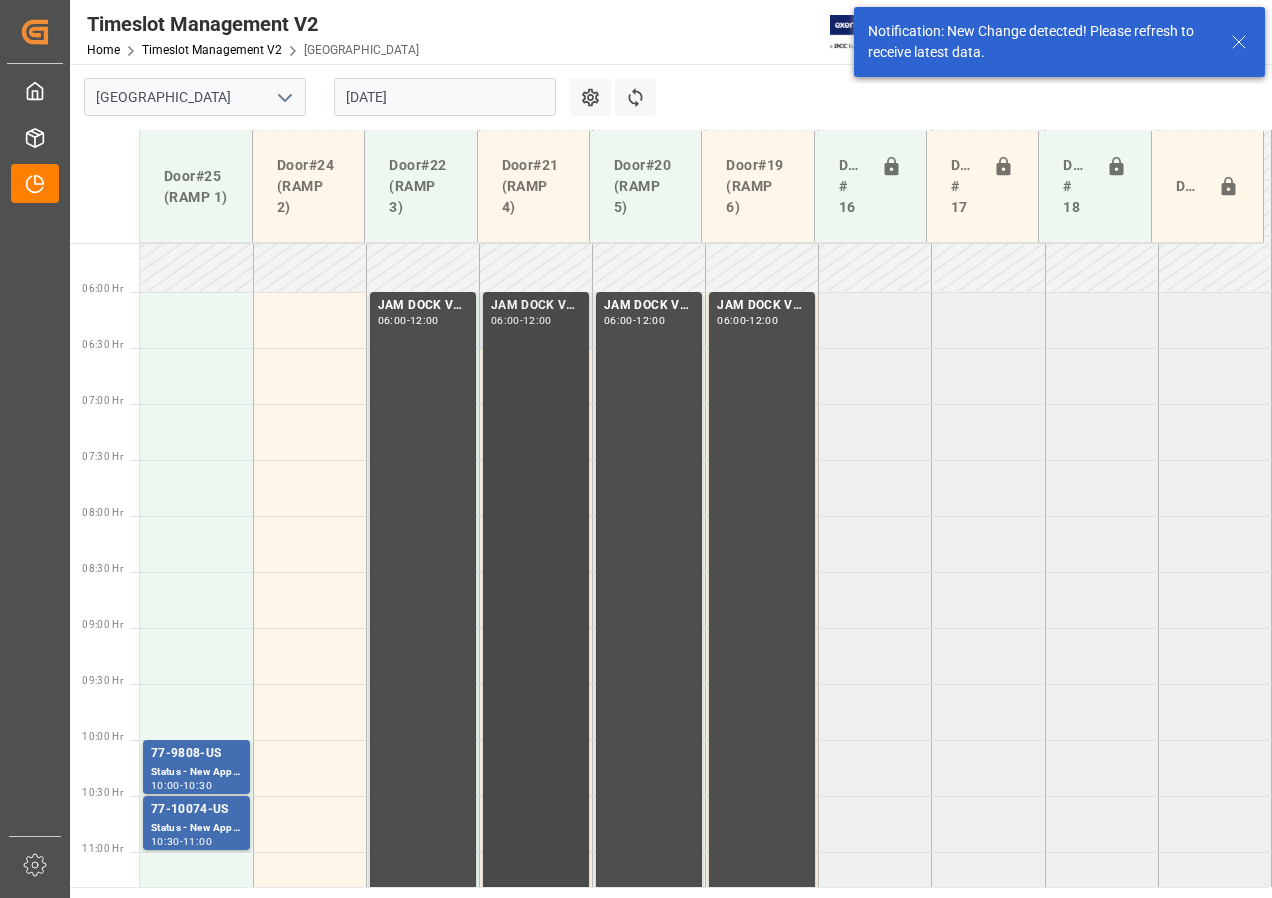 scroll, scrollTop: 1037, scrollLeft: 0, axis: vertical 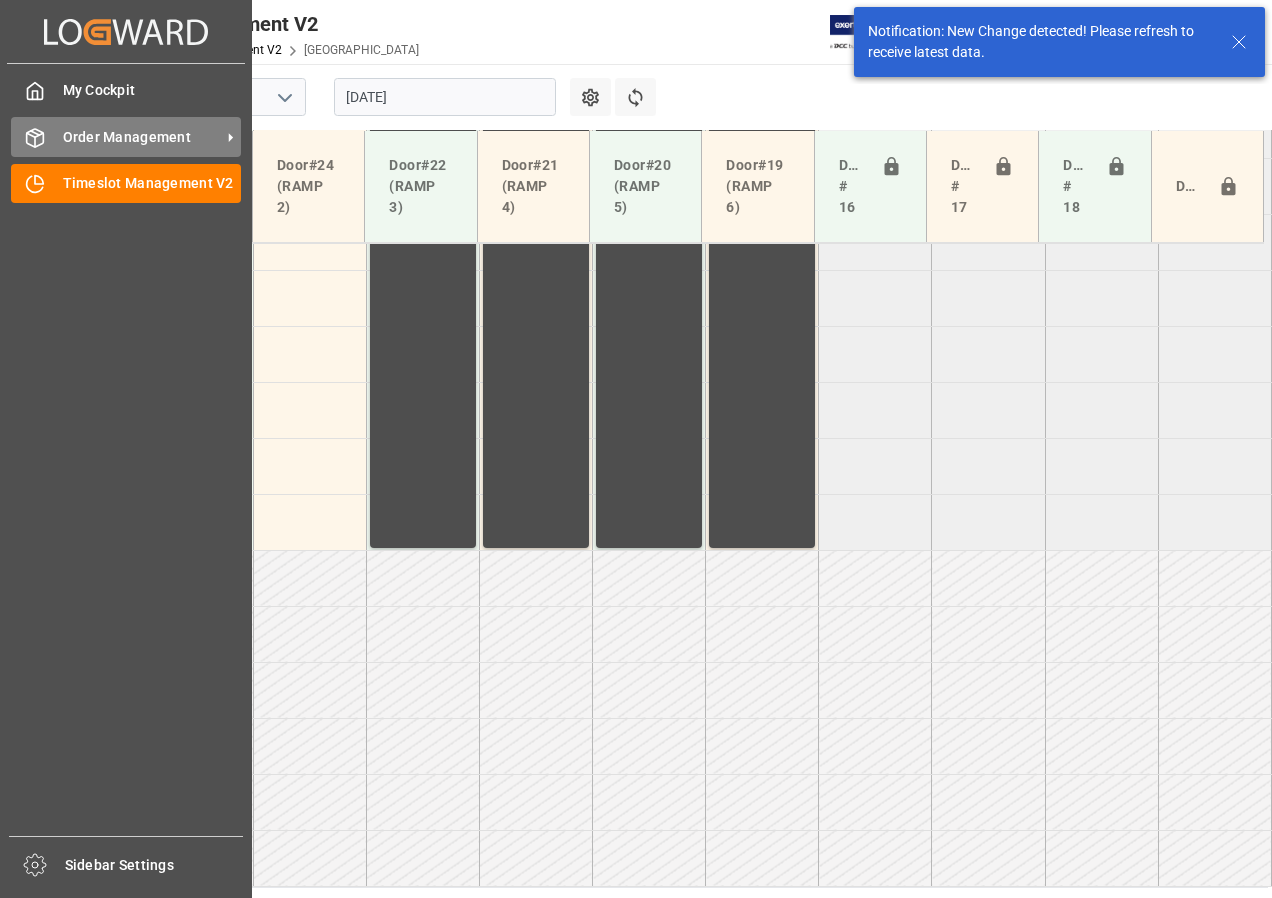click on "Order Management" at bounding box center (142, 137) 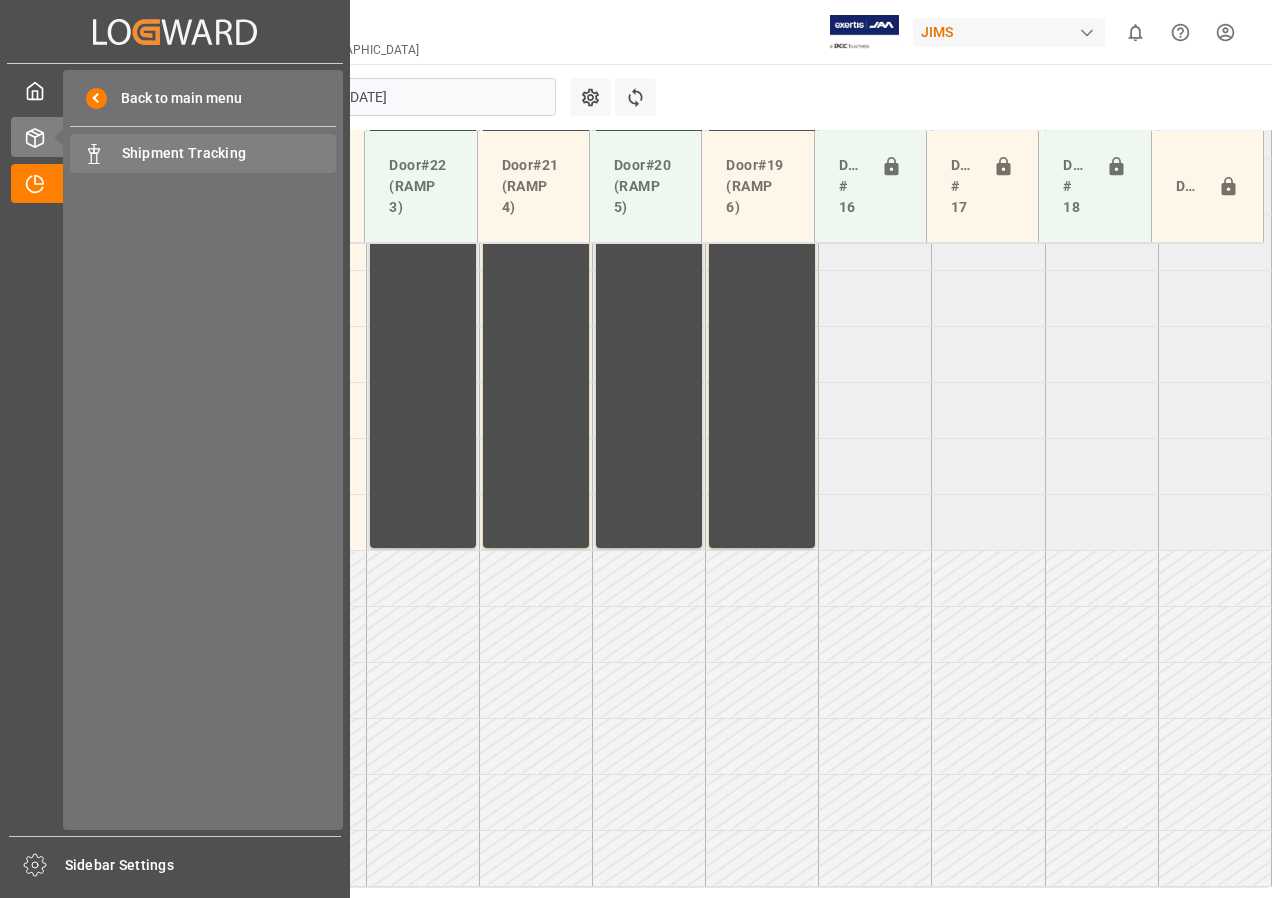 click on "Shipment Tracking" at bounding box center (229, 153) 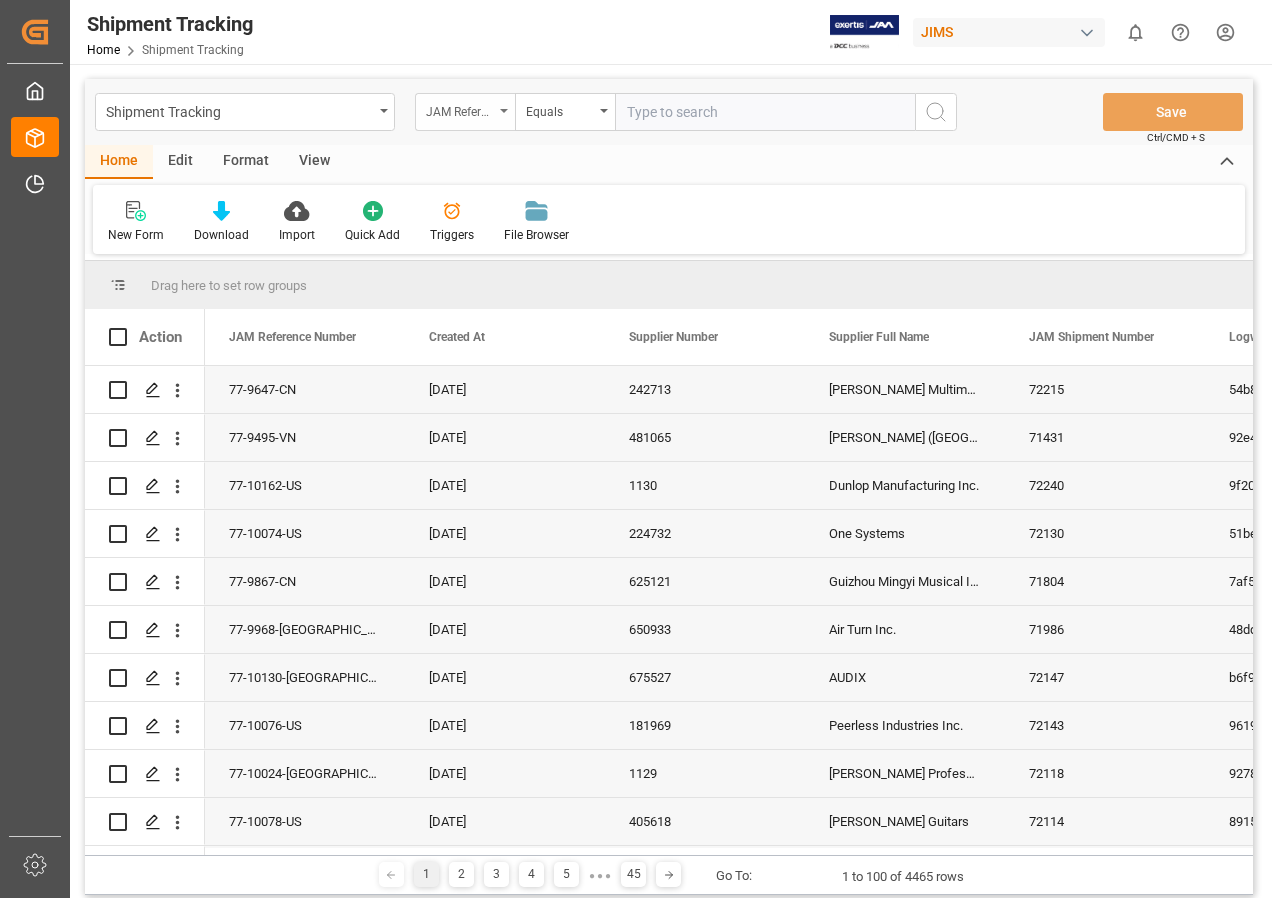 click on "JAM Reference Number" at bounding box center [465, 112] 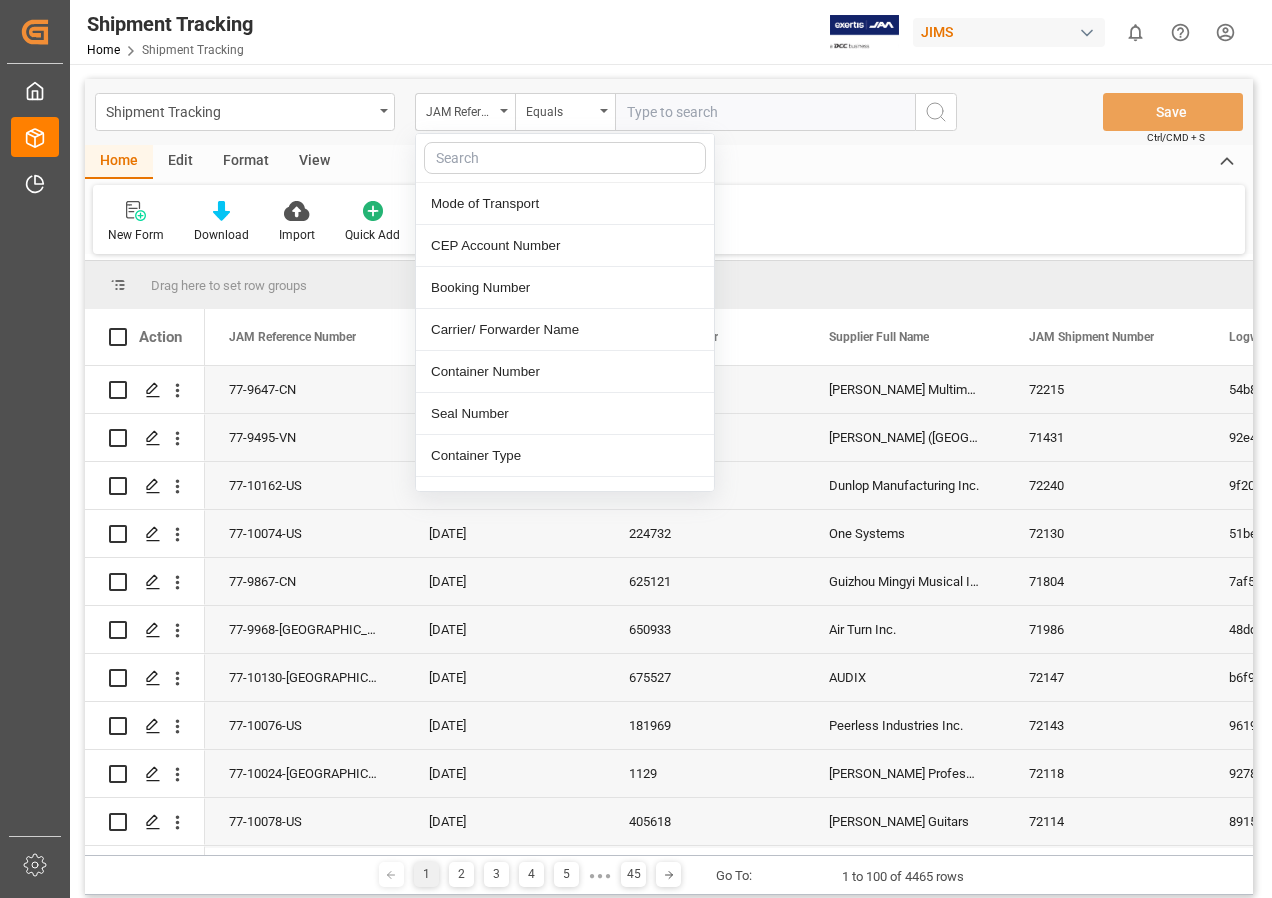 scroll, scrollTop: 600, scrollLeft: 0, axis: vertical 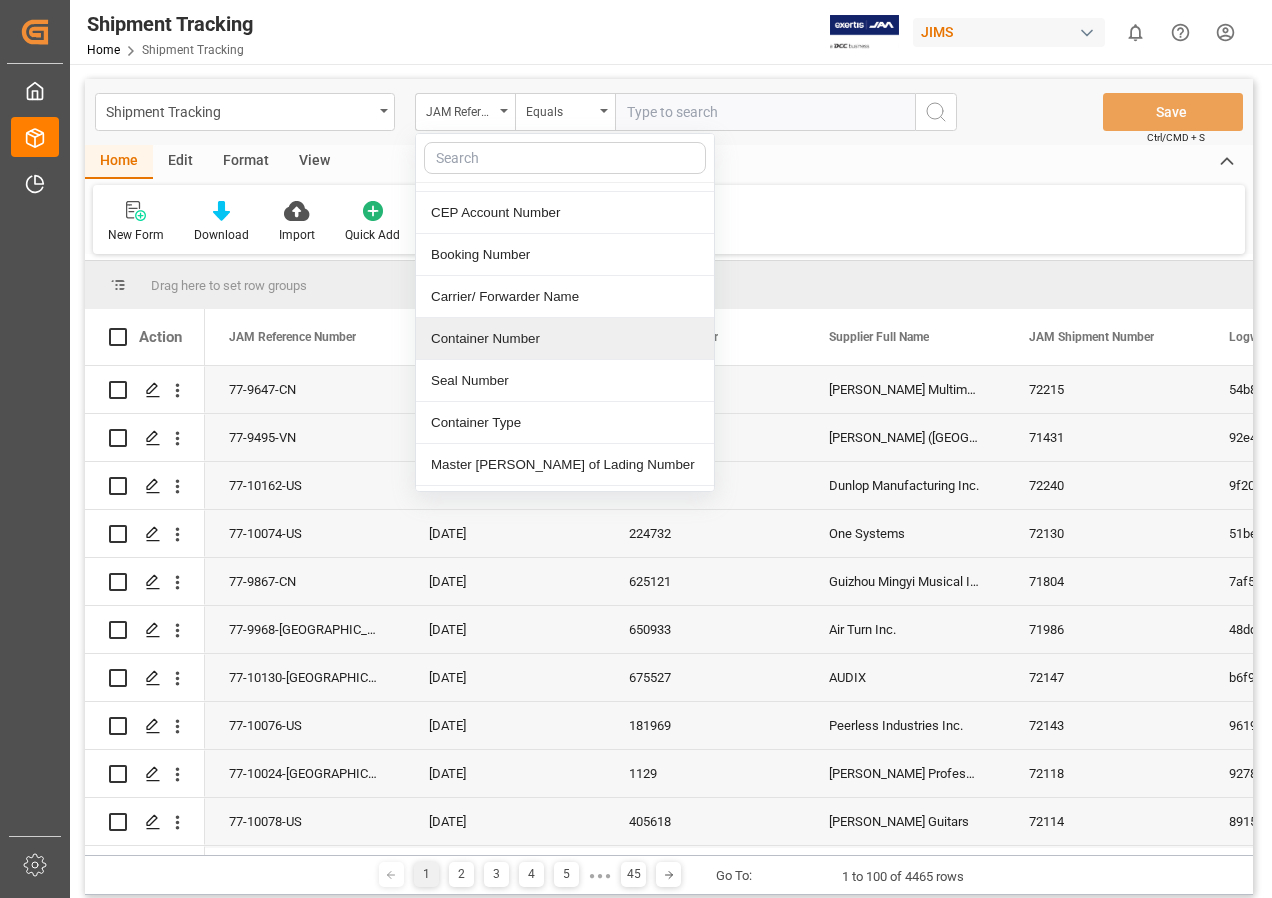 click on "Container Number" at bounding box center [565, 339] 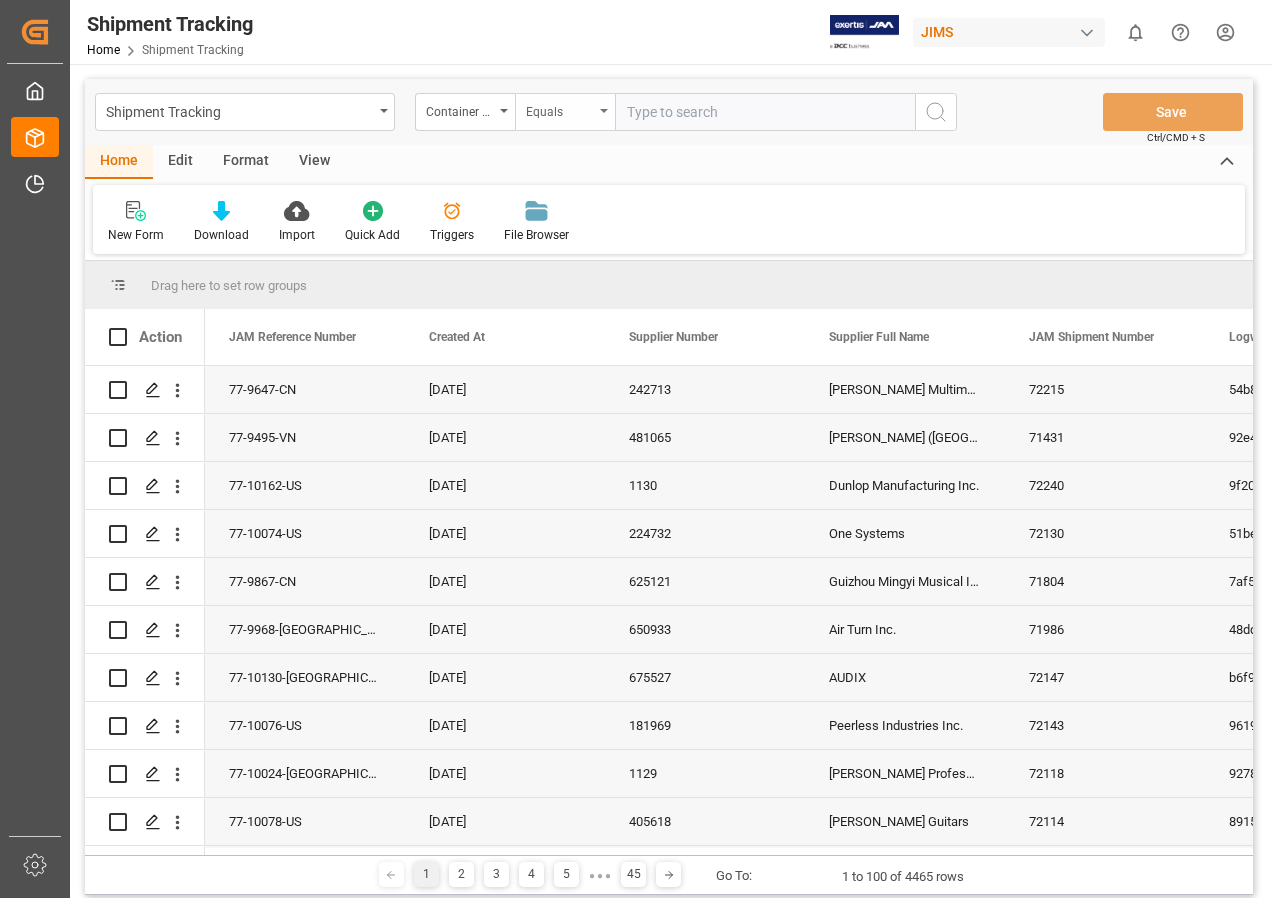 click on "Equals" at bounding box center [565, 112] 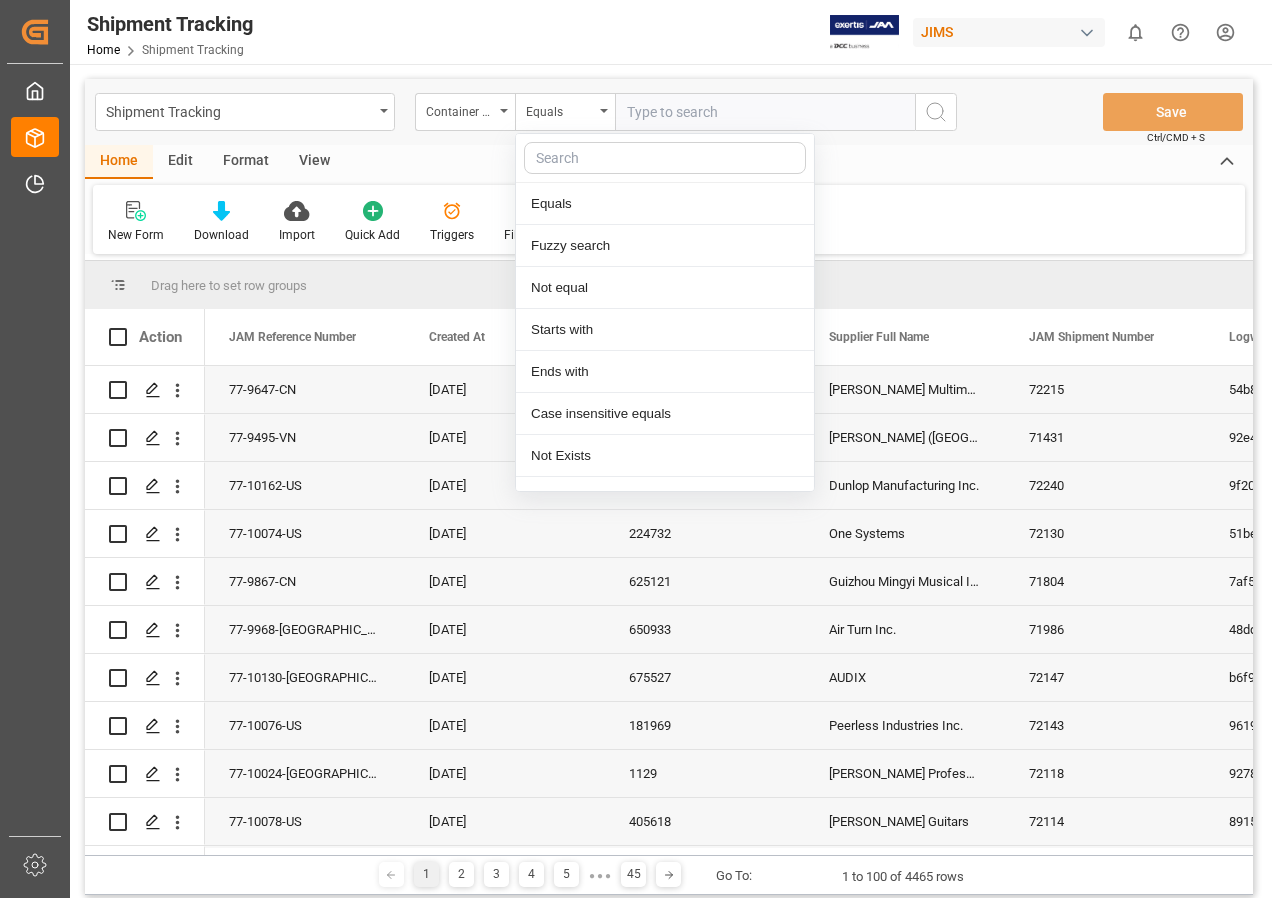 click at bounding box center (765, 112) 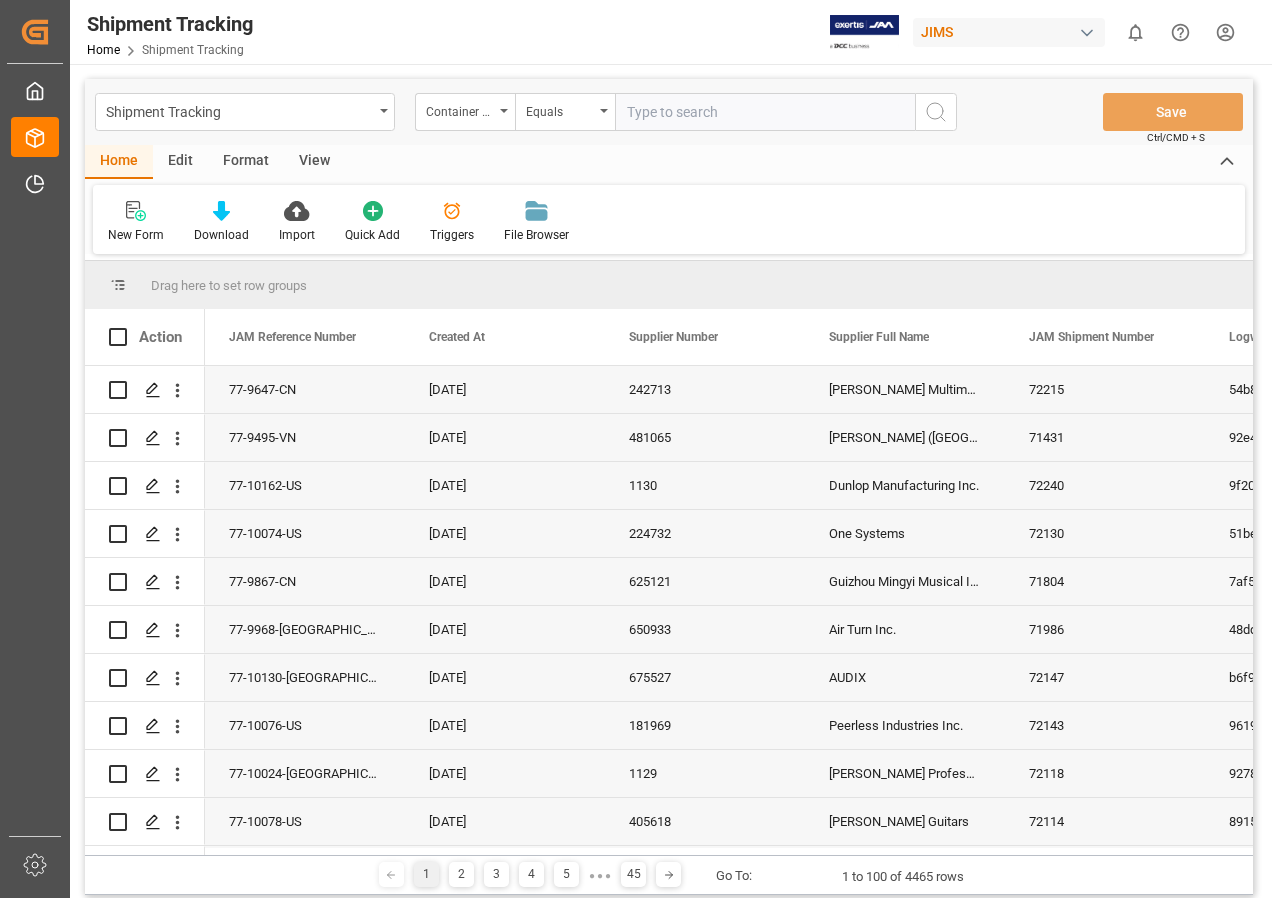 click at bounding box center (765, 112) 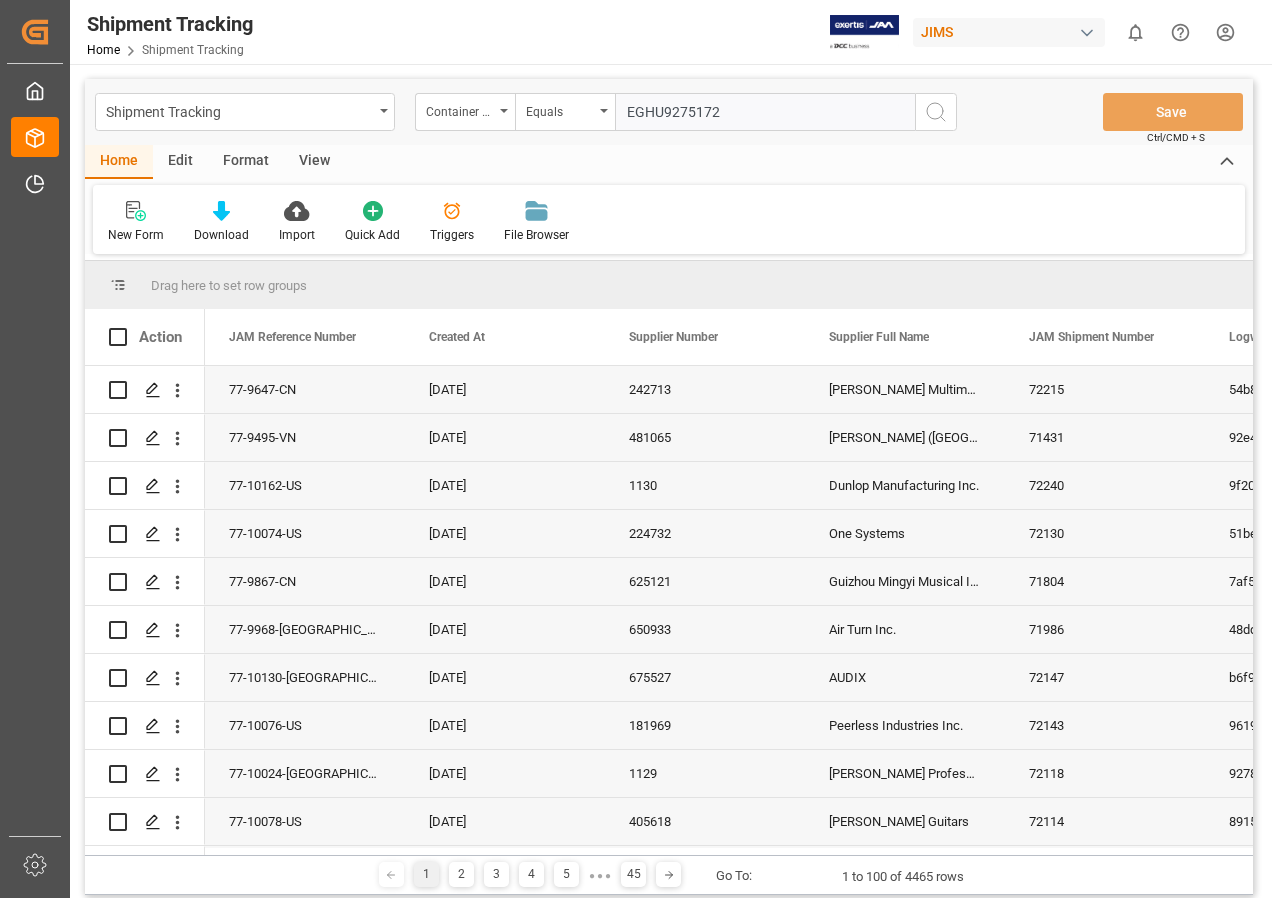 type on "EGHU9275172" 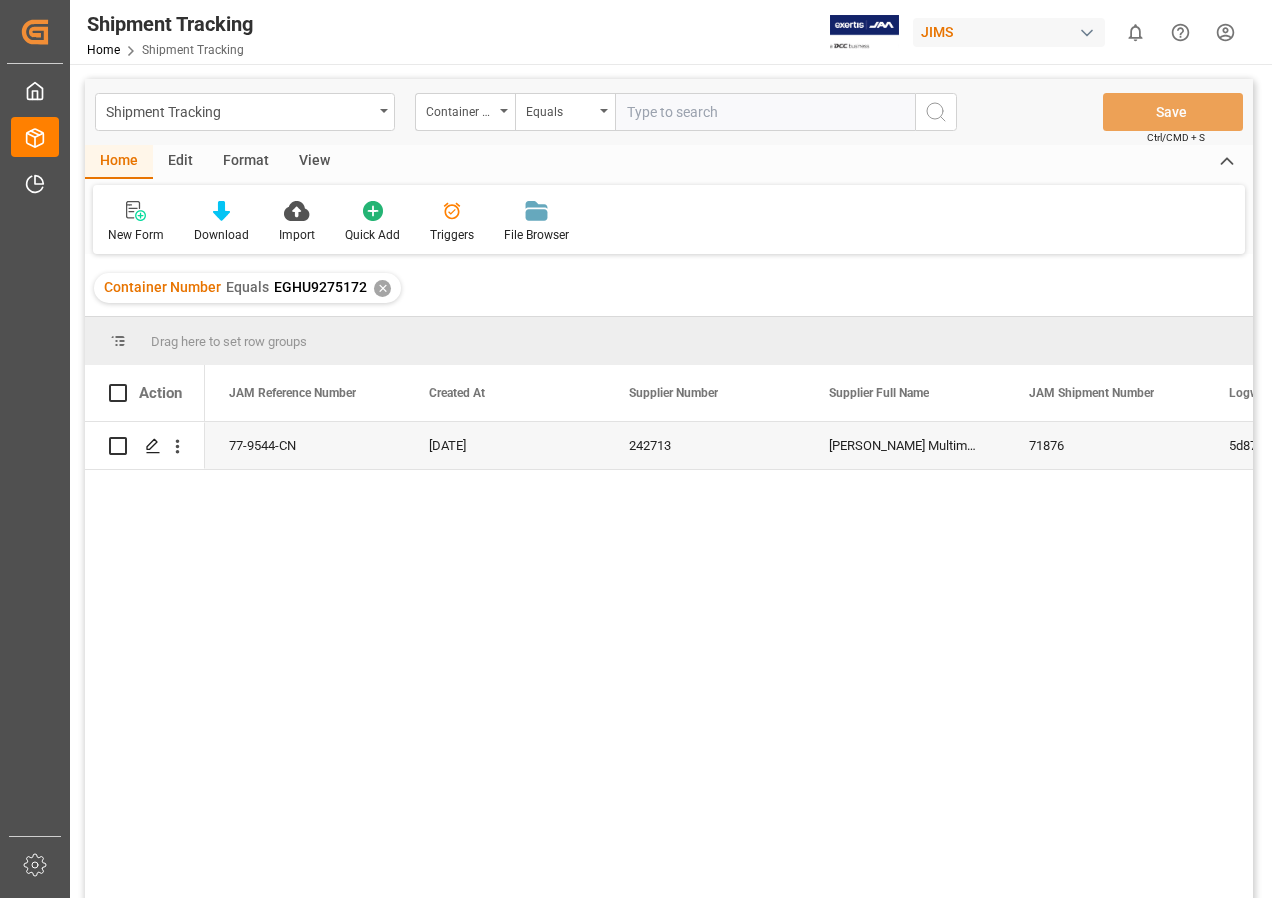 click on "View" at bounding box center (314, 162) 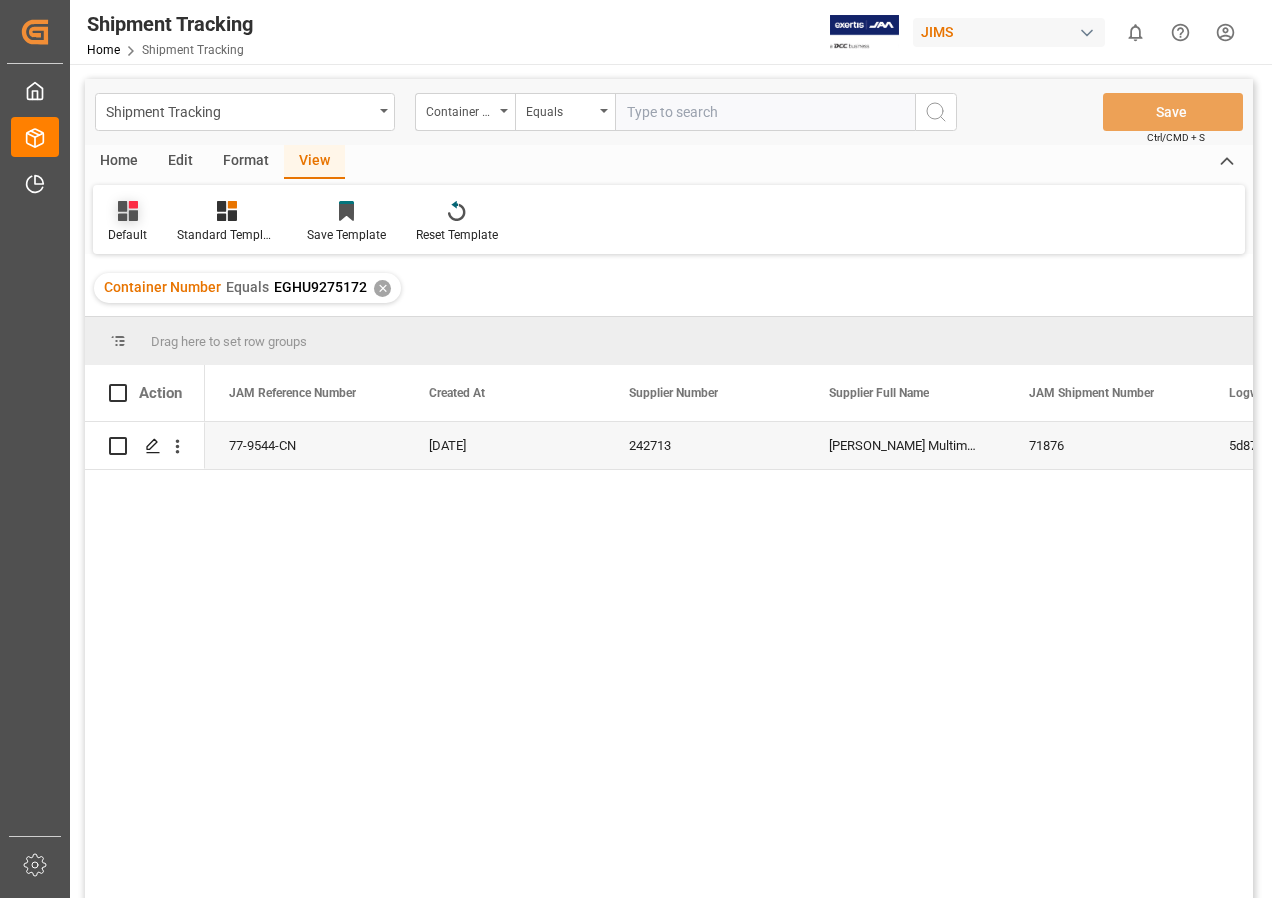 click 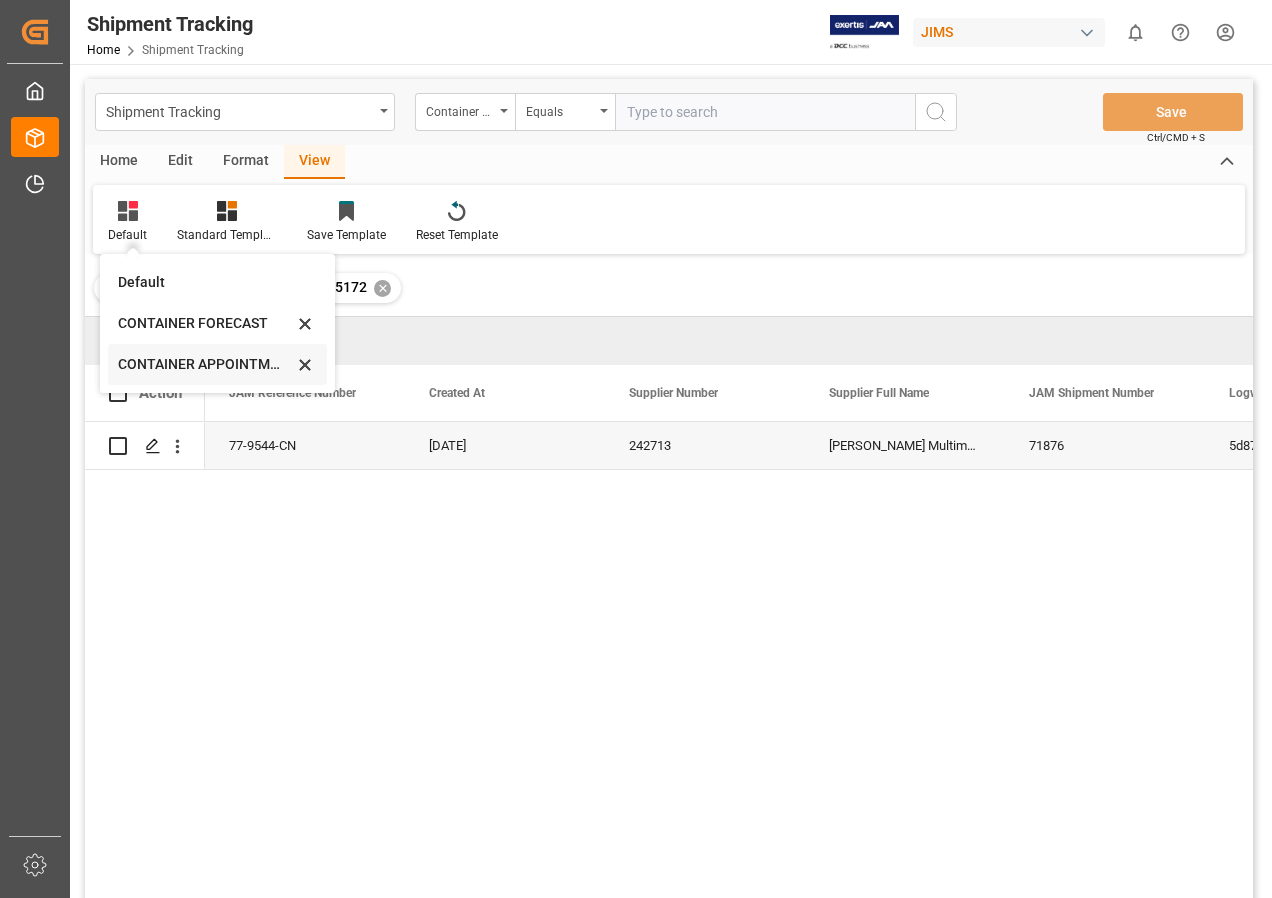 click on "CONTAINER APPOINTMENT" at bounding box center (205, 364) 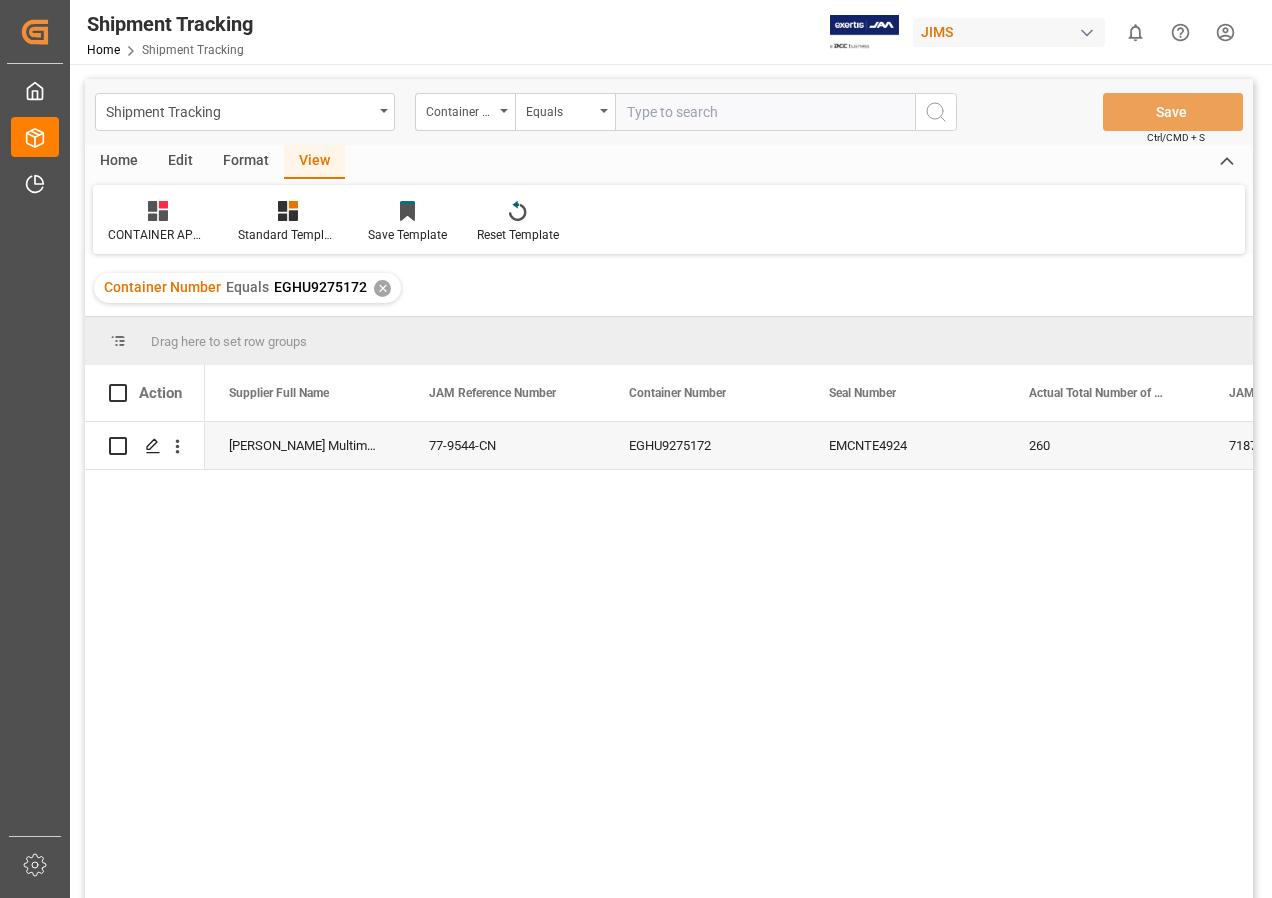 click on "EMCNTE4924" at bounding box center (905, 445) 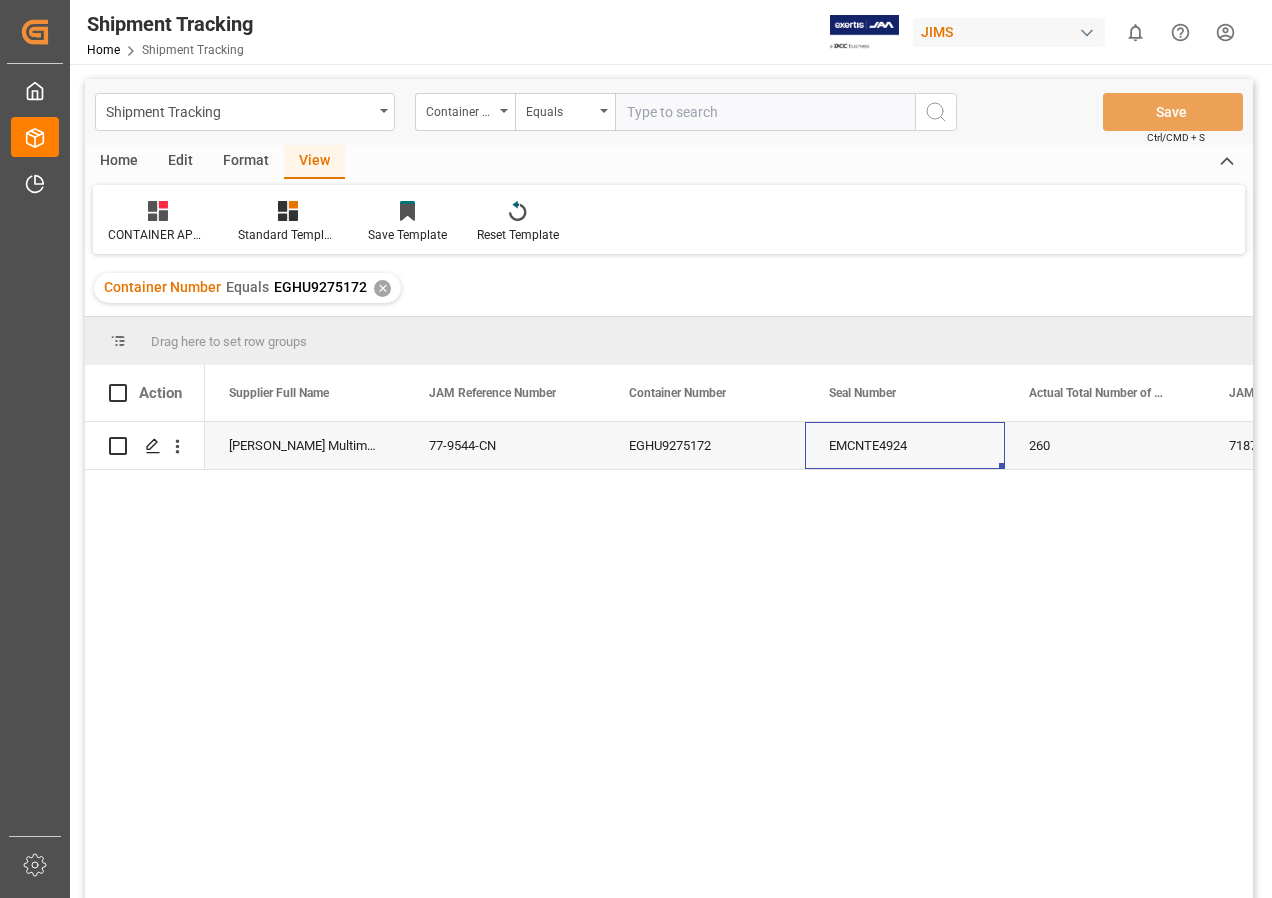 click at bounding box center [765, 112] 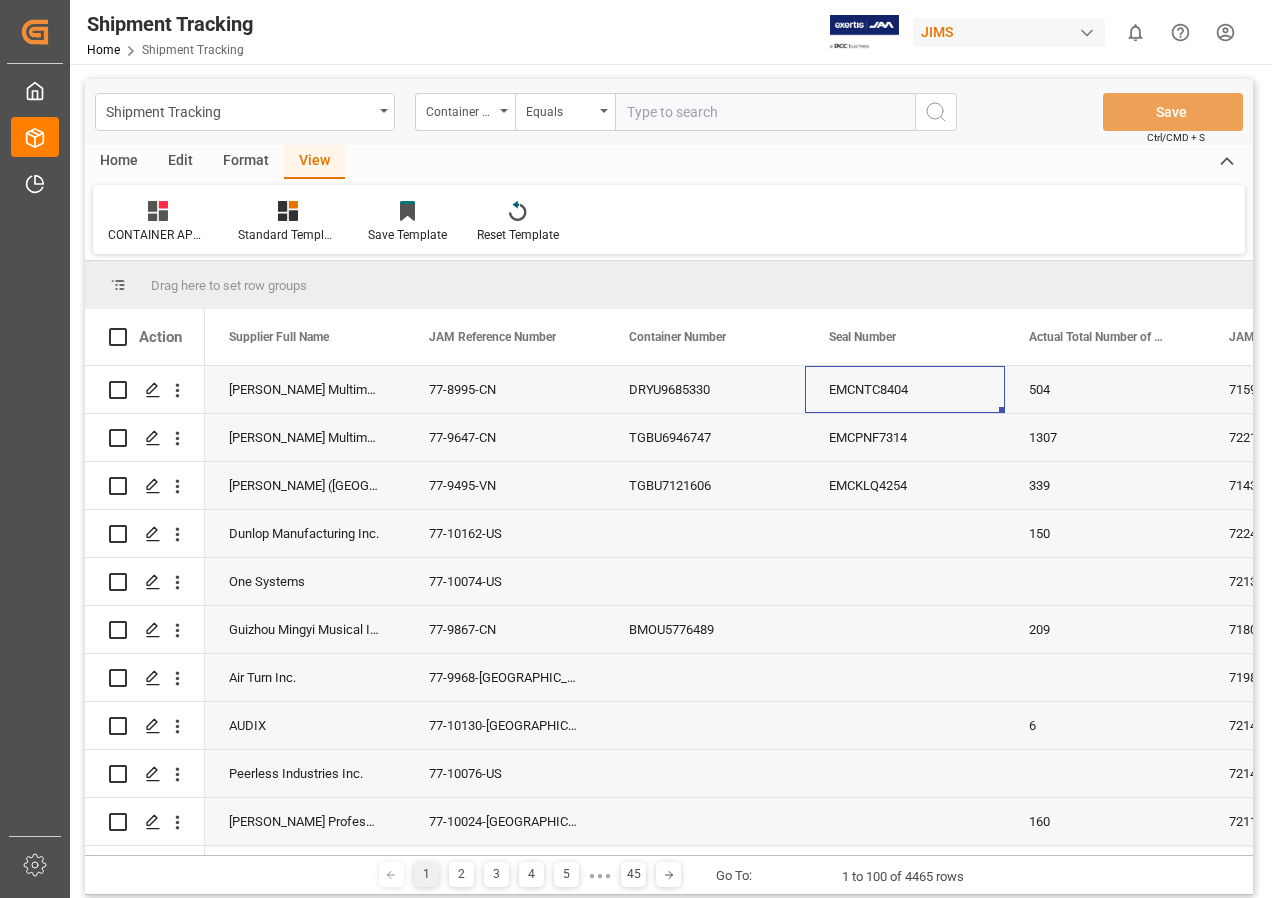 click at bounding box center [765, 112] 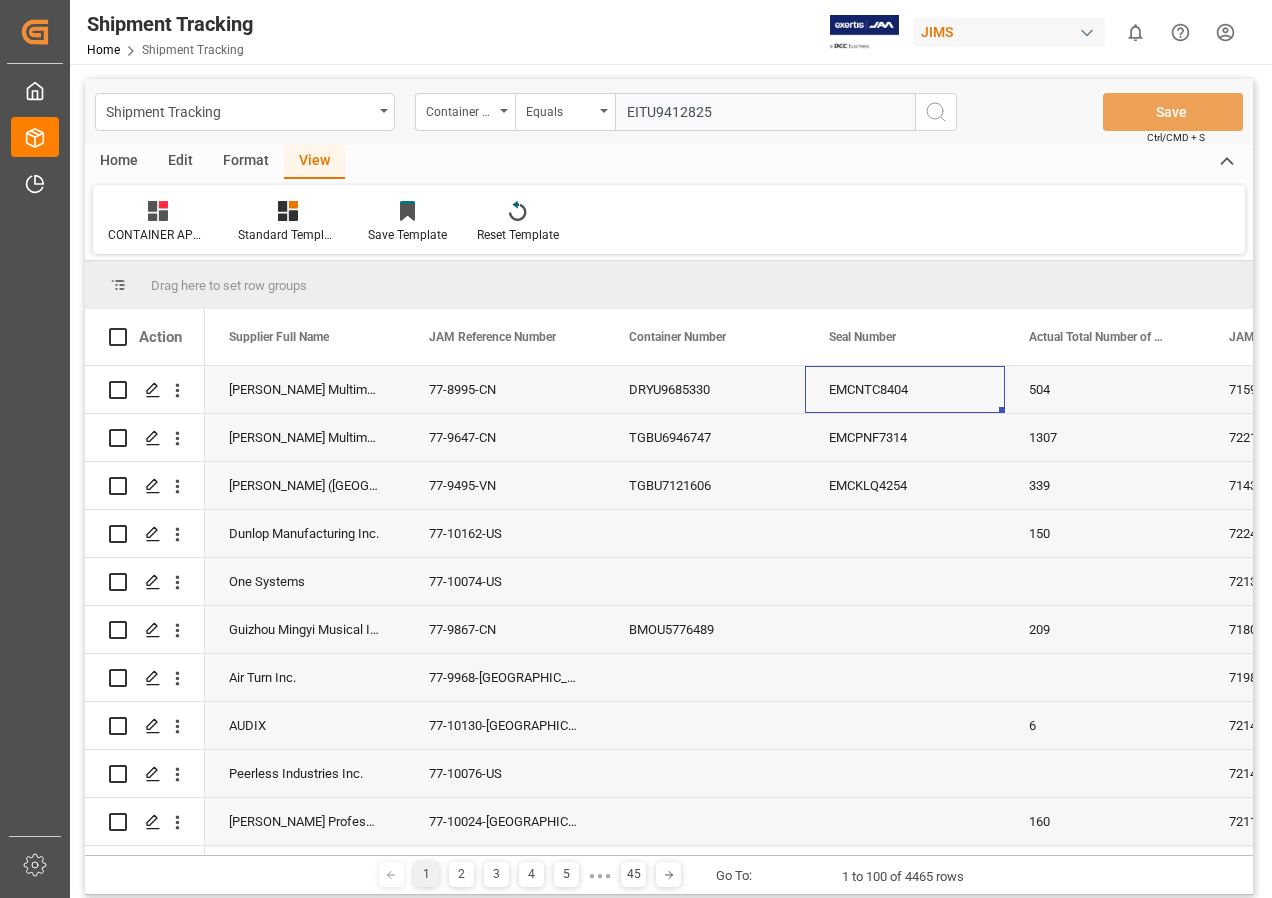 type on "EITU9412825" 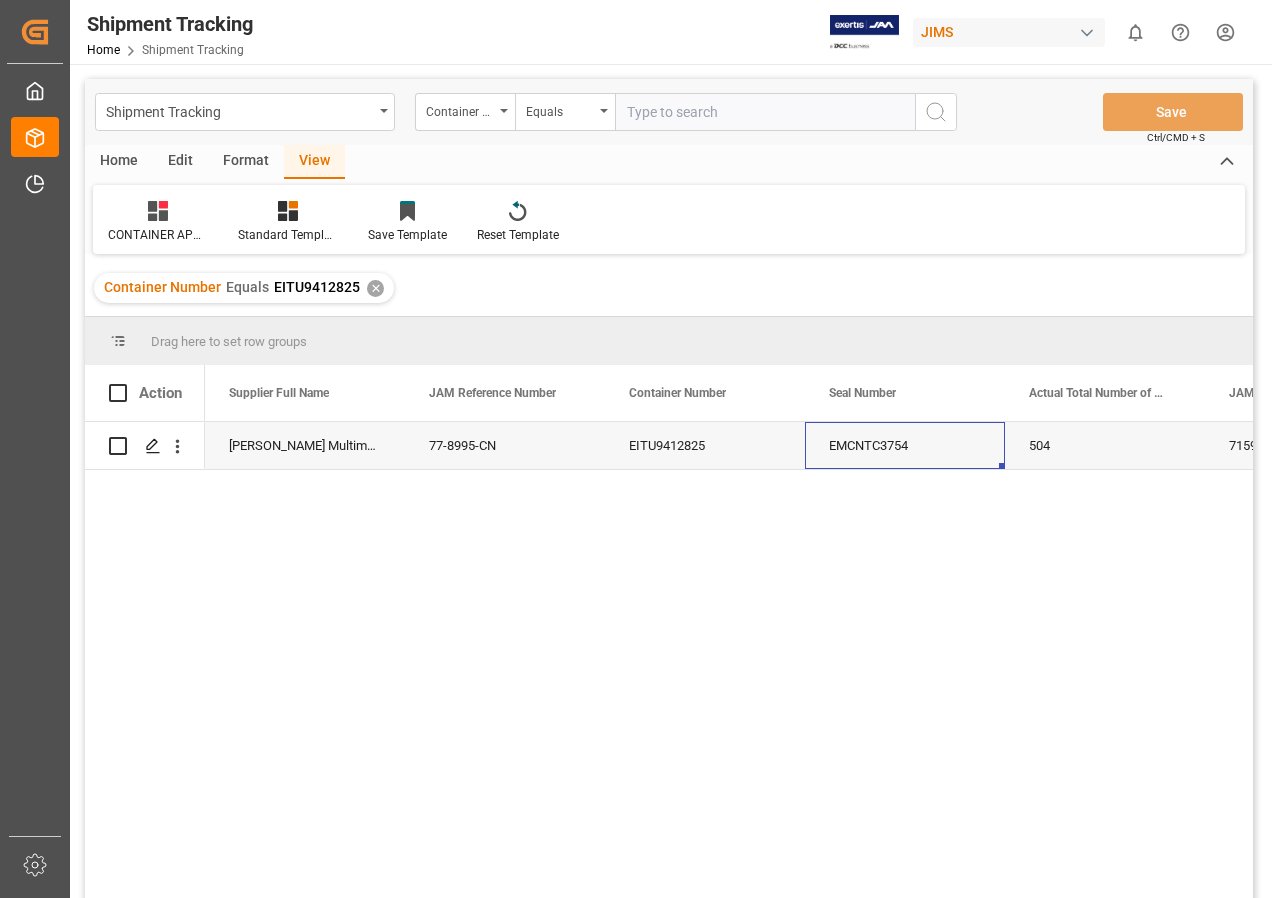 click on "EMCNTC3754" at bounding box center (905, 445) 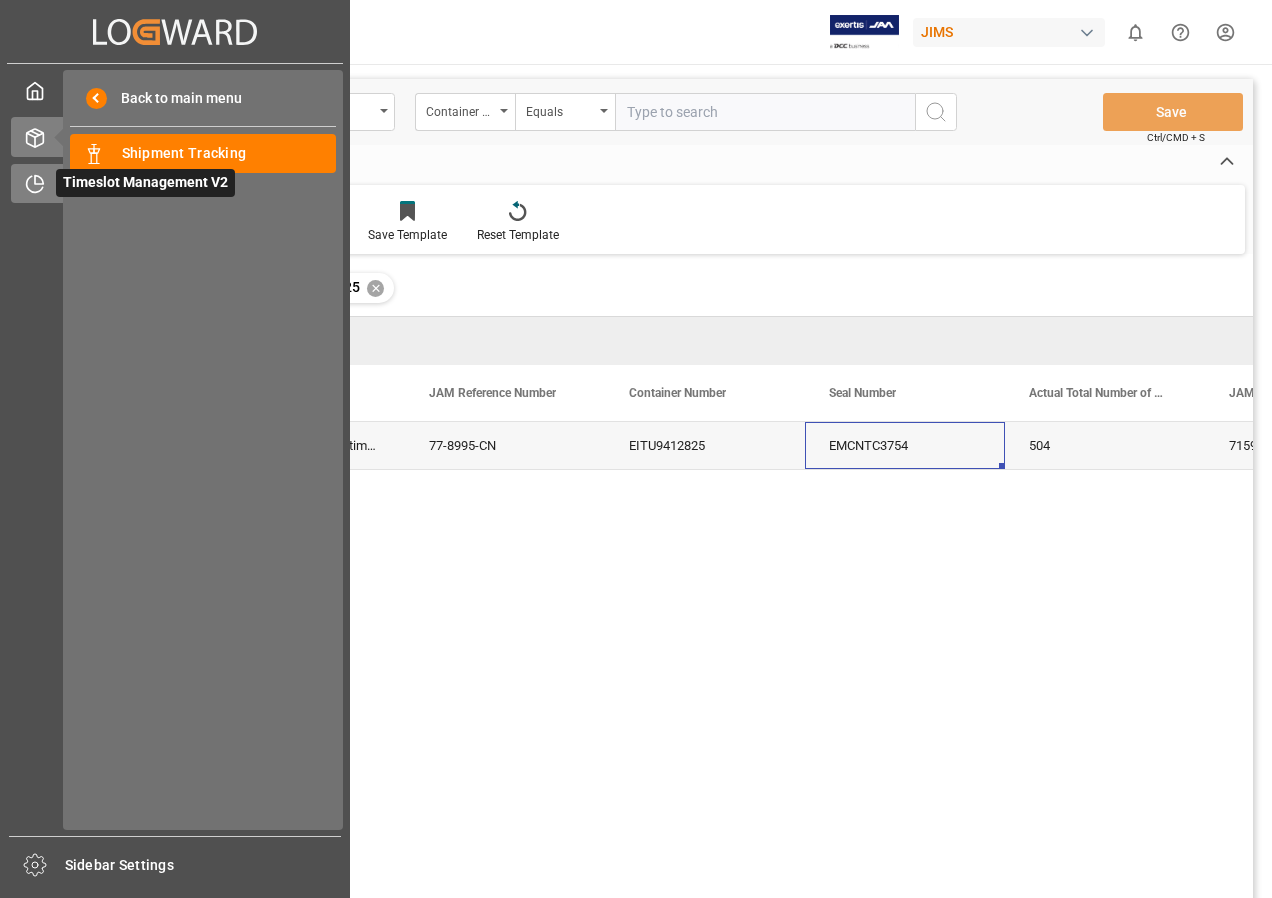 click on "Timeslot Management V2" at bounding box center (145, 183) 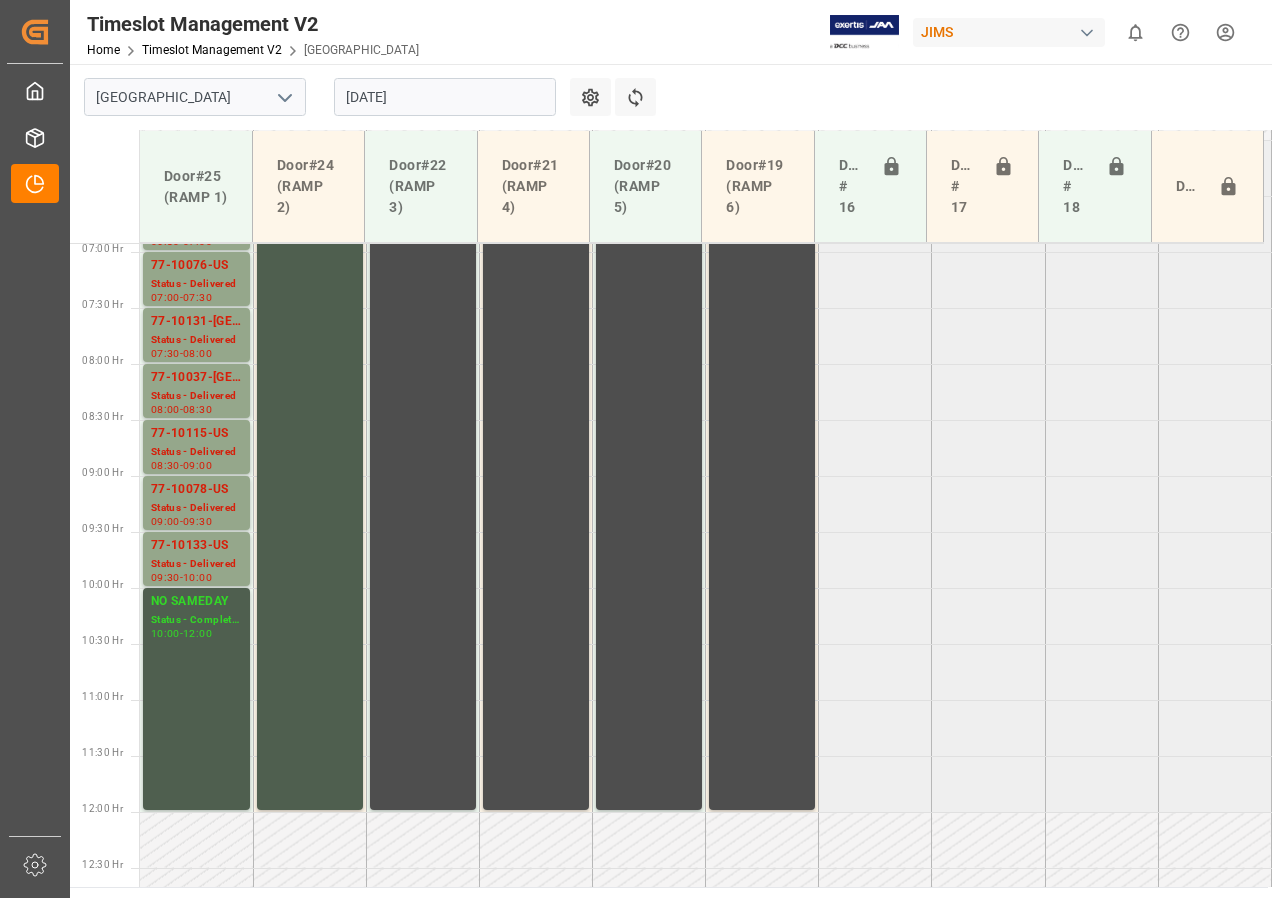 scroll, scrollTop: 1037, scrollLeft: 0, axis: vertical 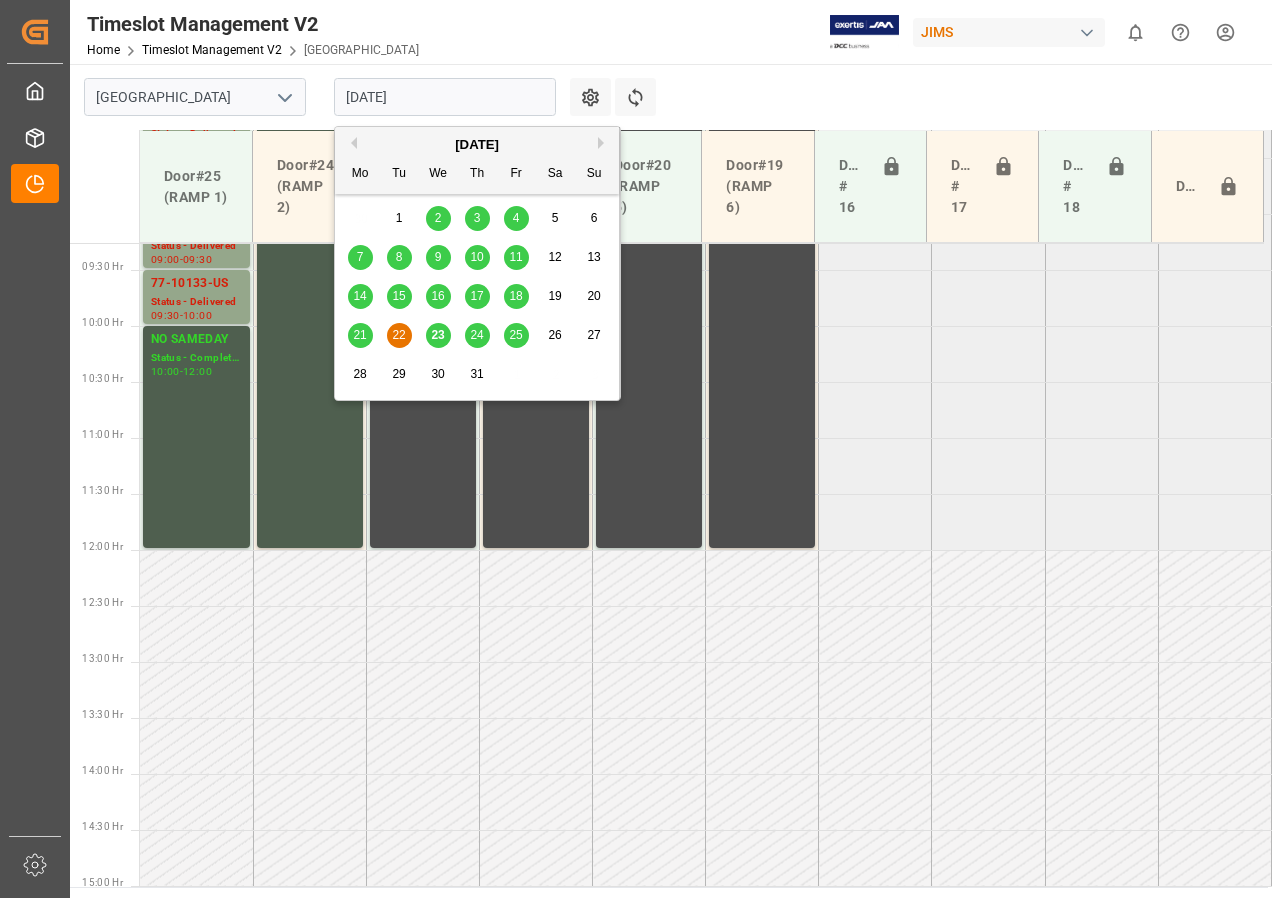 click on "[DATE]" at bounding box center [445, 97] 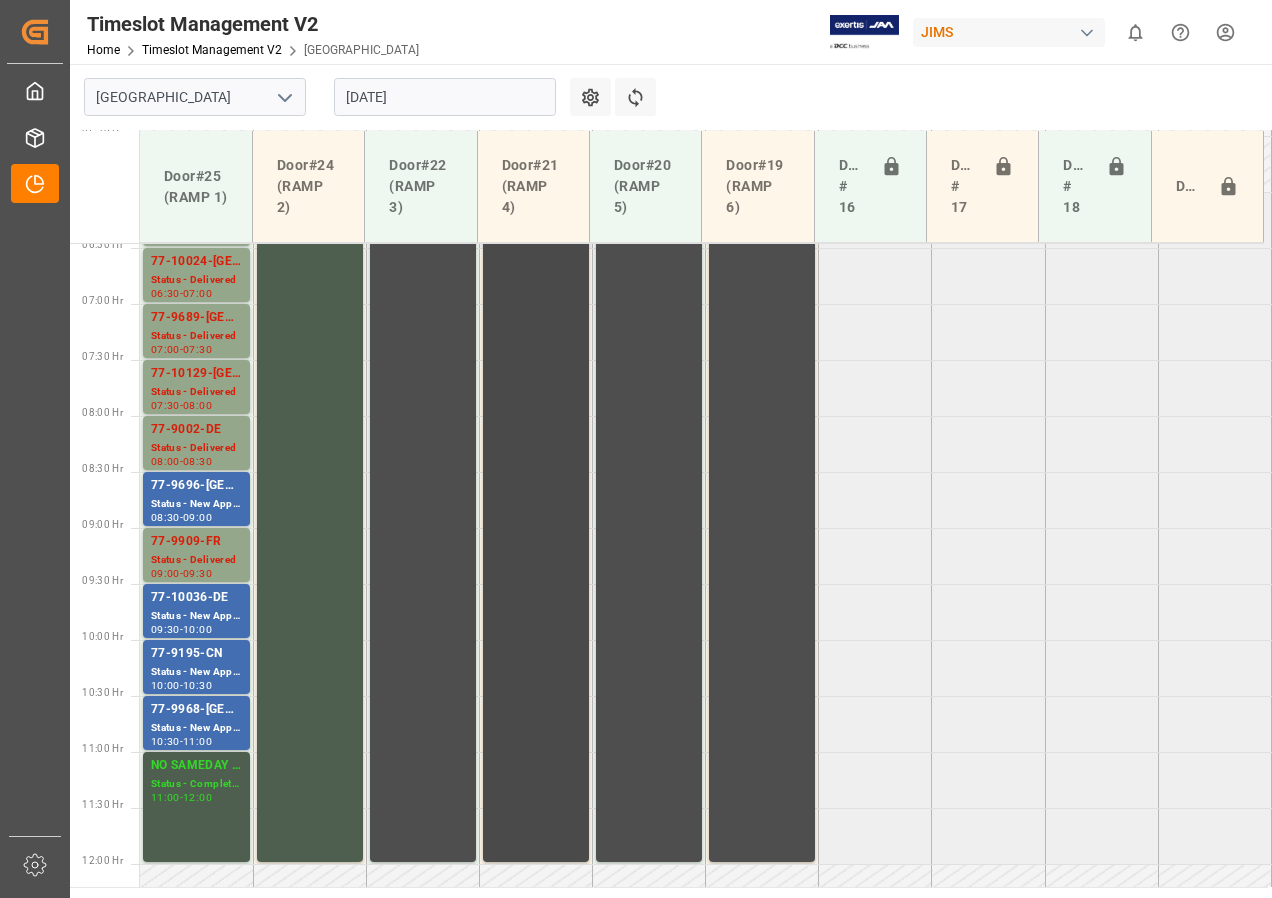 scroll, scrollTop: 737, scrollLeft: 0, axis: vertical 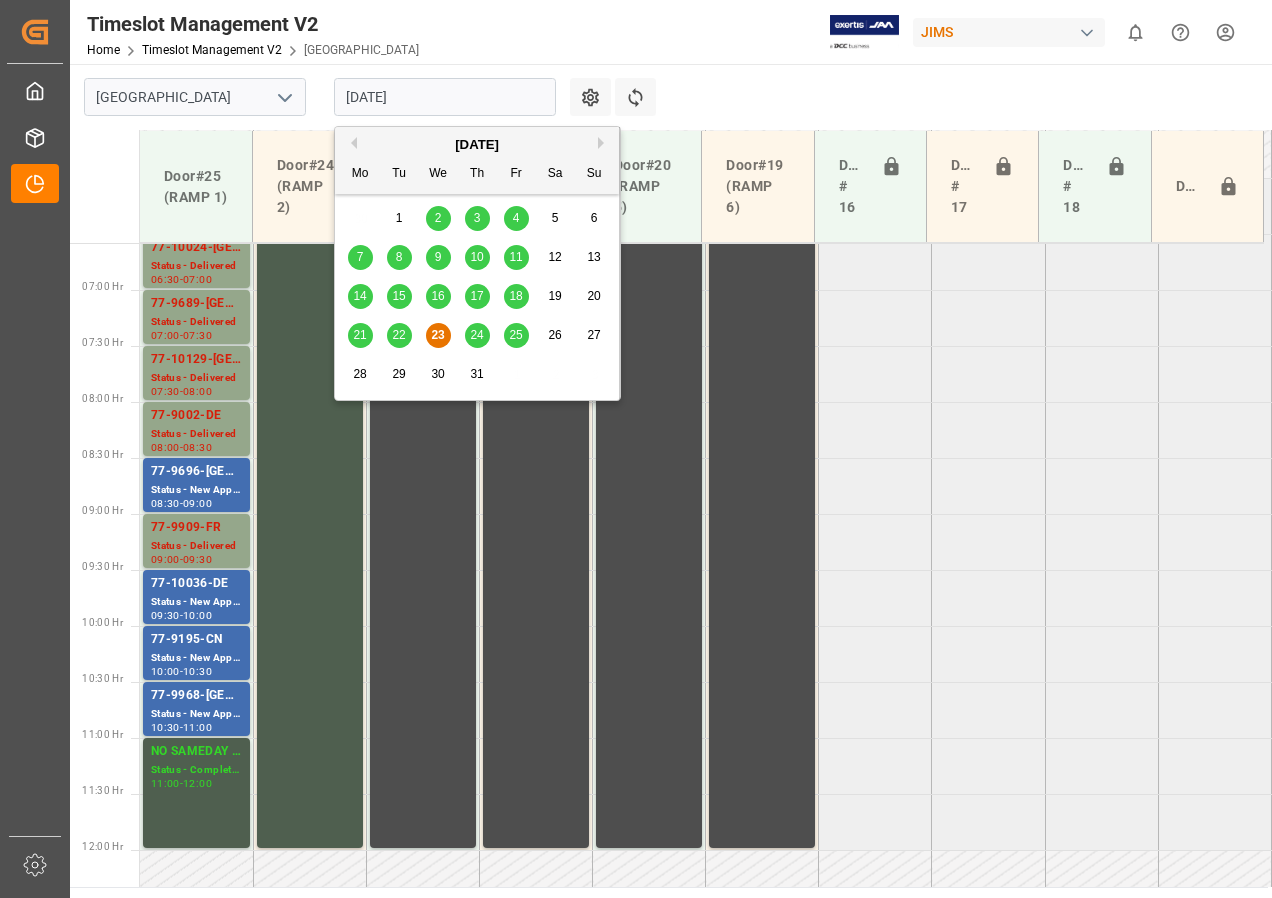 click on "[DATE]" at bounding box center [445, 97] 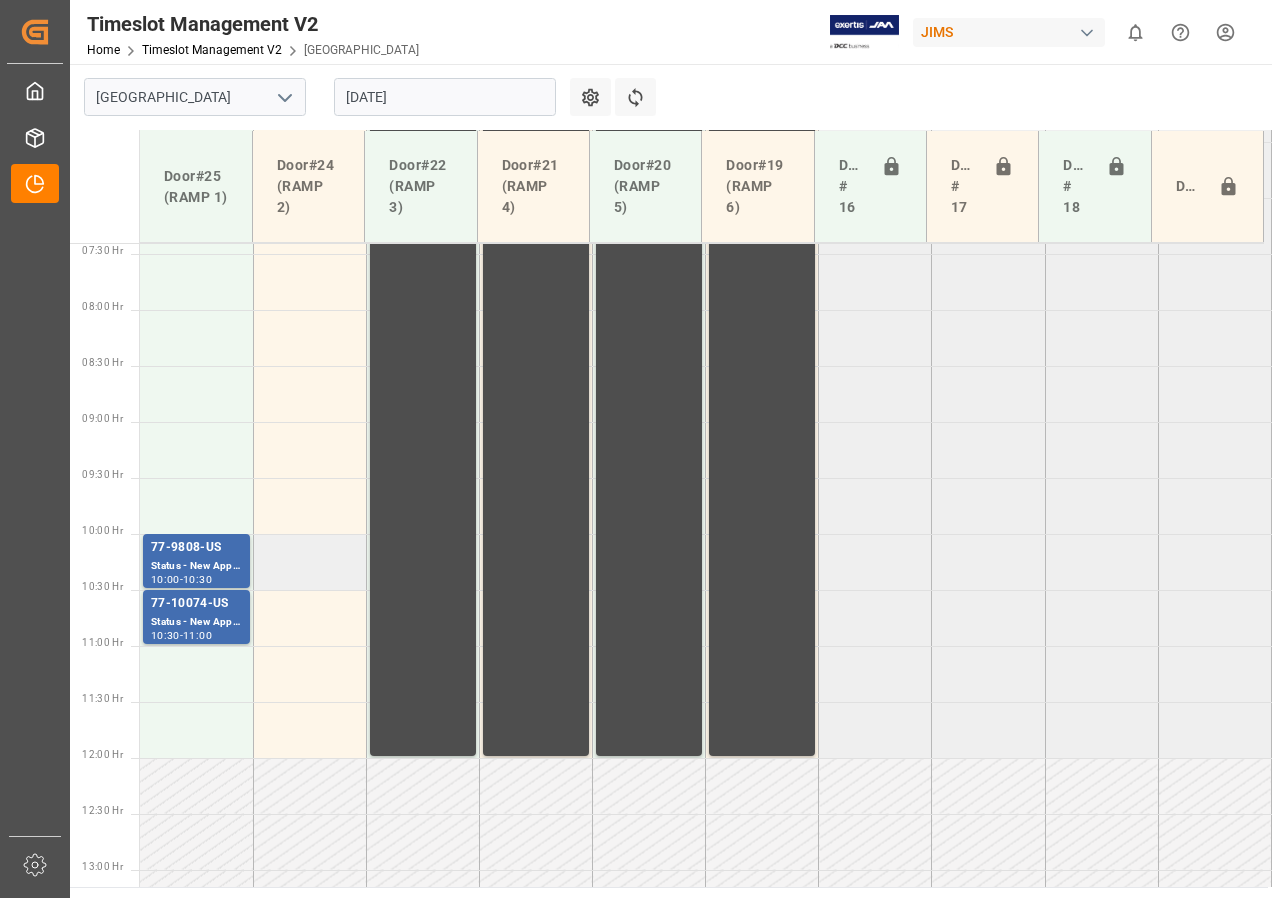 scroll, scrollTop: 837, scrollLeft: 0, axis: vertical 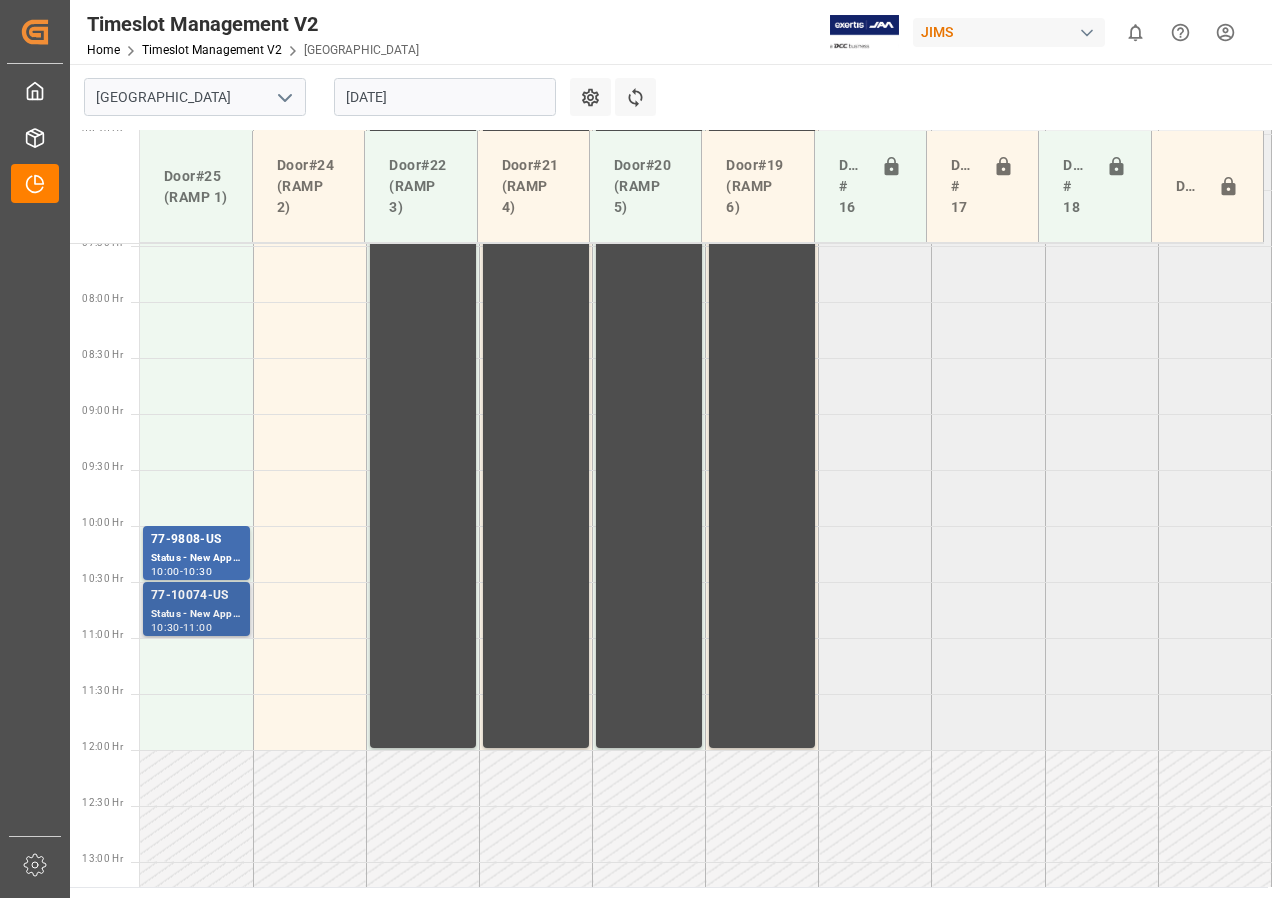 click on "77-10074-US" at bounding box center (196, 596) 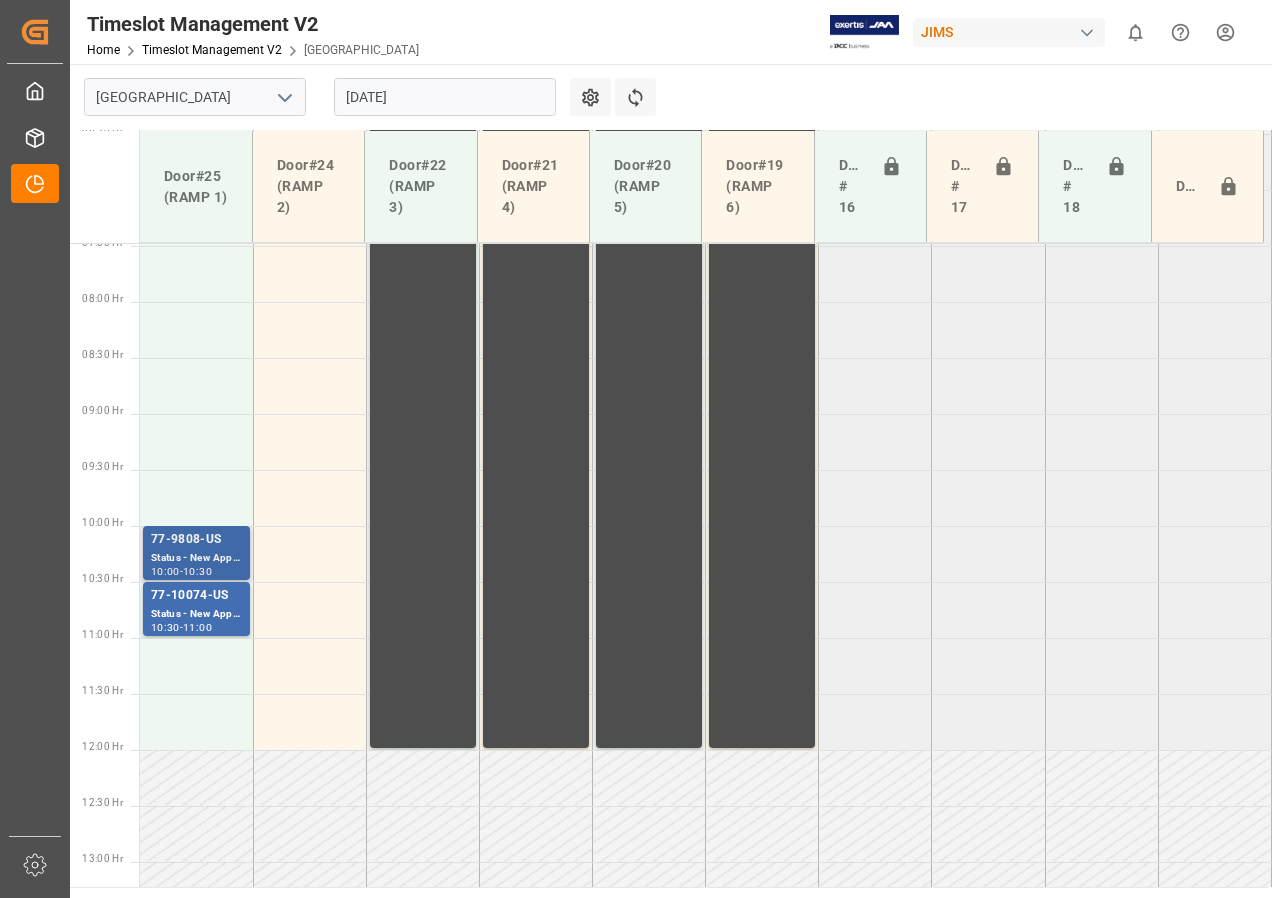 click on "77-9808-US" at bounding box center (196, 540) 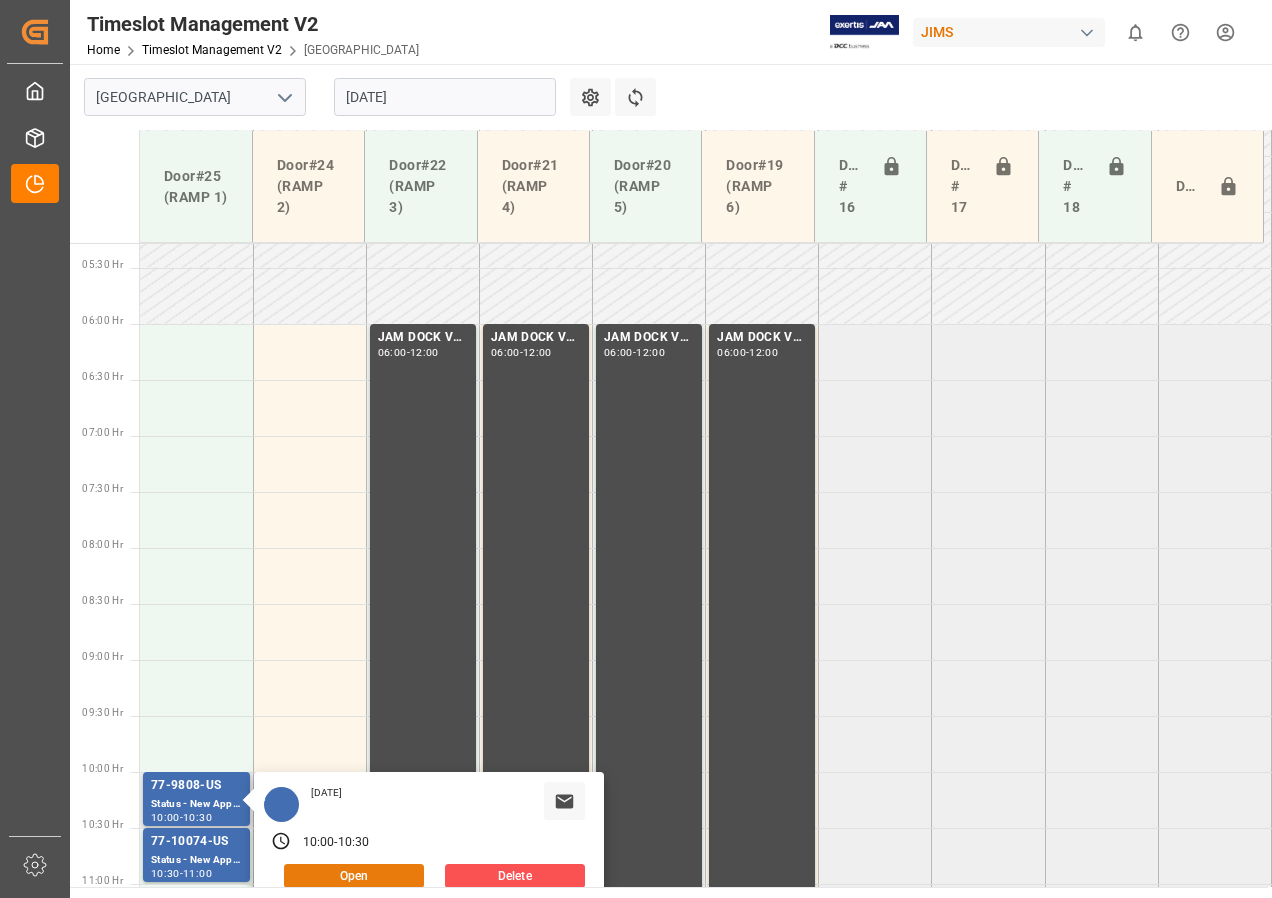 scroll, scrollTop: 637, scrollLeft: 0, axis: vertical 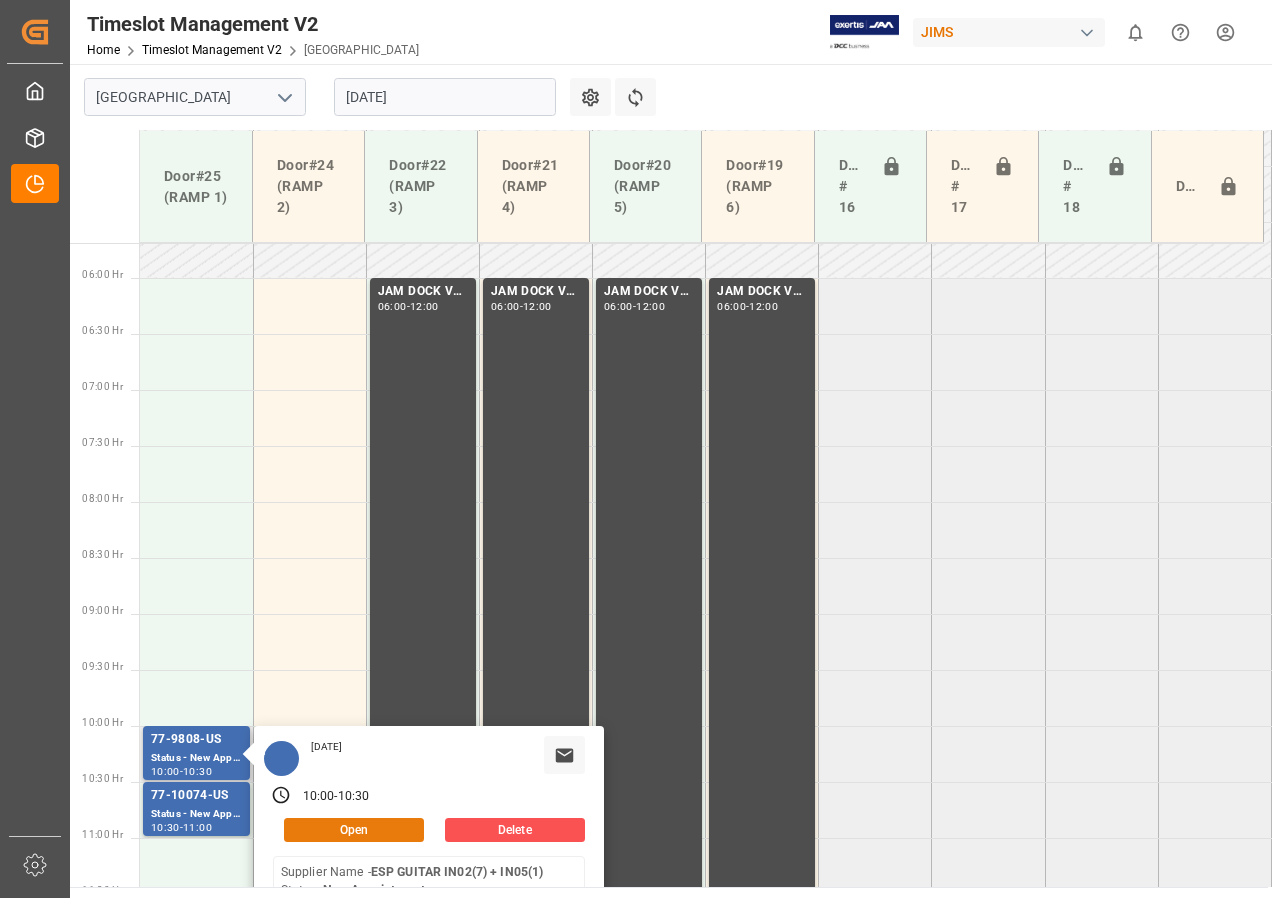 click on "Open" at bounding box center (354, 830) 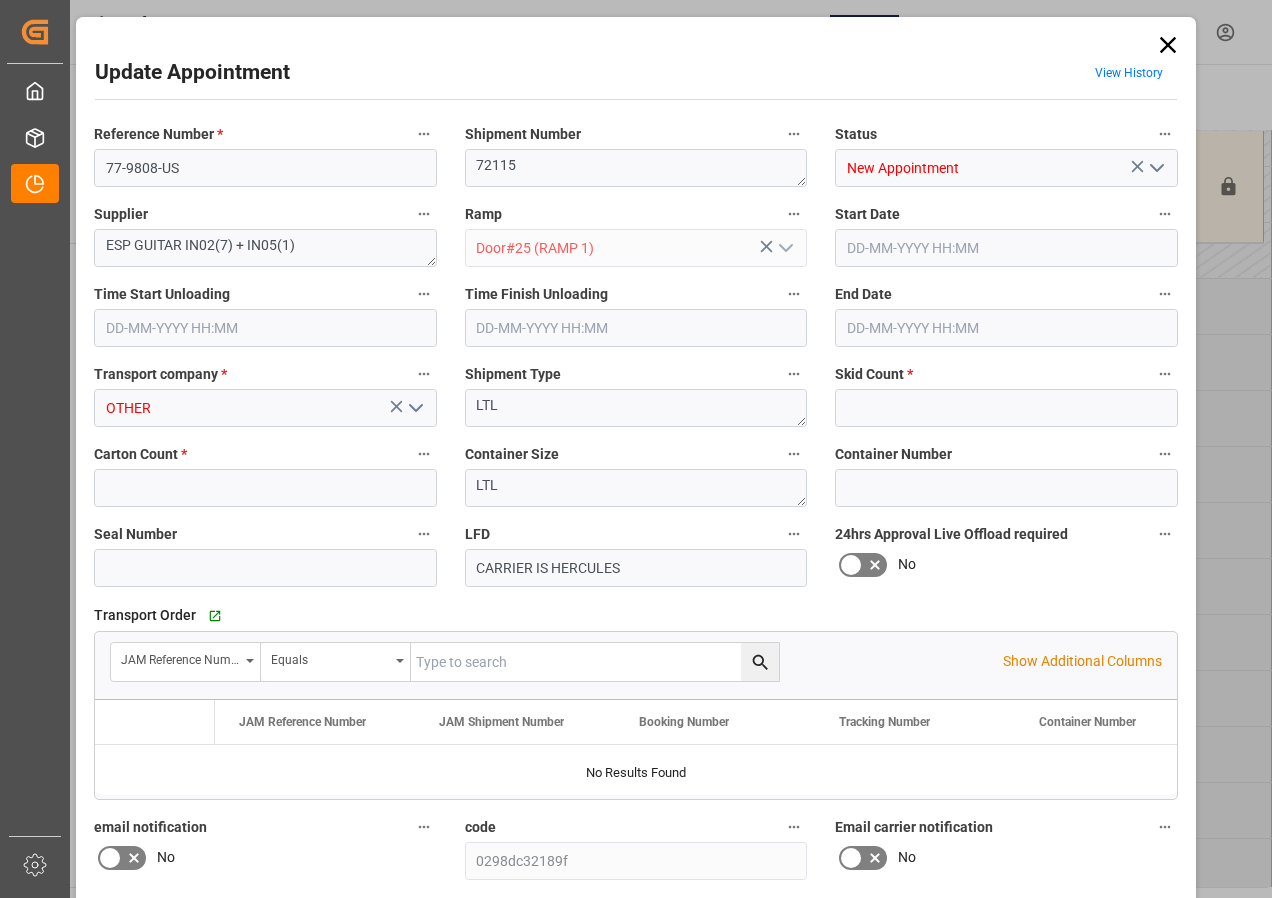 type on "1" 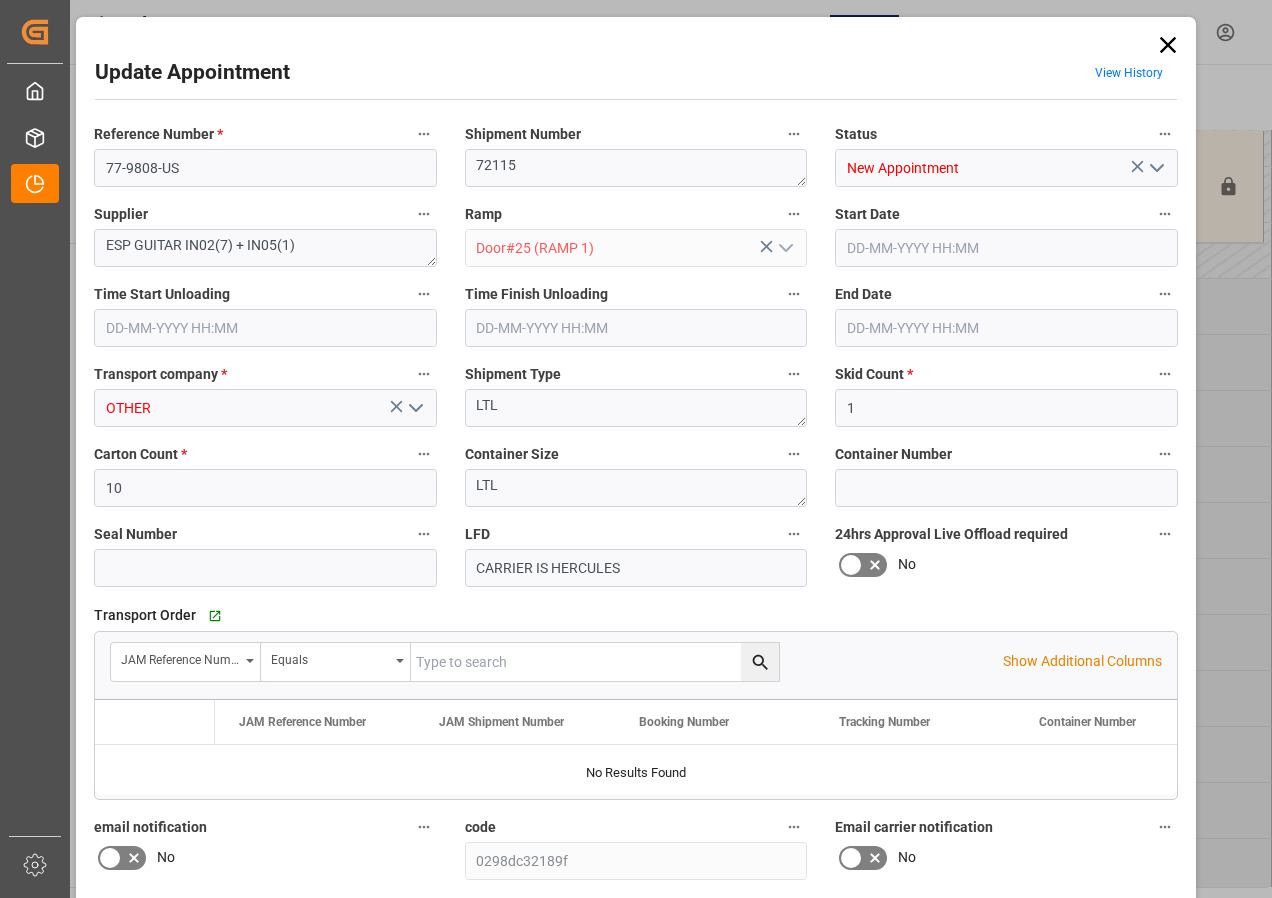 type on "[DATE] 10:00" 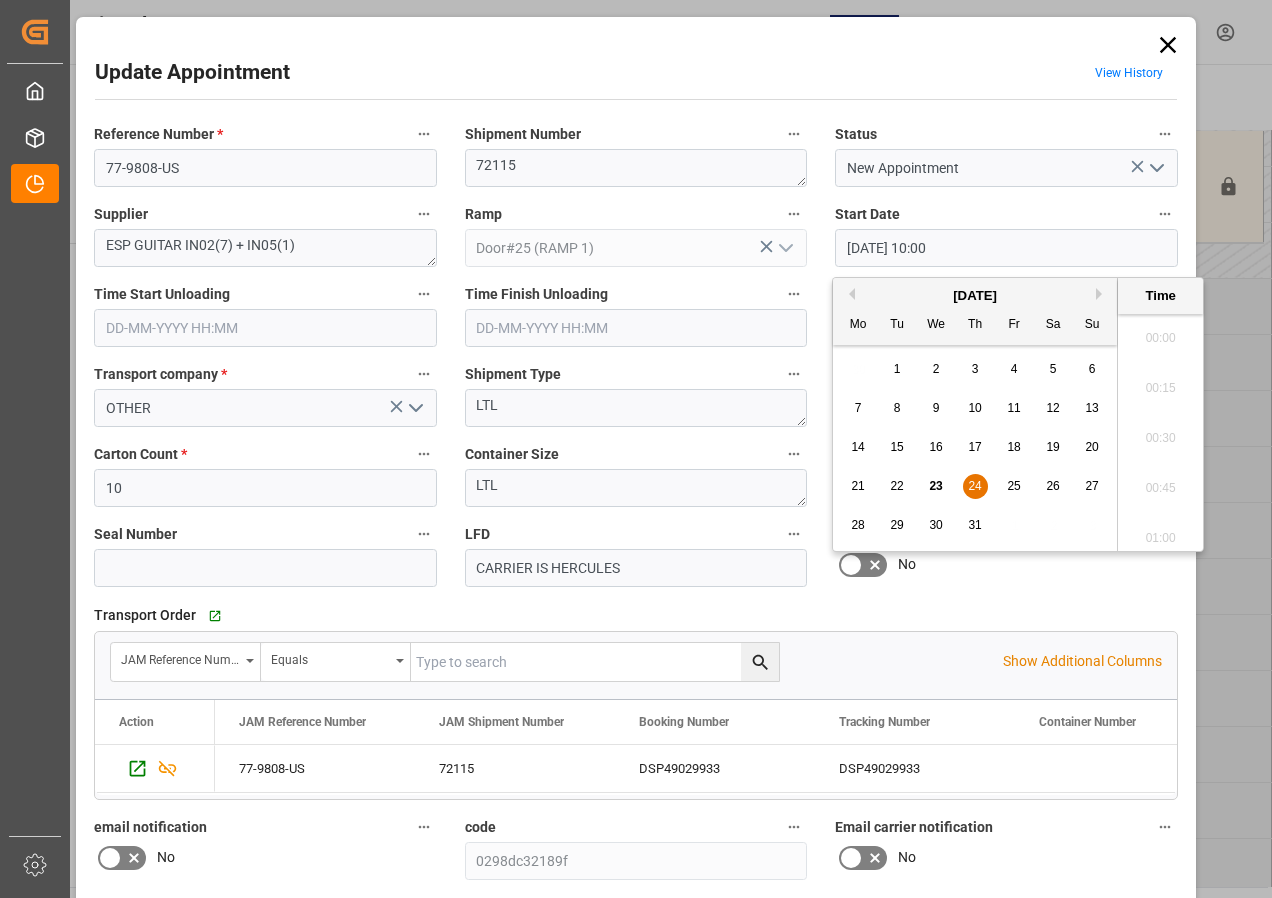 click on "[DATE] 10:00" at bounding box center [1006, 248] 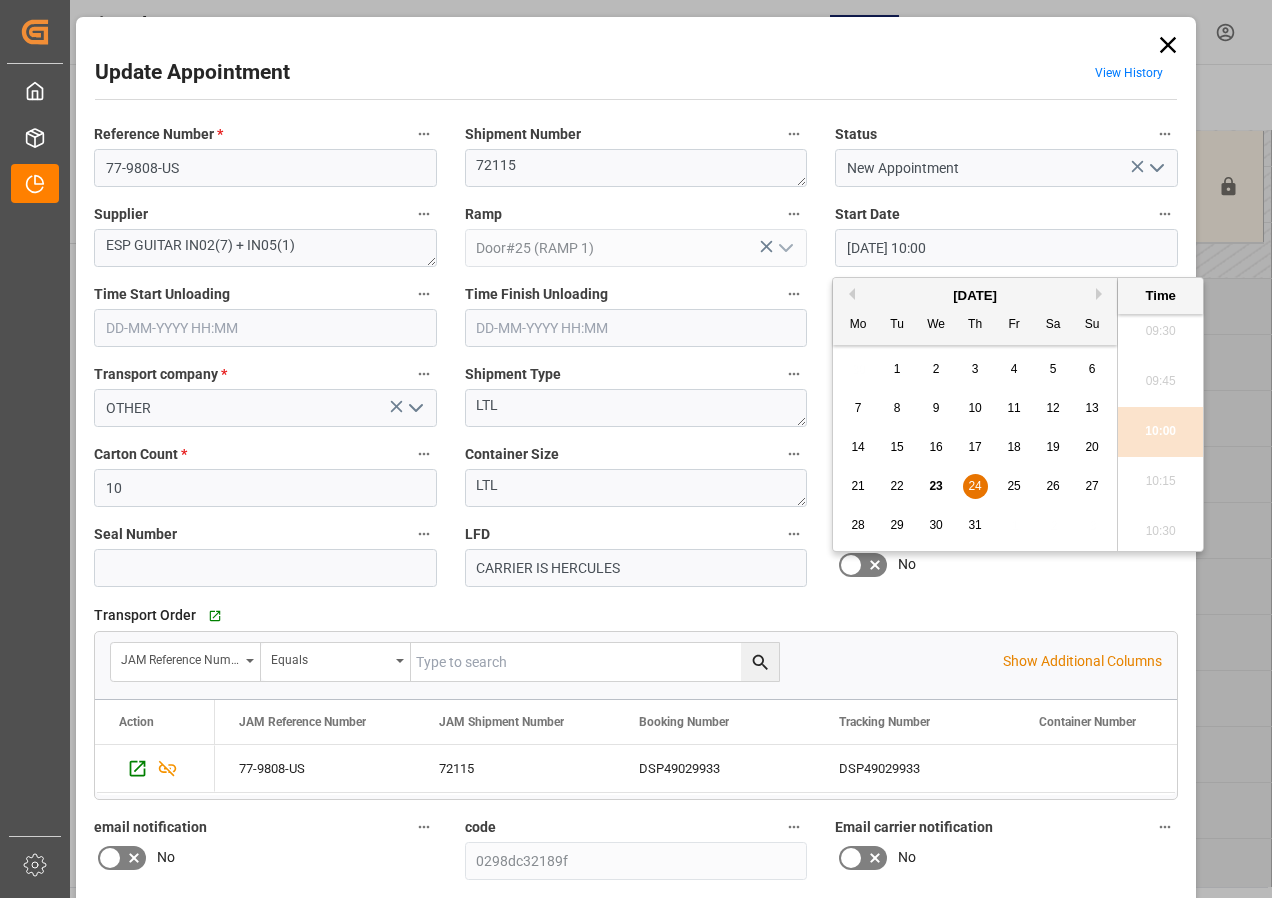 click on "24" at bounding box center (974, 486) 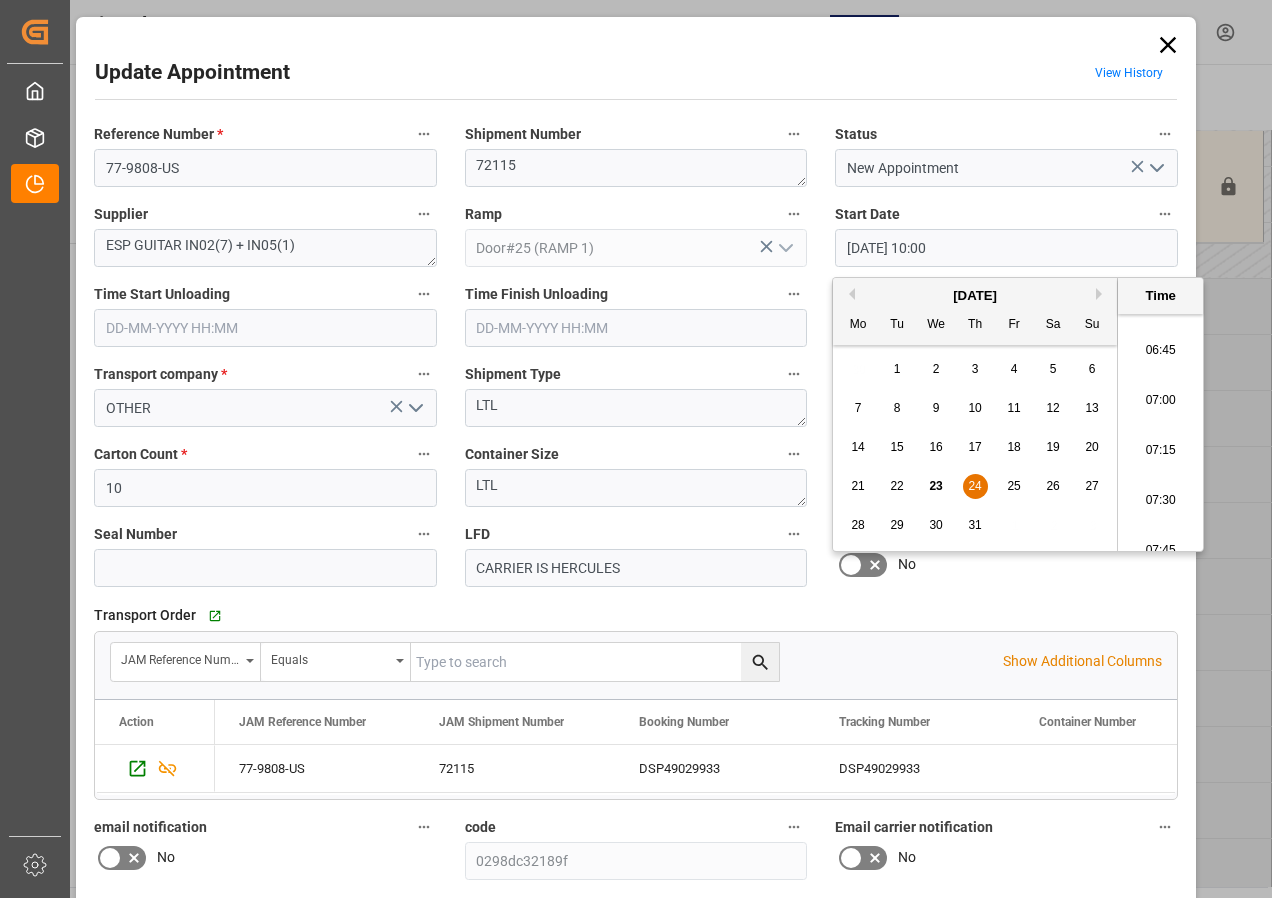 scroll, scrollTop: 1307, scrollLeft: 0, axis: vertical 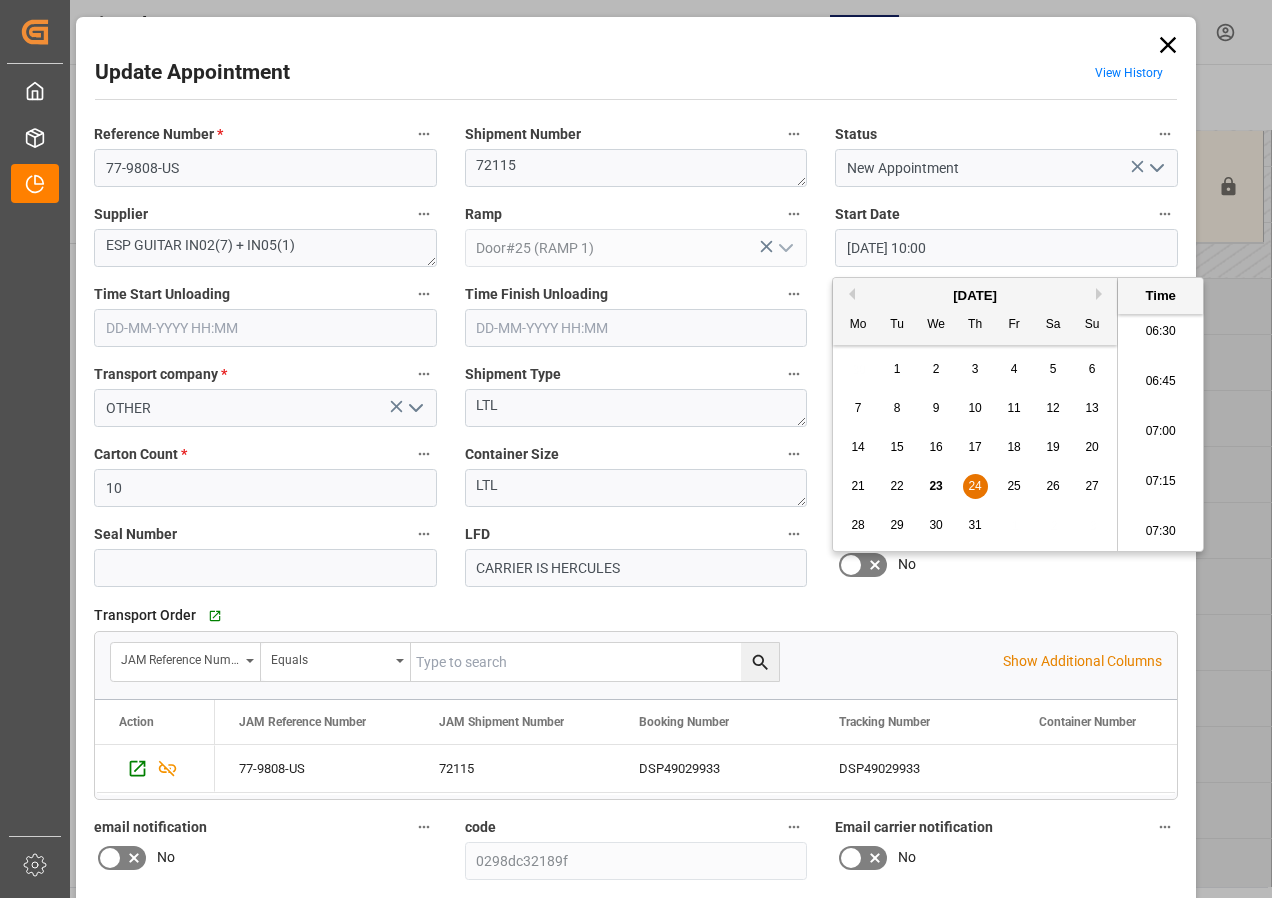 click on "06:30" at bounding box center [1160, 332] 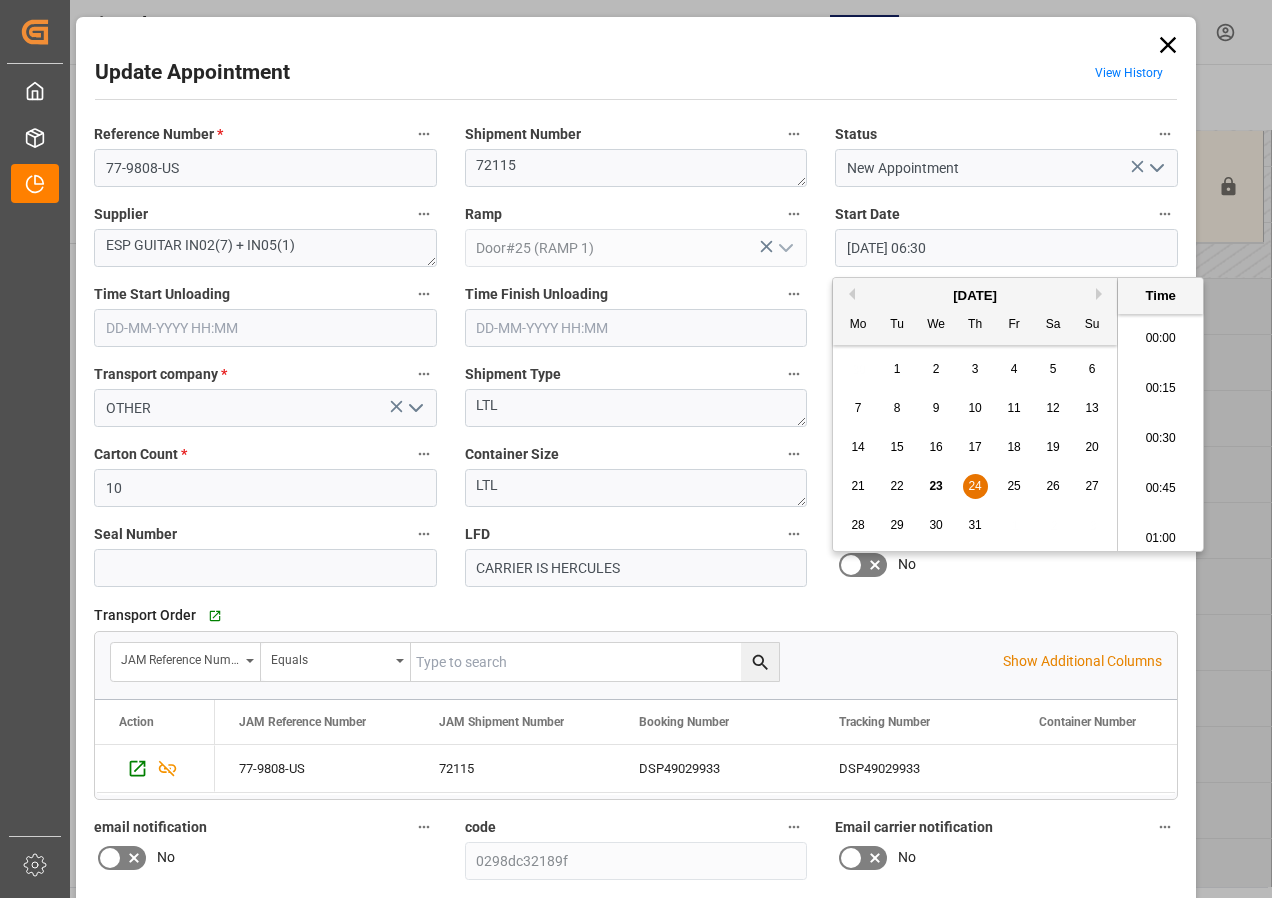click on "[DATE] 06:30" at bounding box center (1006, 248) 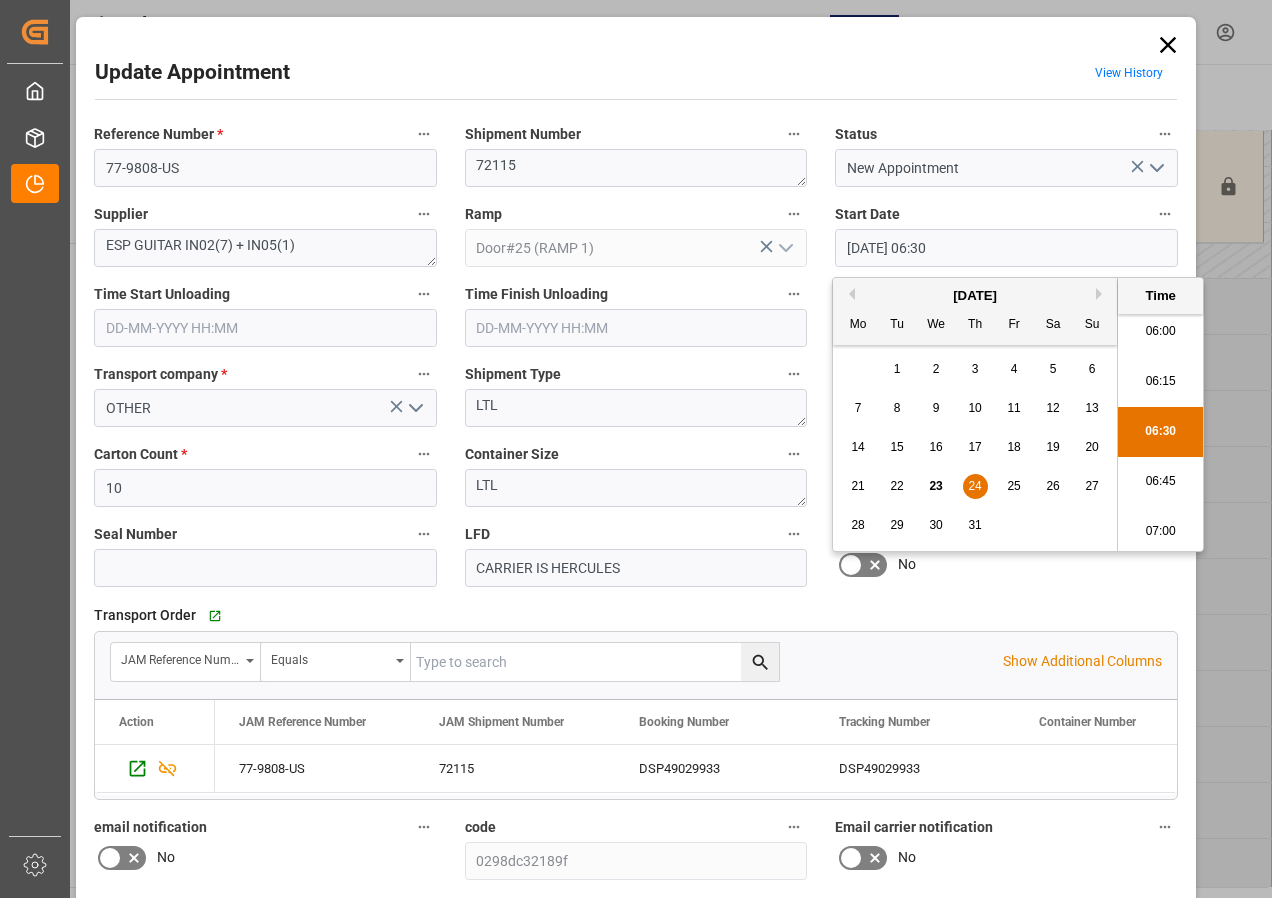 click on "24" at bounding box center (974, 486) 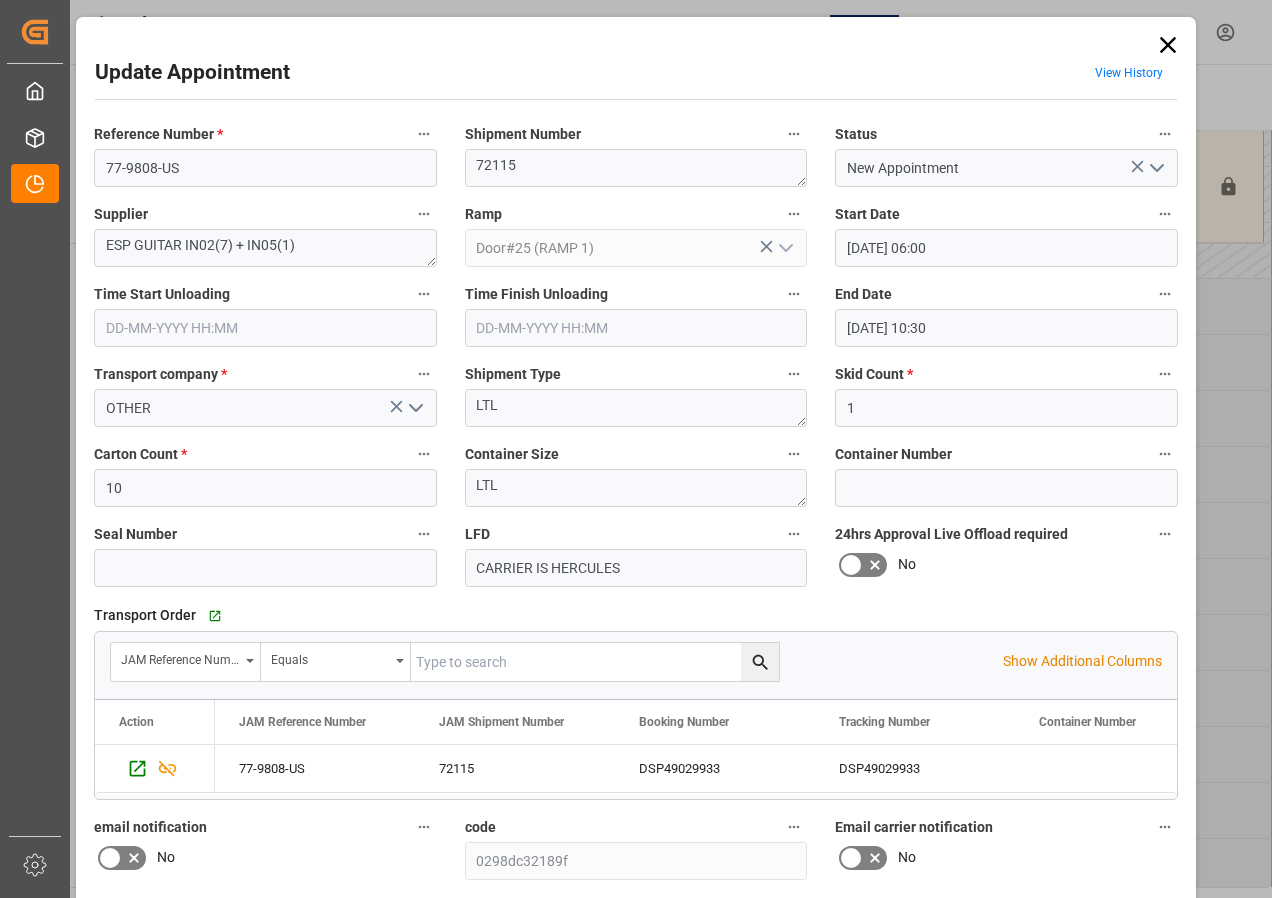 click on "[DATE] 10:30" at bounding box center [1006, 328] 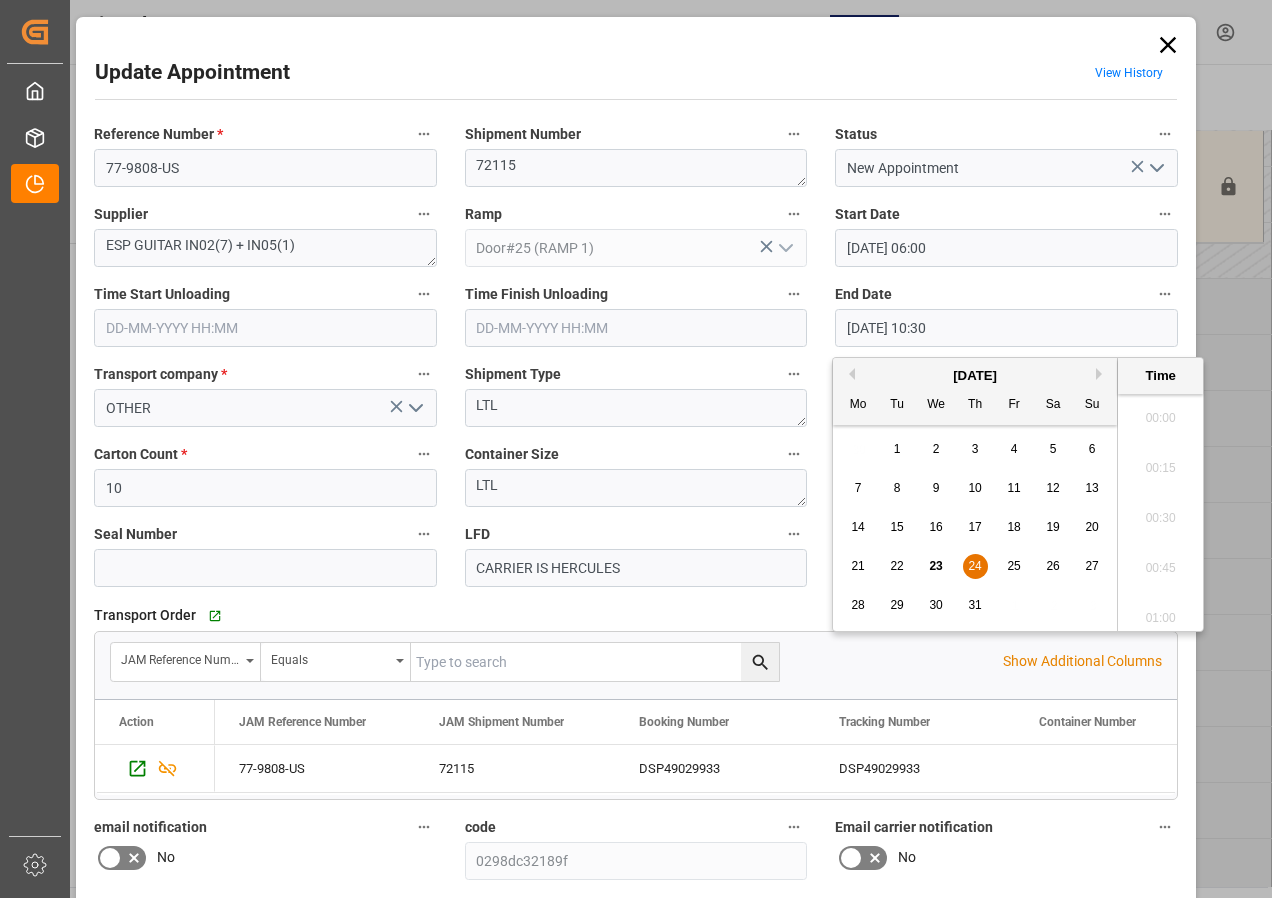 scroll, scrollTop: 2007, scrollLeft: 0, axis: vertical 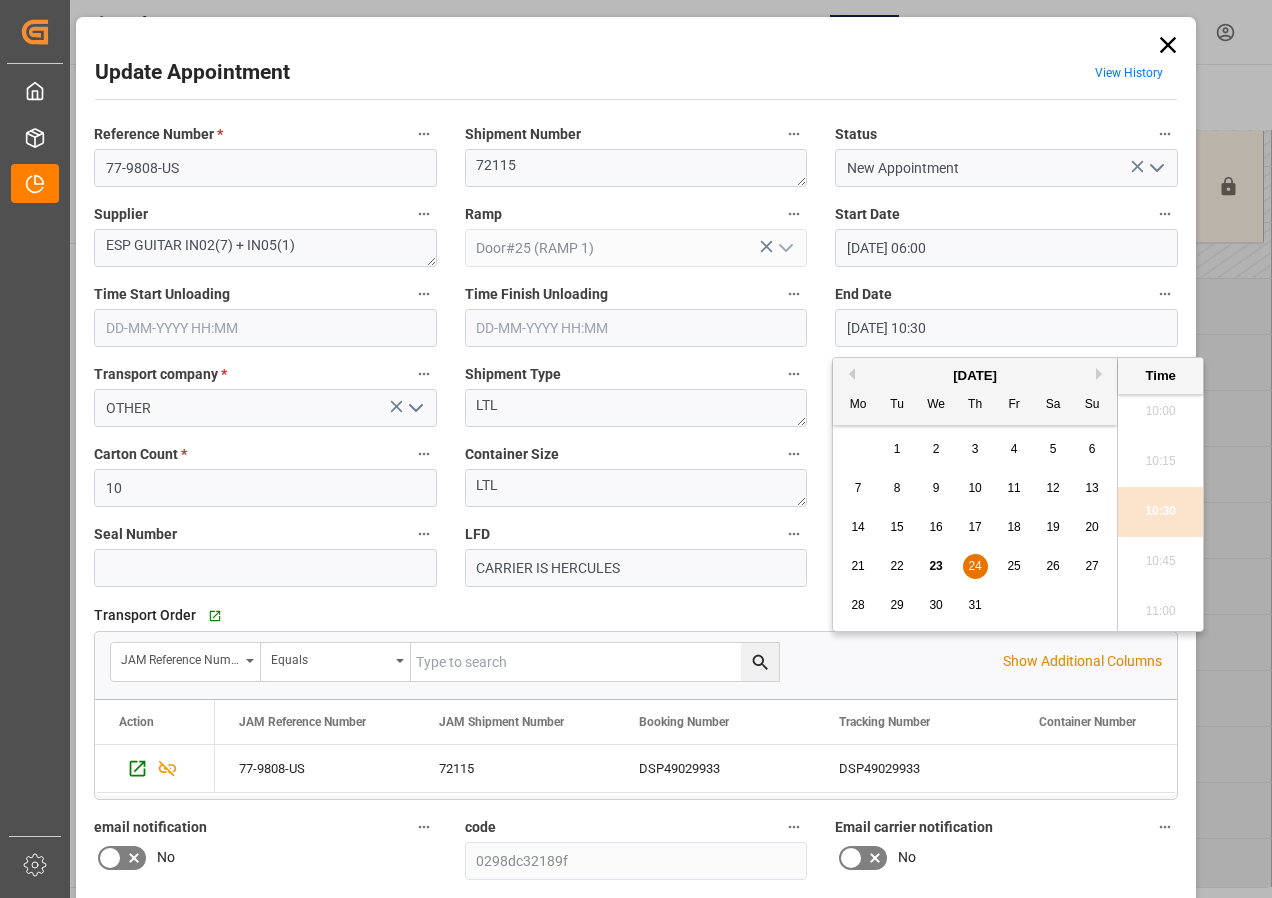 click on "24" at bounding box center [974, 566] 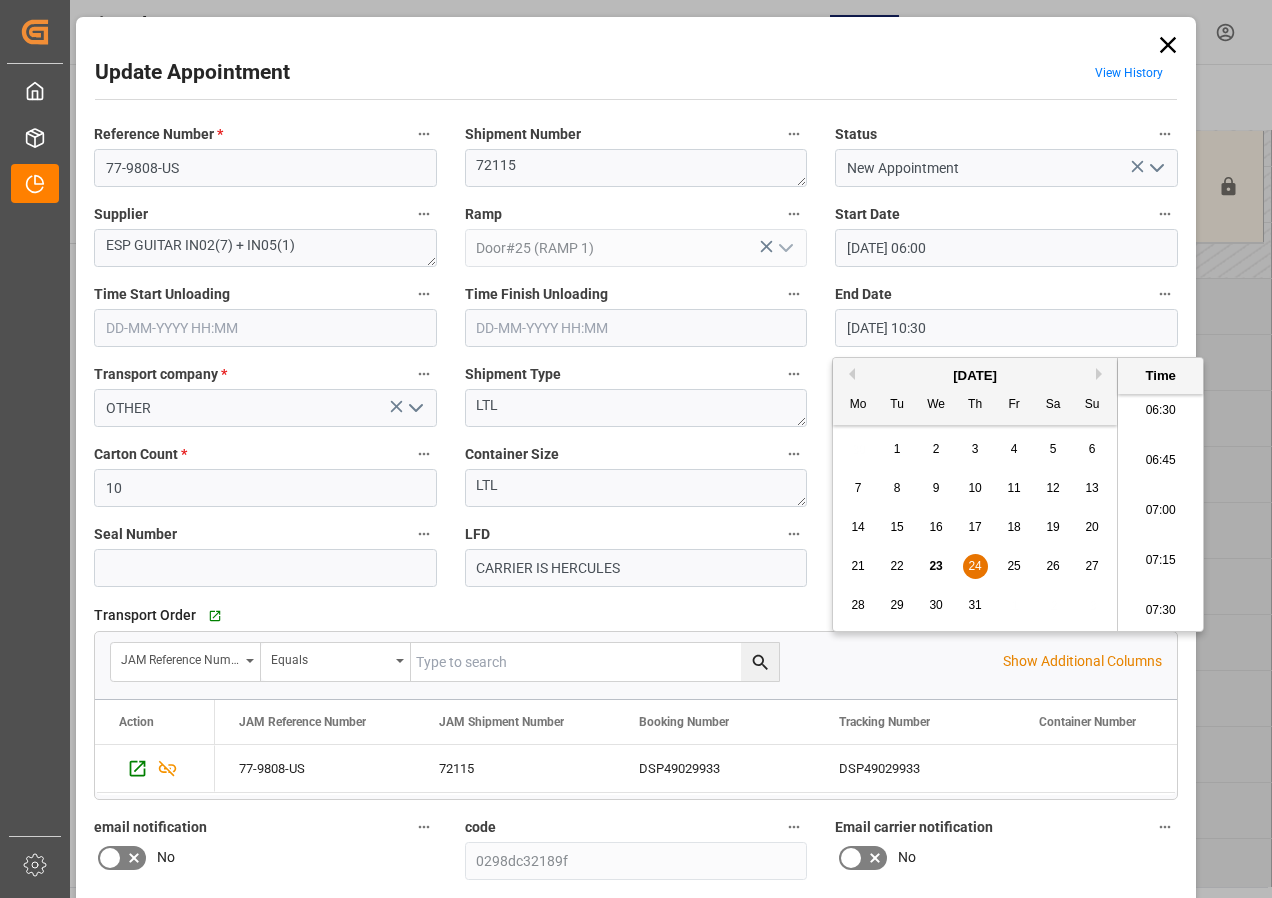 scroll, scrollTop: 1307, scrollLeft: 0, axis: vertical 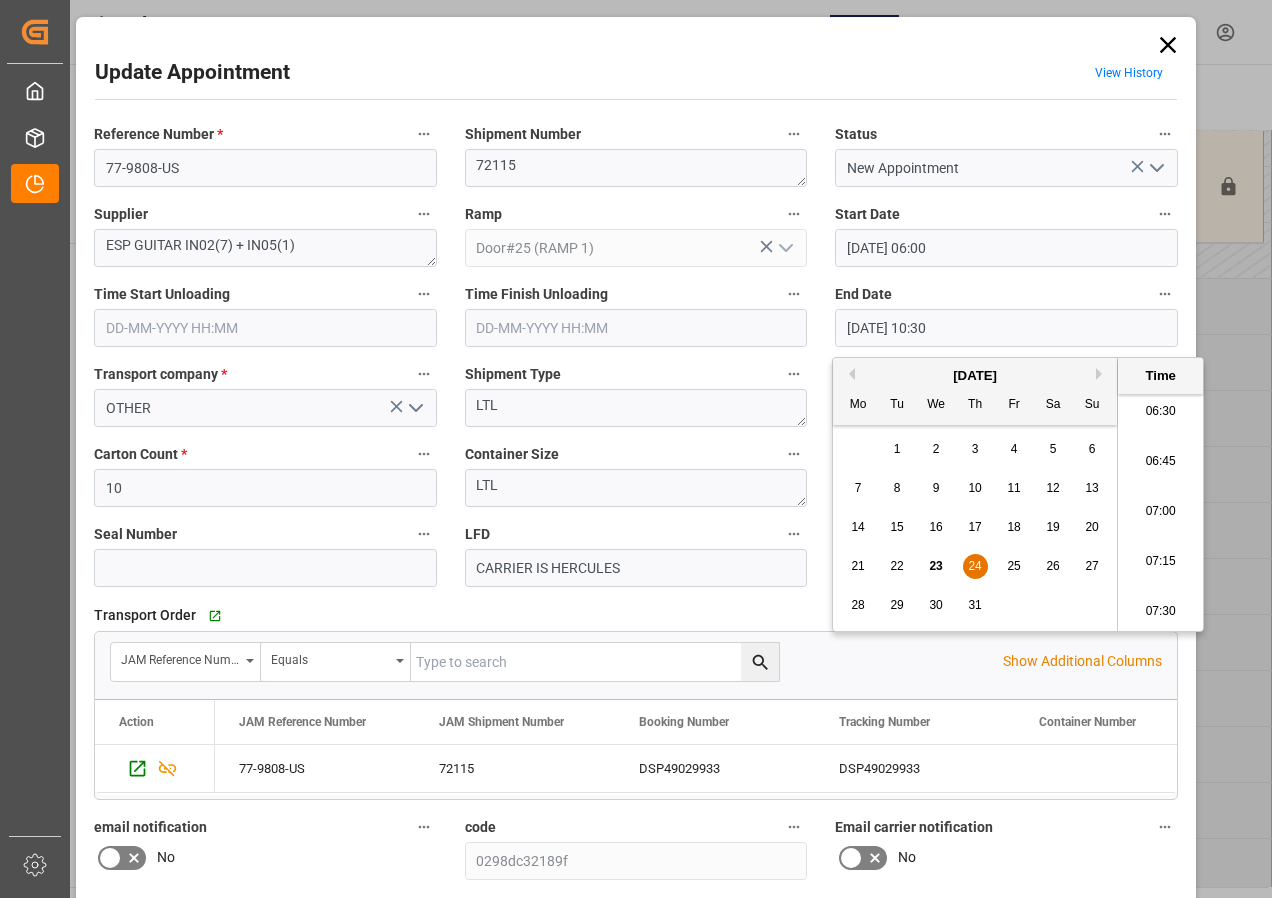 click on "06:30" at bounding box center [1160, 412] 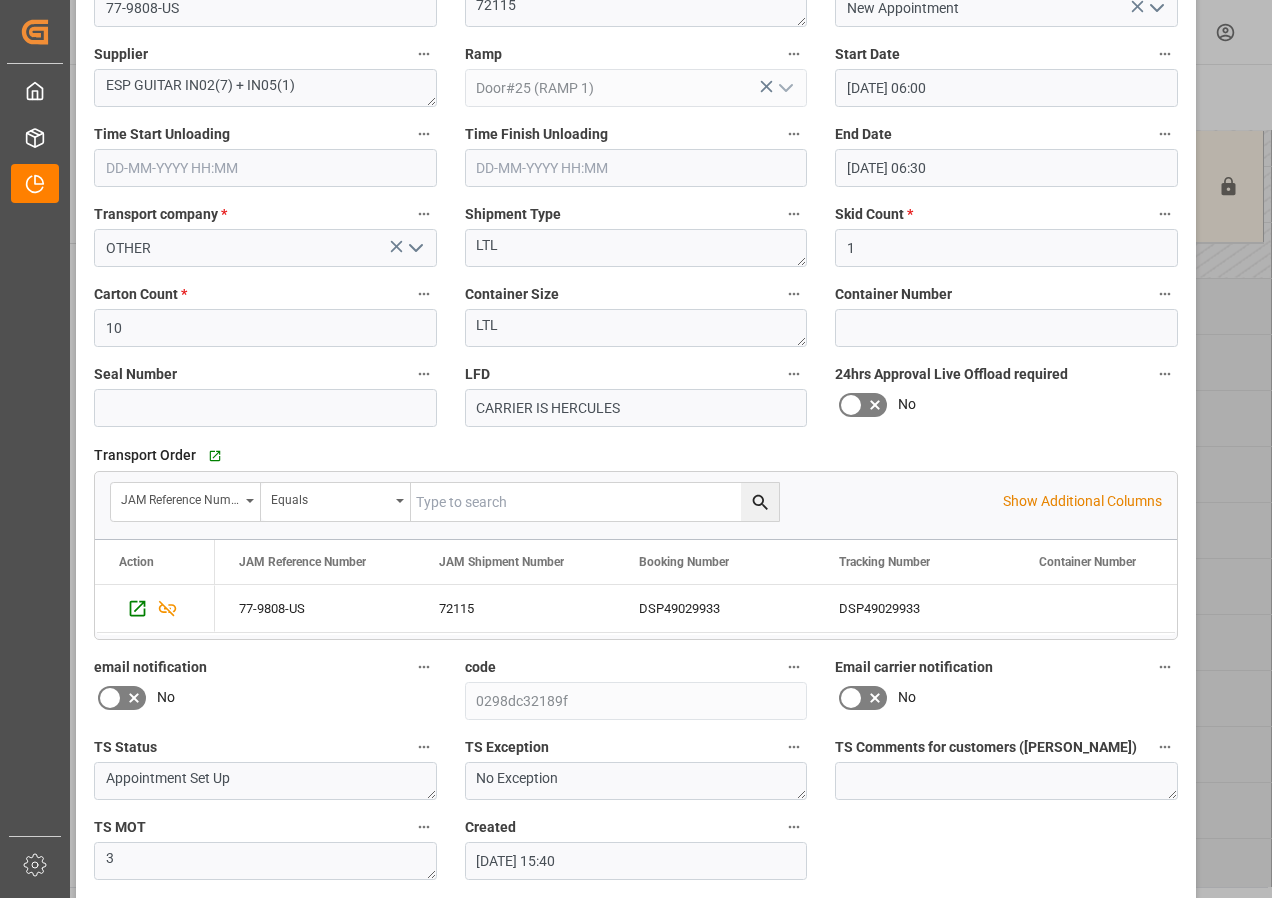 scroll, scrollTop: 244, scrollLeft: 0, axis: vertical 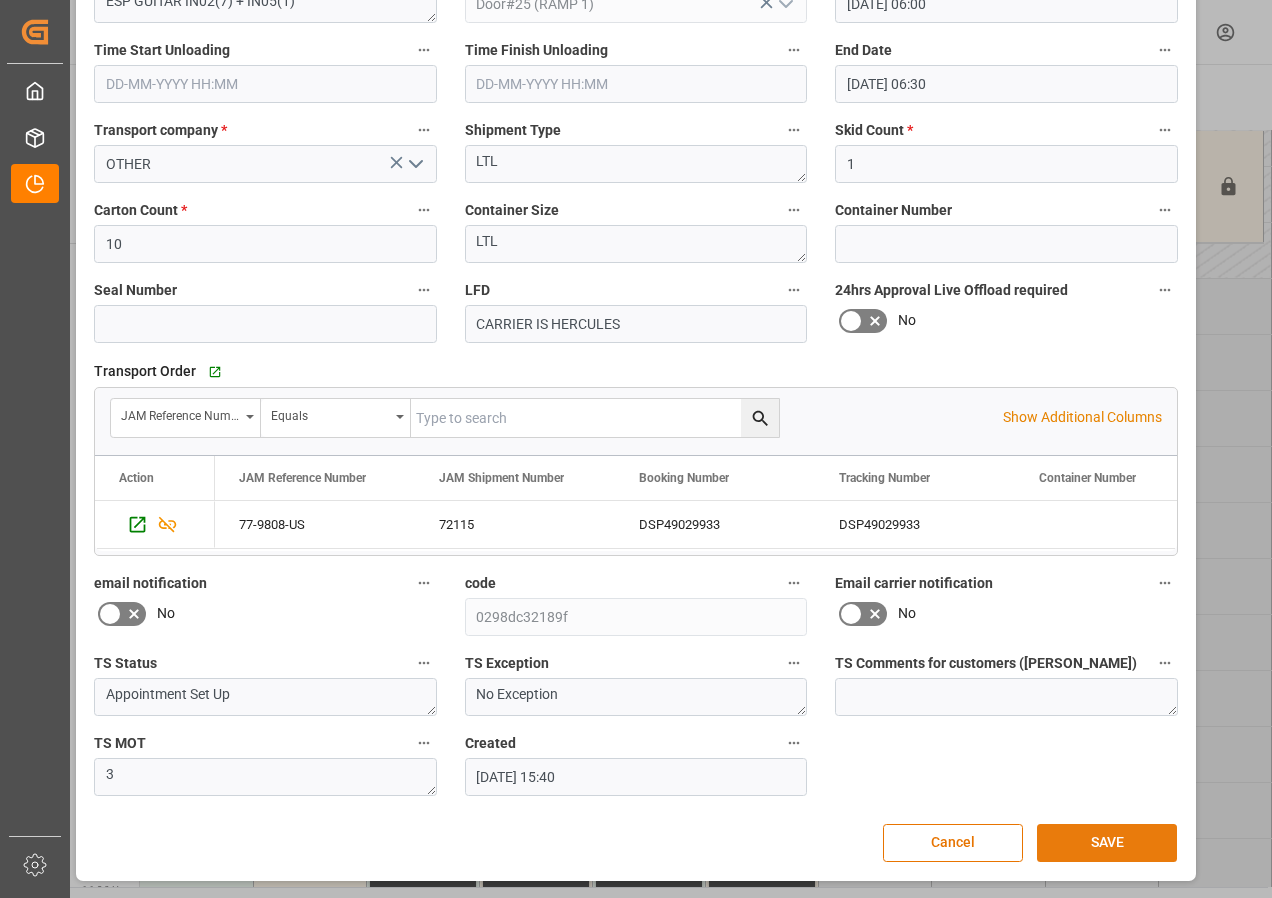 click on "SAVE" at bounding box center (1107, 843) 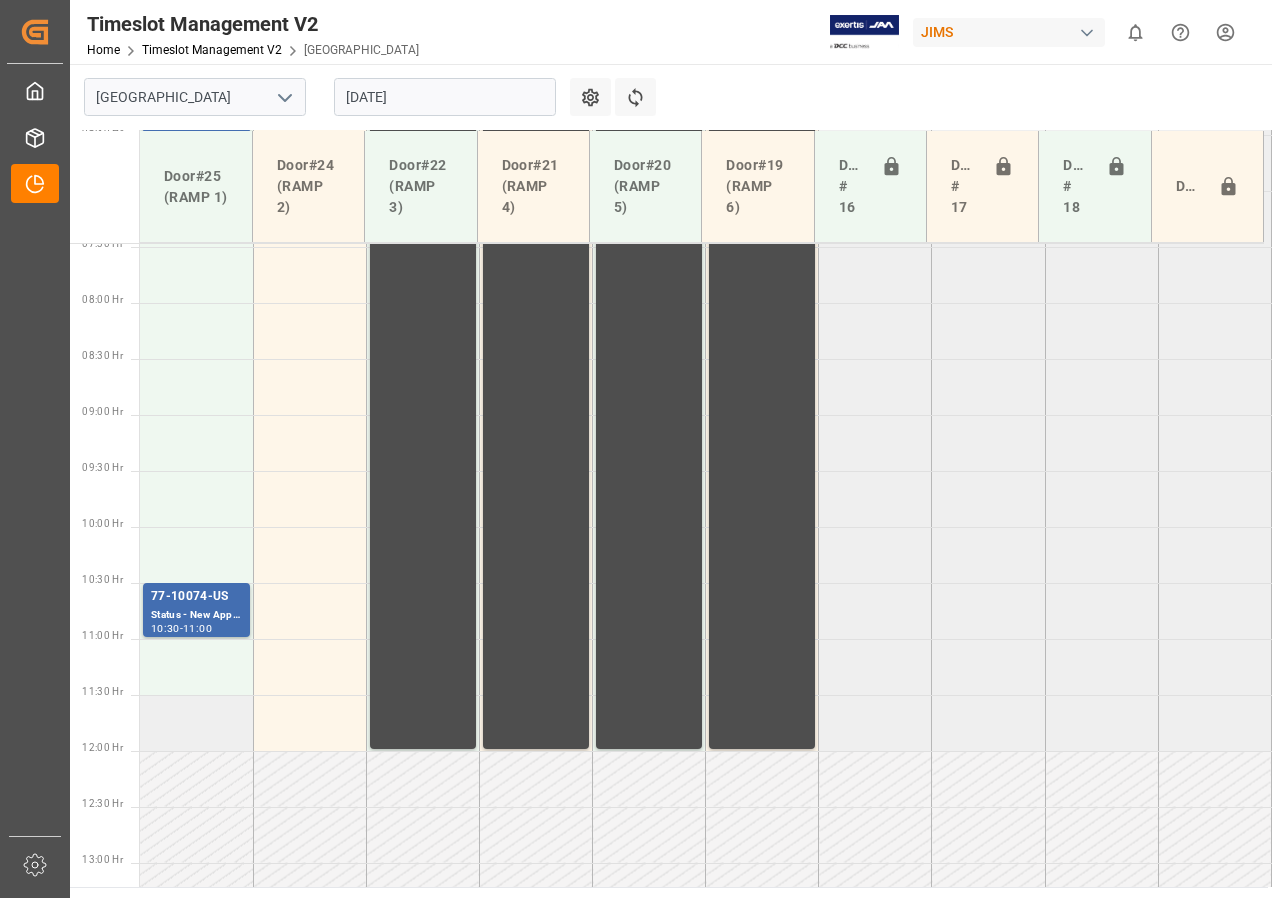 scroll, scrollTop: 877, scrollLeft: 0, axis: vertical 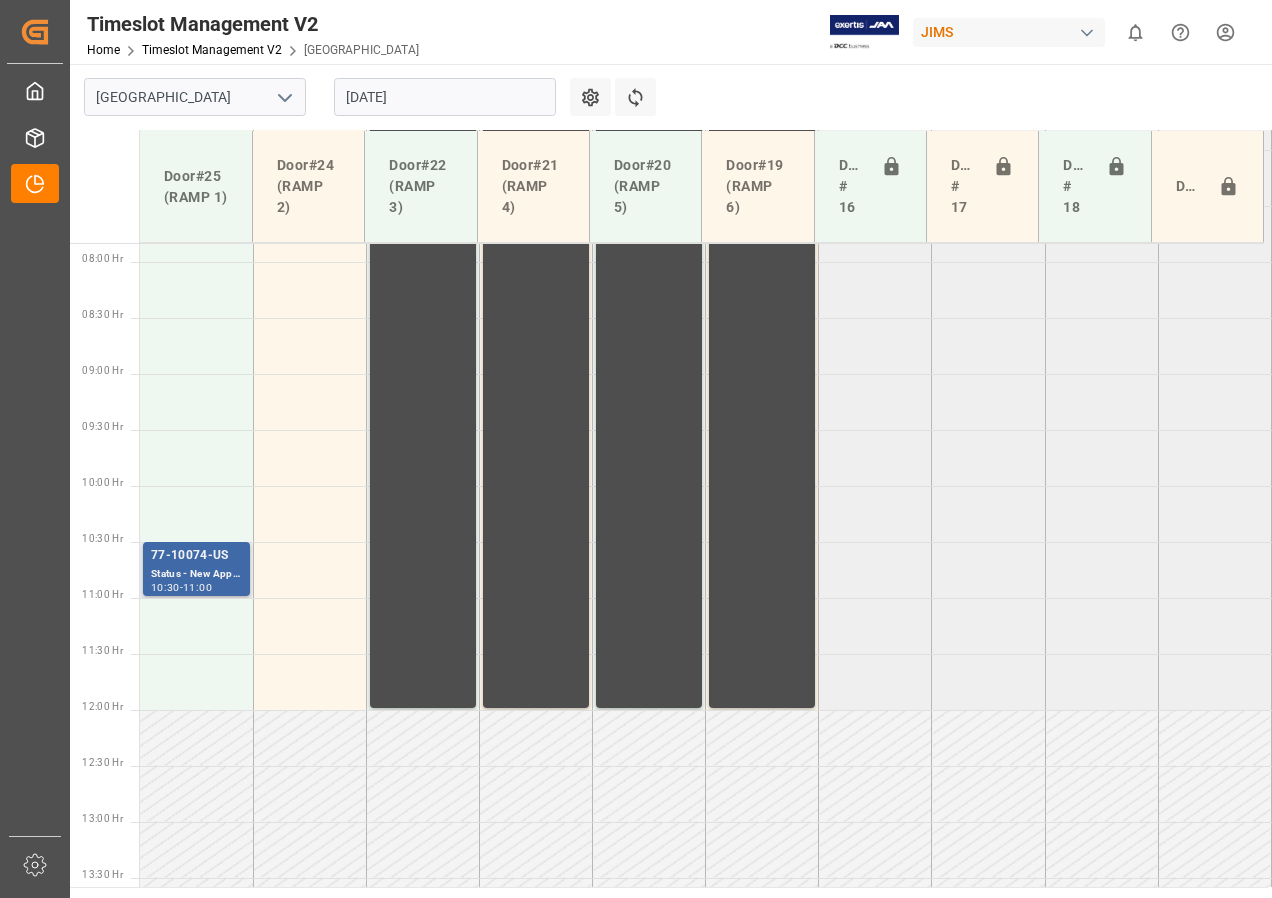 click on "Status - New Appointment" at bounding box center (196, 574) 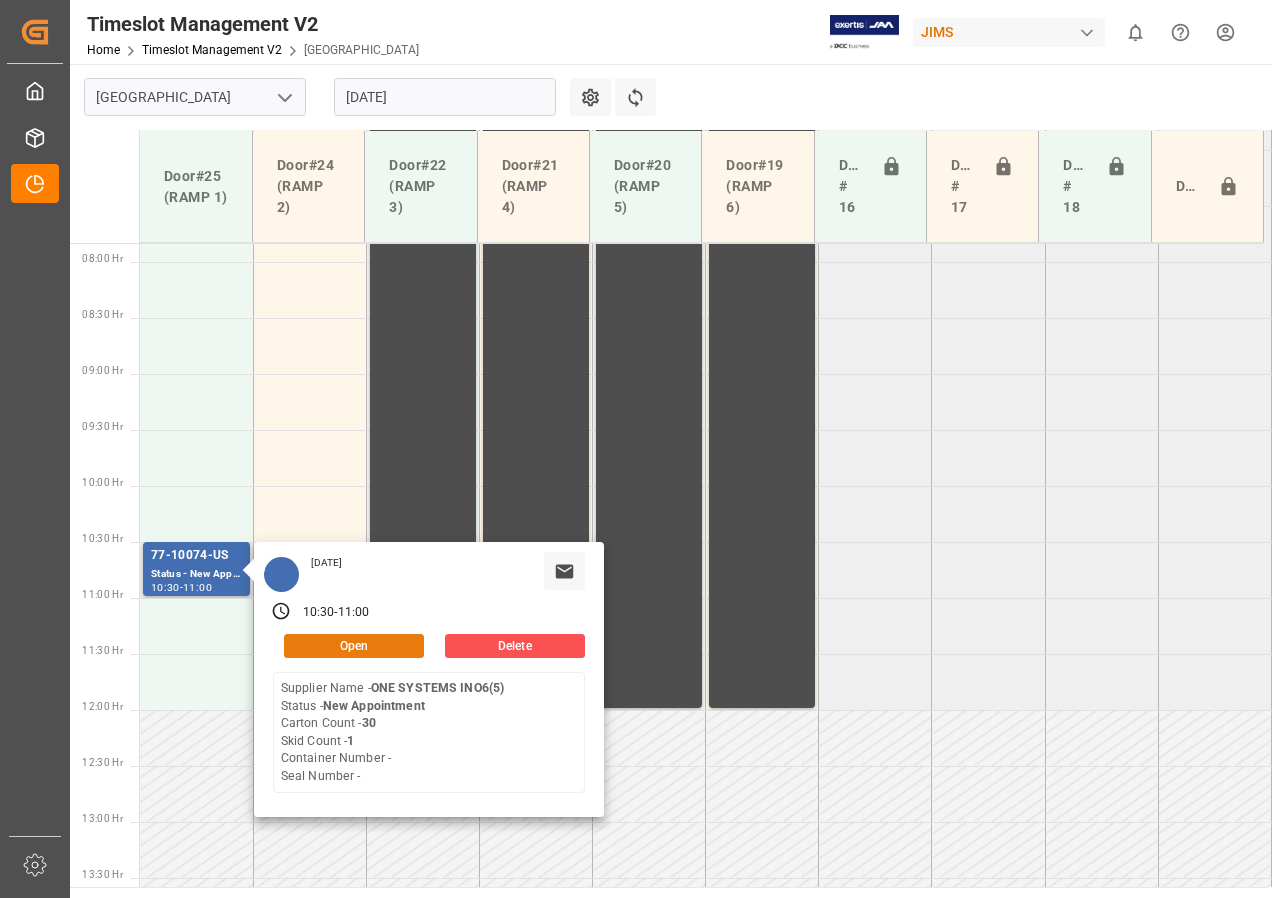 click on "Open" at bounding box center (354, 646) 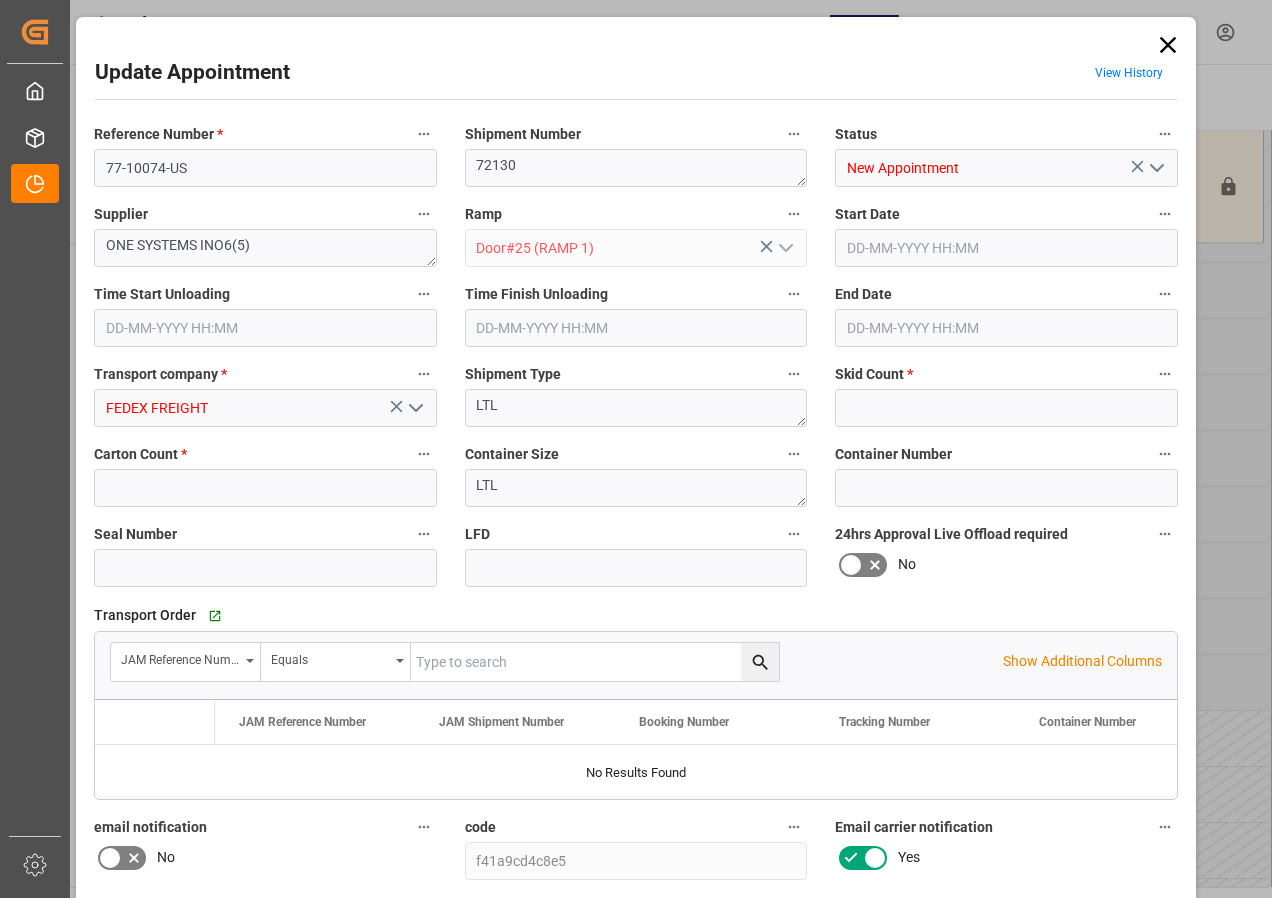 type on "1" 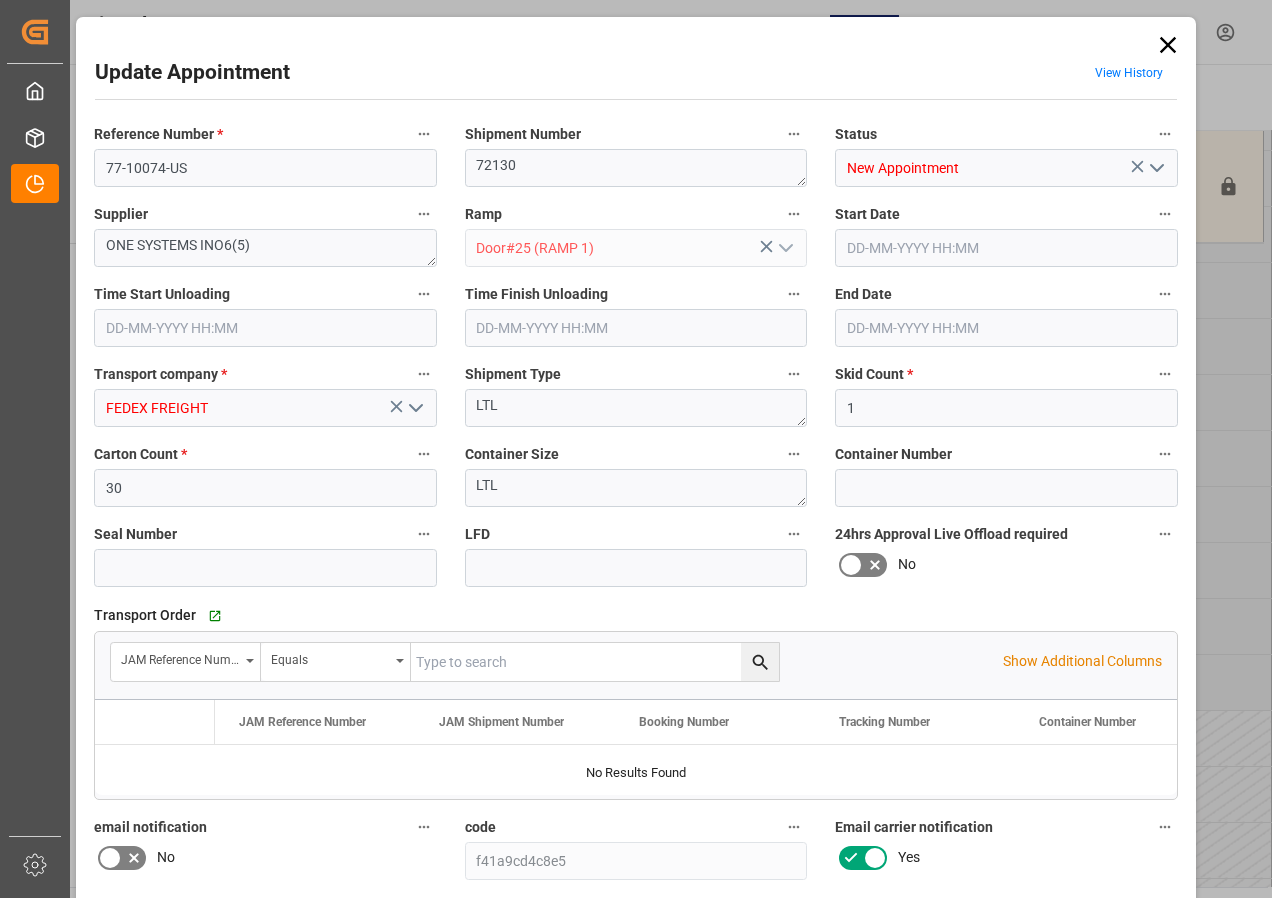 type on "[DATE] 10:30" 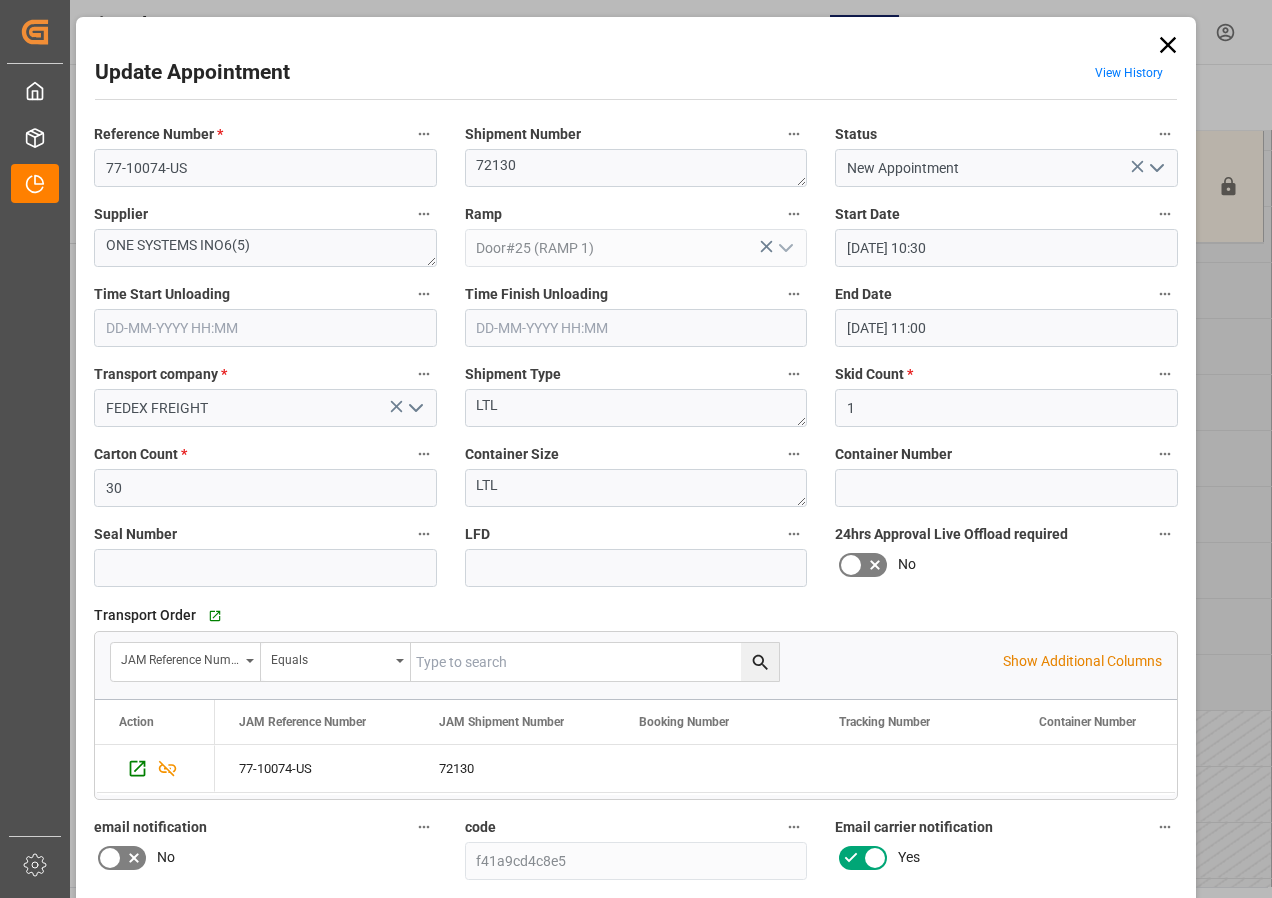click on "[DATE] 10:30" at bounding box center [1006, 248] 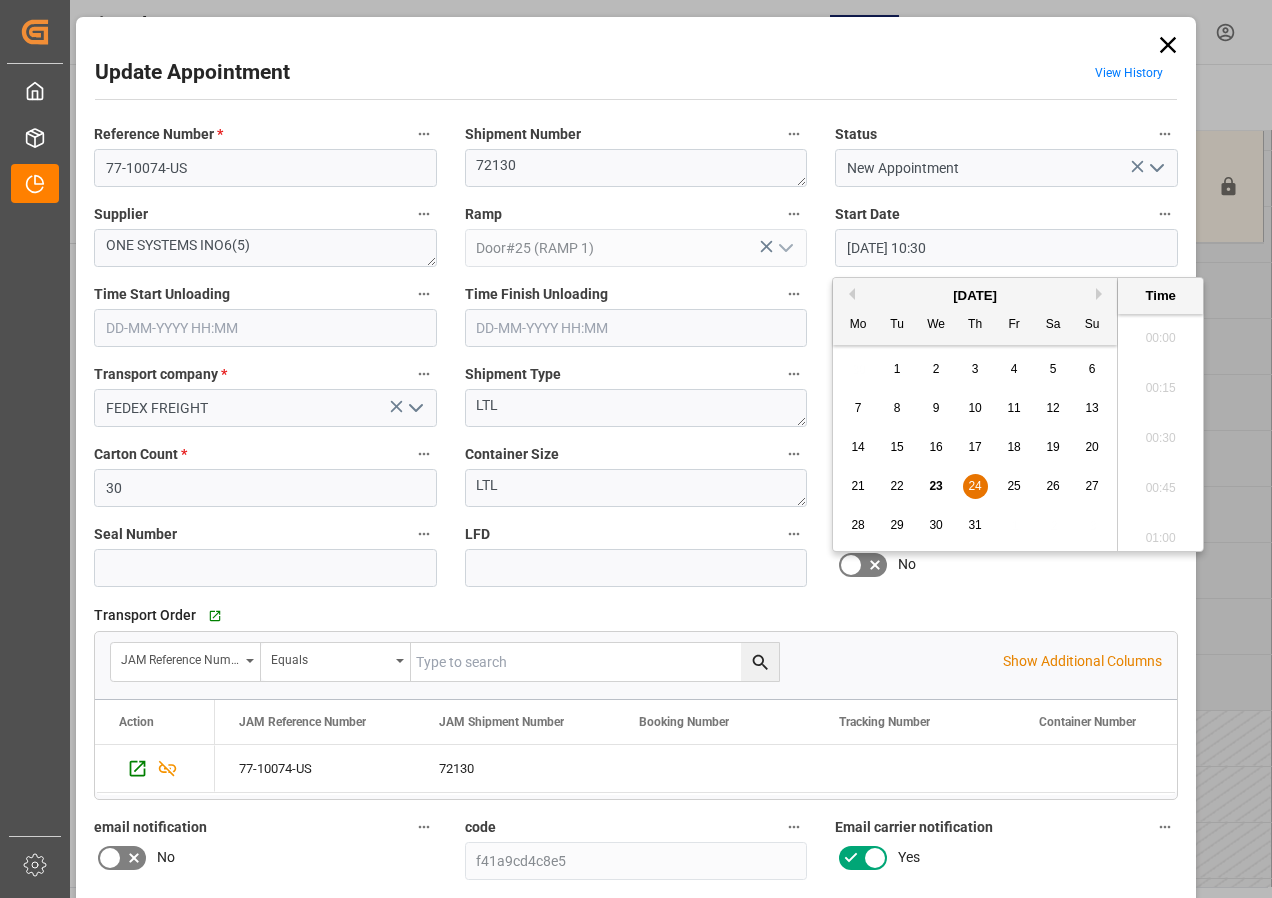 scroll, scrollTop: 2007, scrollLeft: 0, axis: vertical 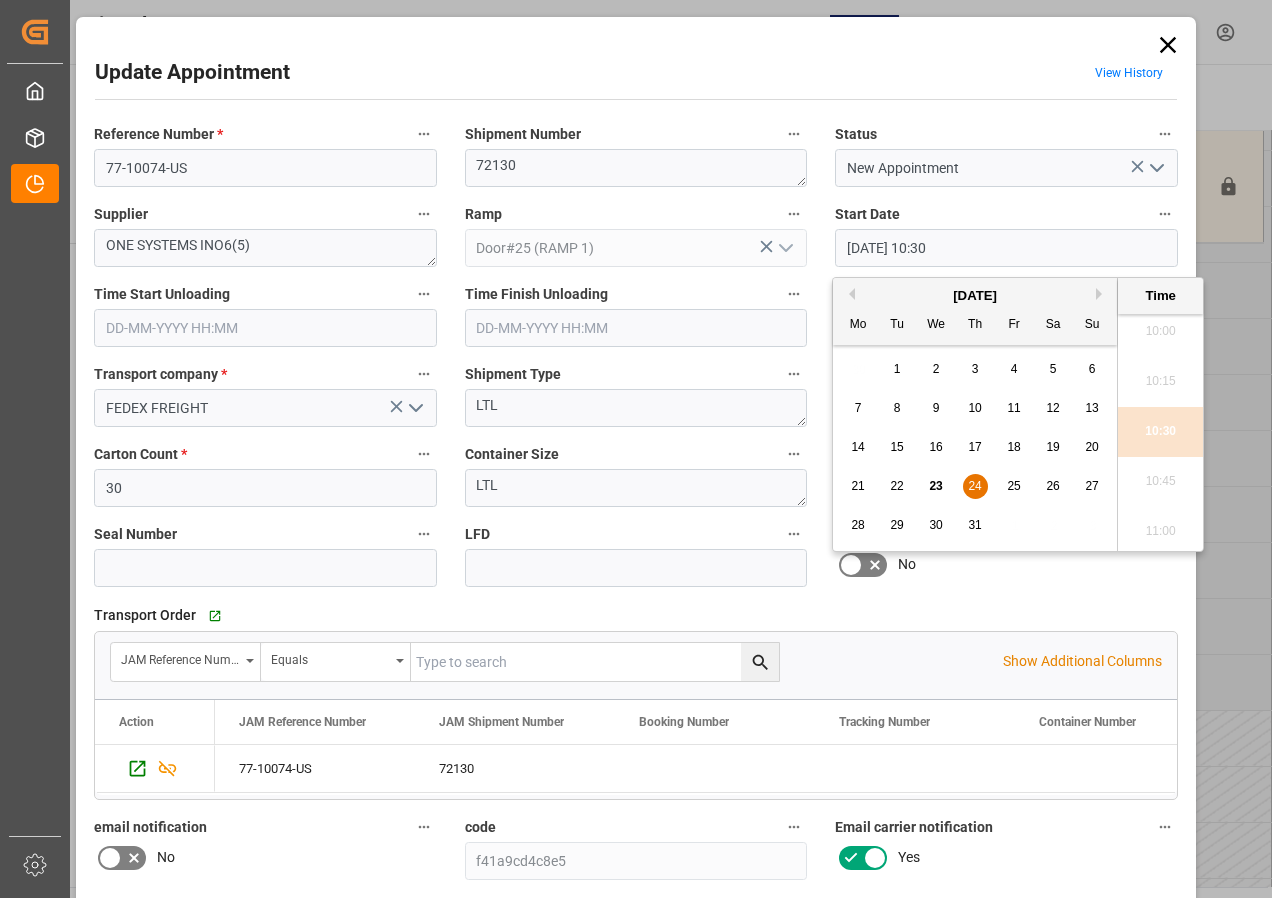 click on "24" at bounding box center [974, 486] 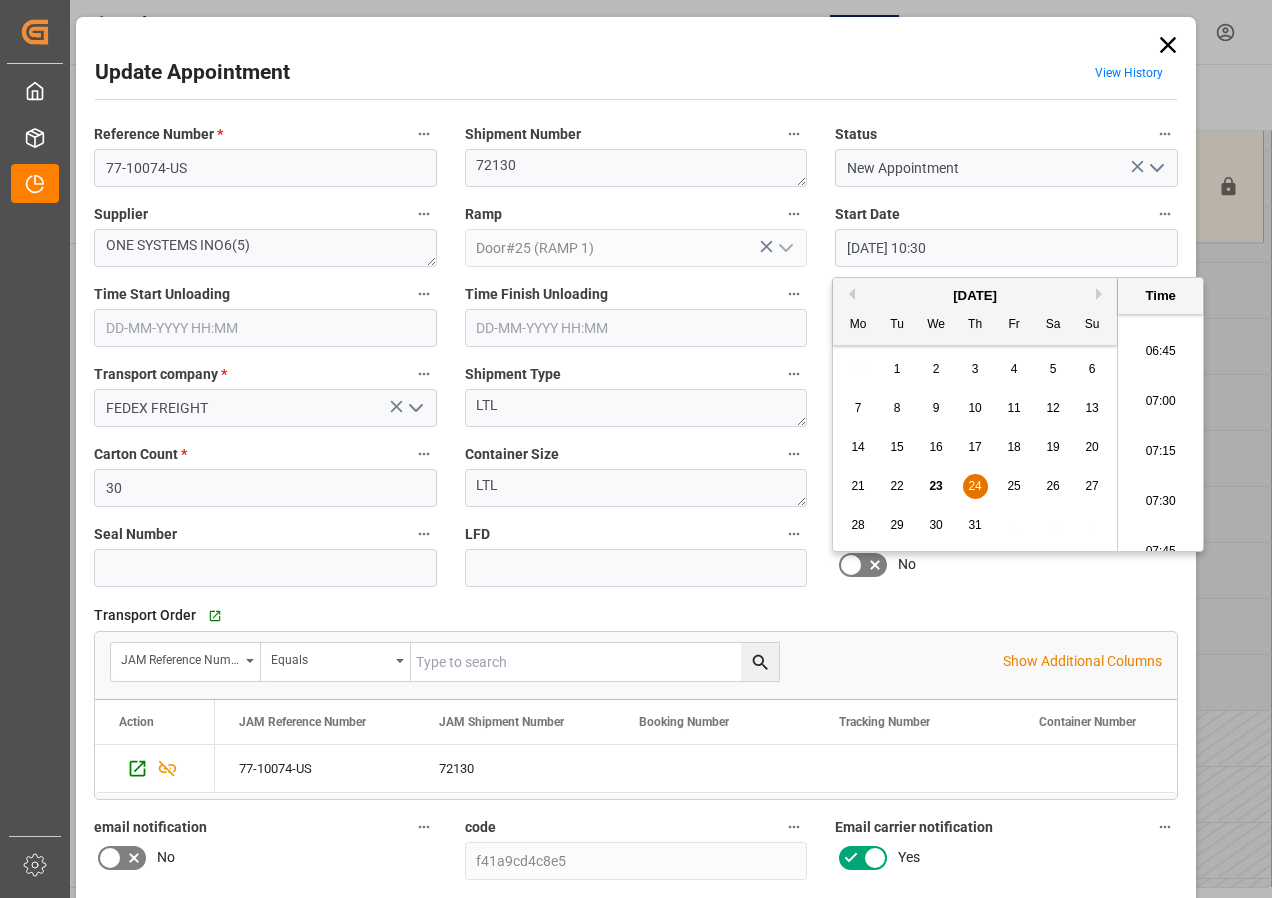 scroll, scrollTop: 1307, scrollLeft: 0, axis: vertical 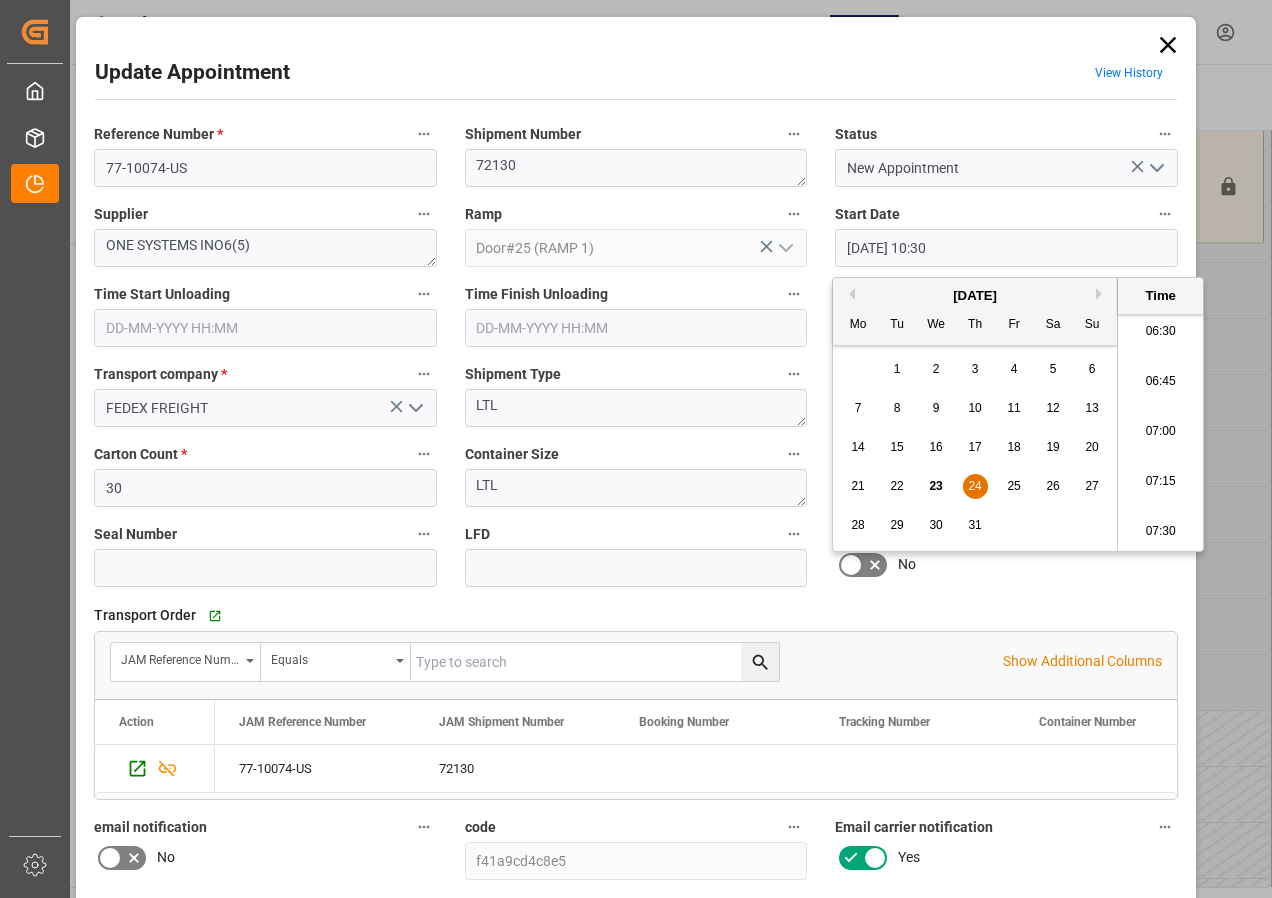 click on "06:30" at bounding box center (1160, 332) 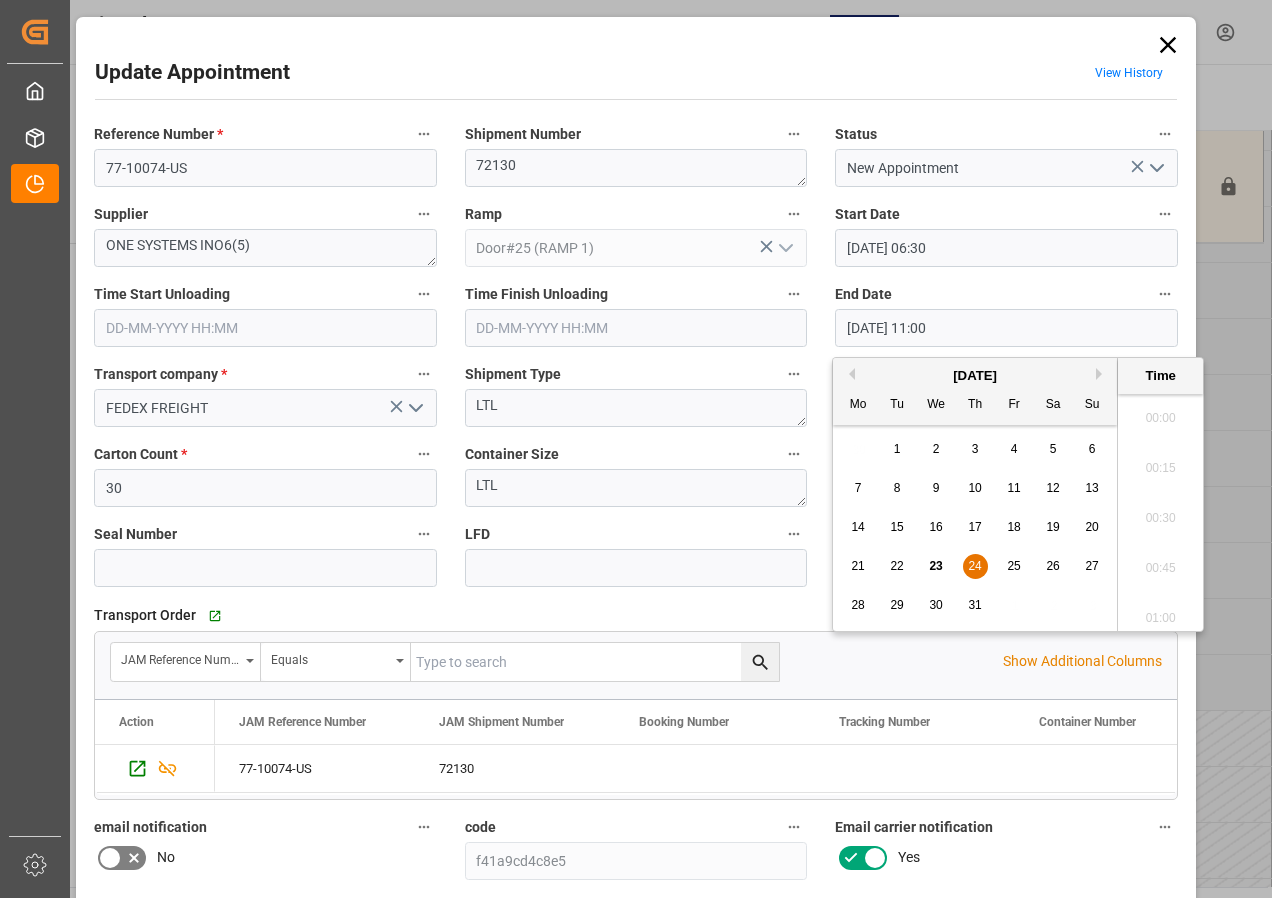 click on "[DATE] 11:00" at bounding box center (1006, 328) 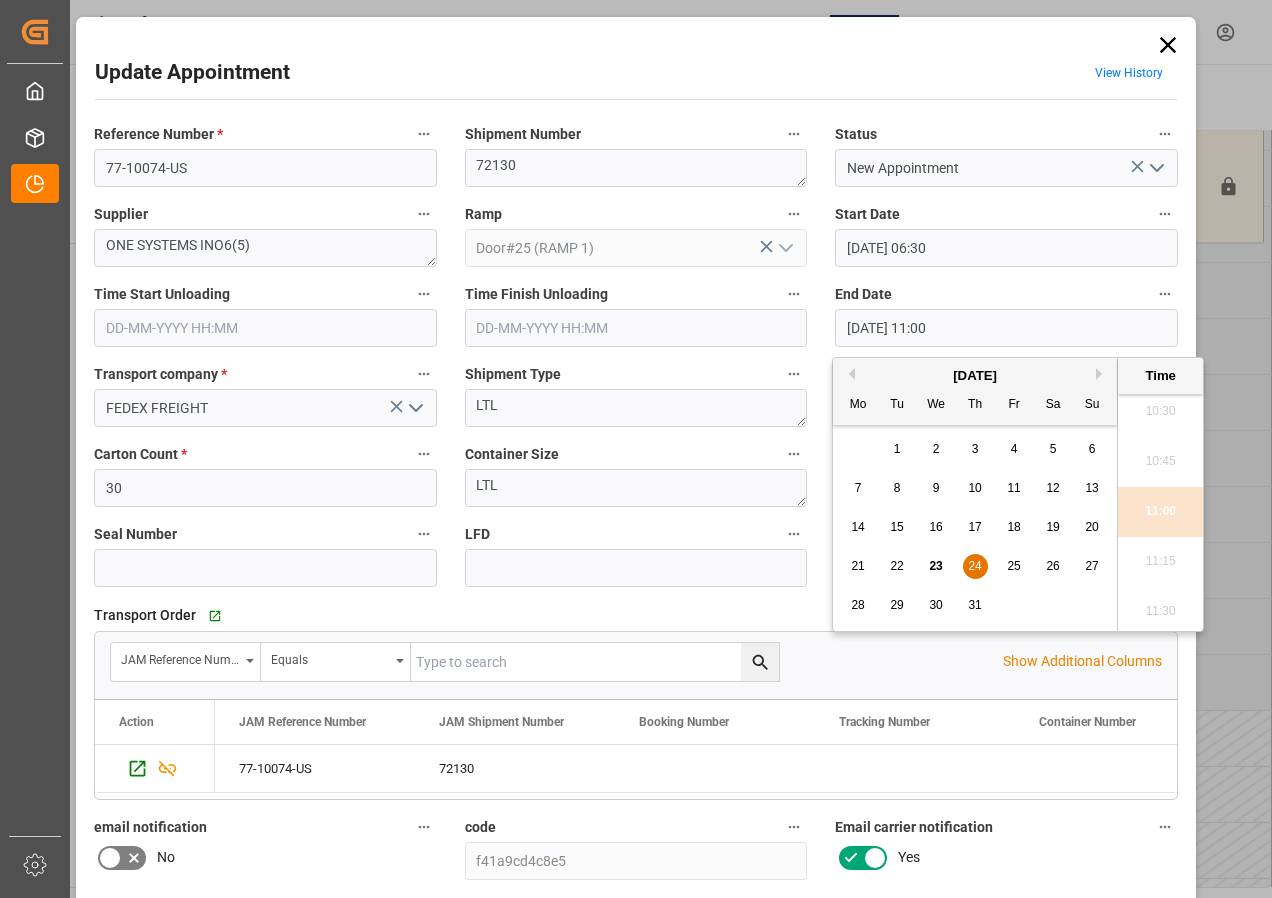 click on "24" at bounding box center [974, 566] 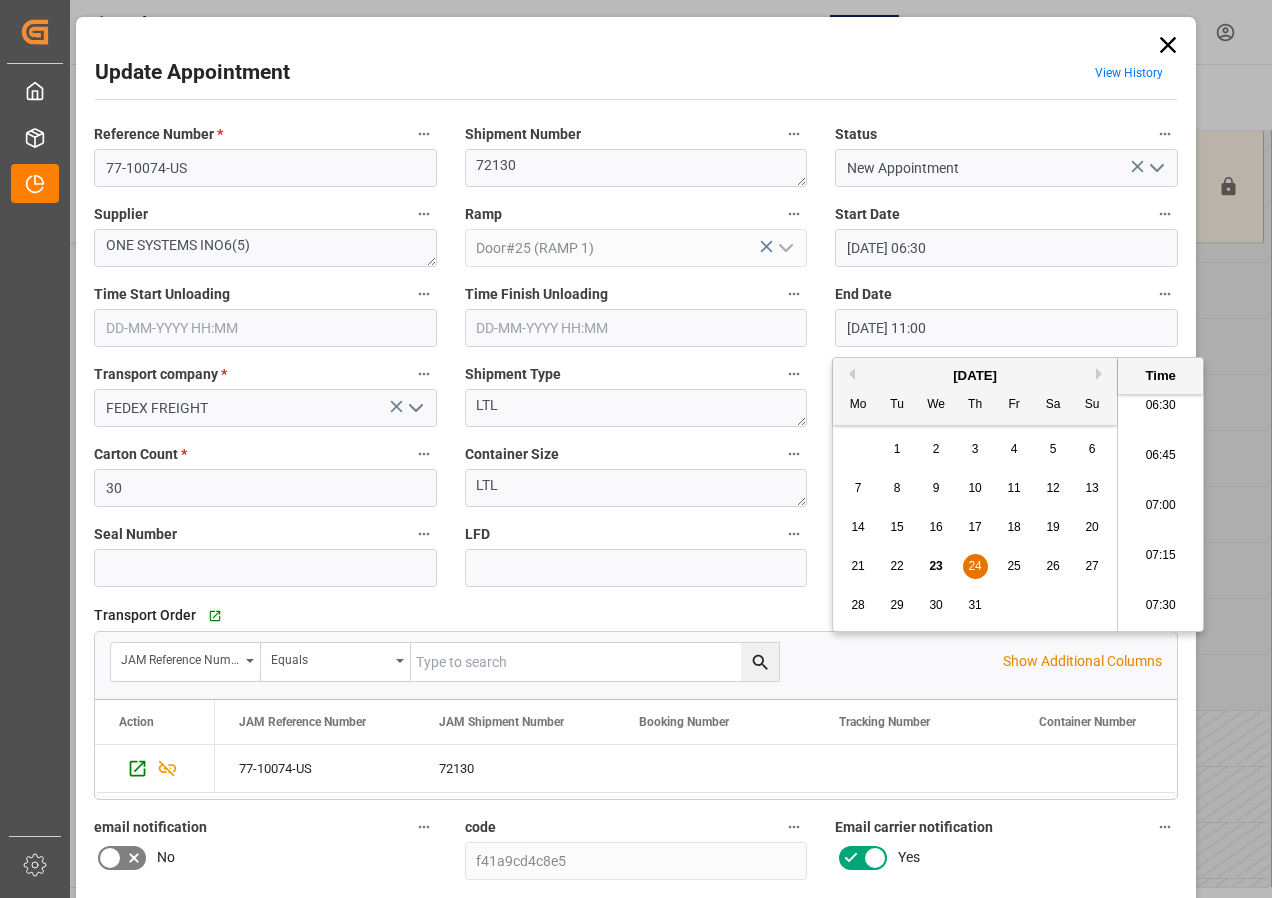 scroll, scrollTop: 1307, scrollLeft: 0, axis: vertical 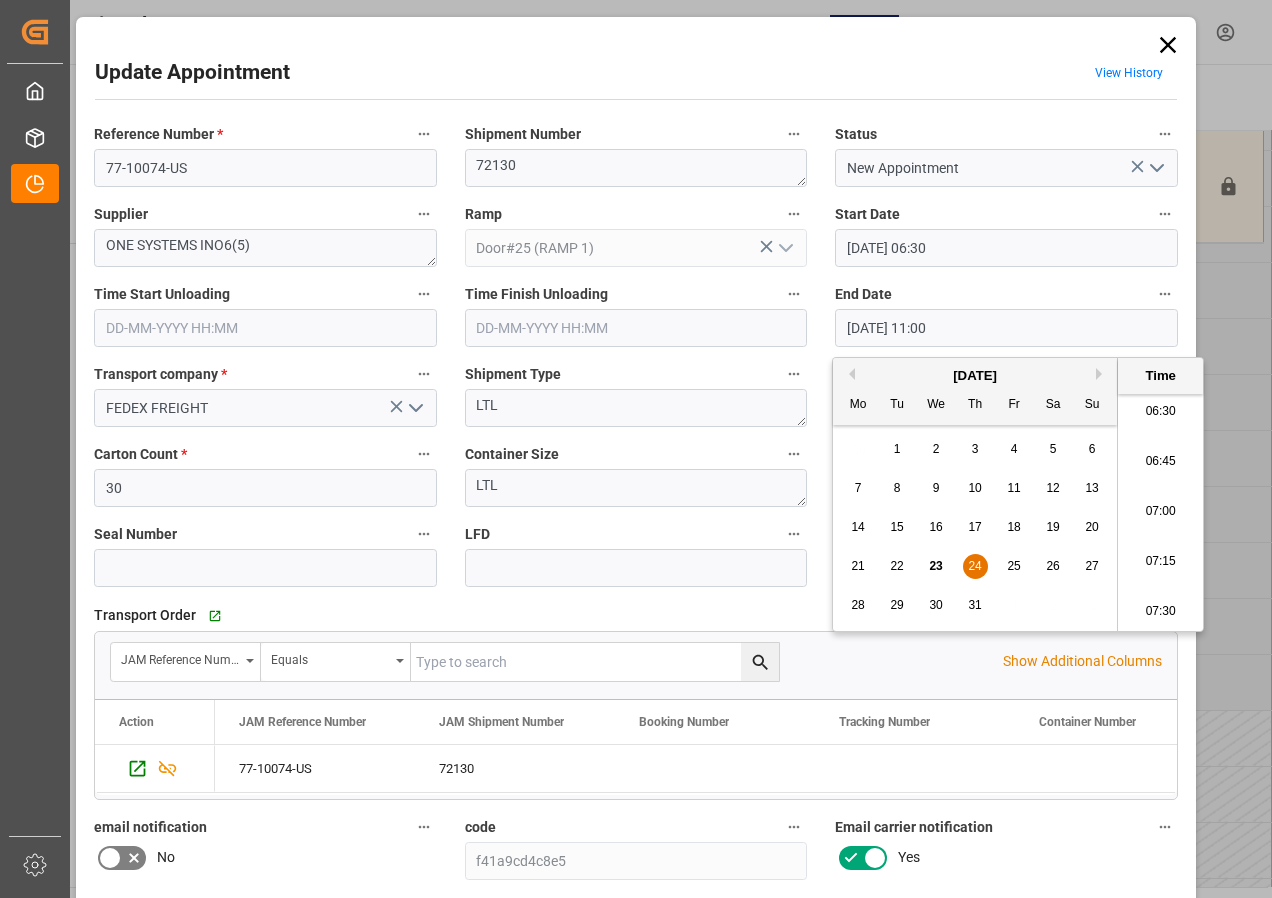 click on "07:00" at bounding box center (1160, 512) 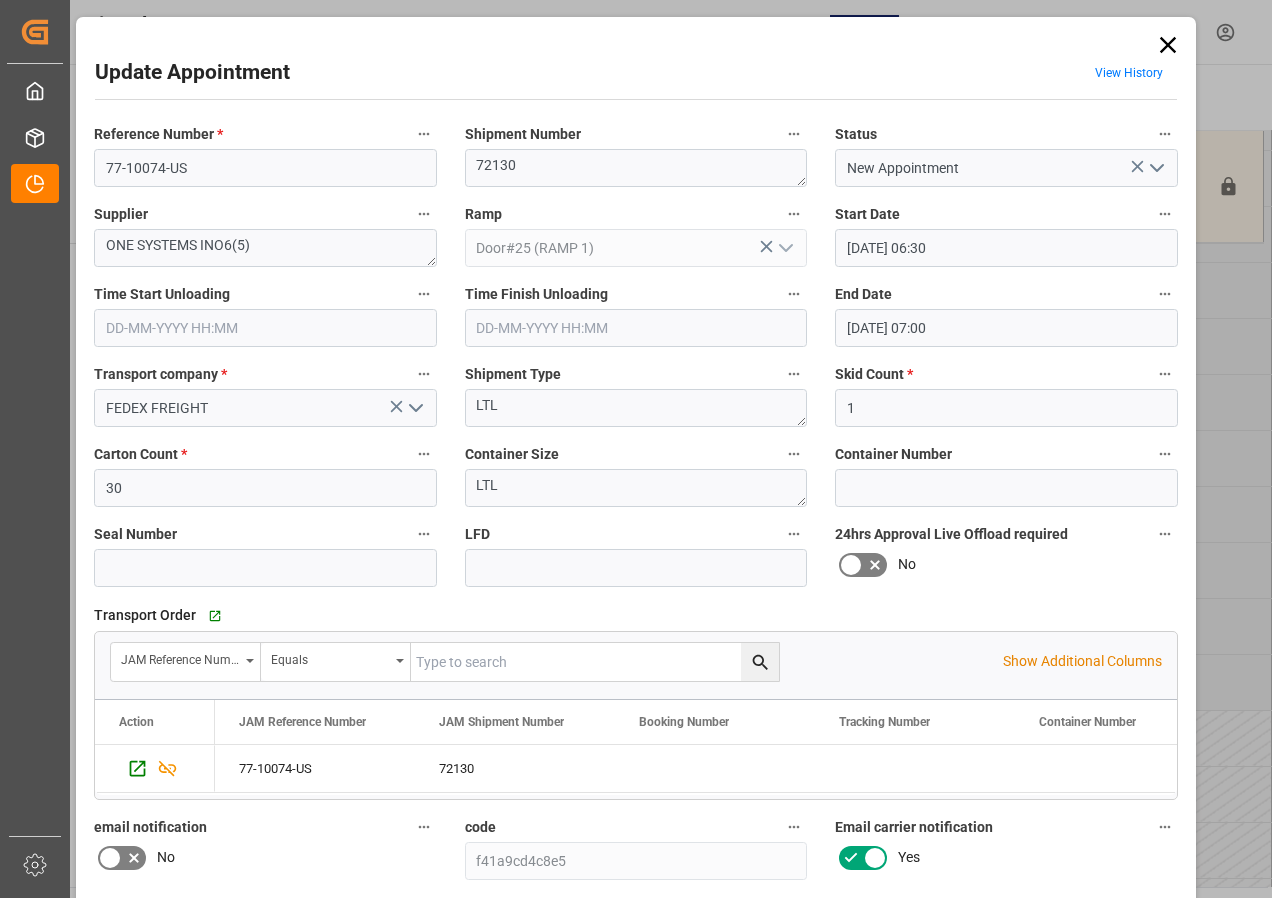 scroll, scrollTop: 244, scrollLeft: 0, axis: vertical 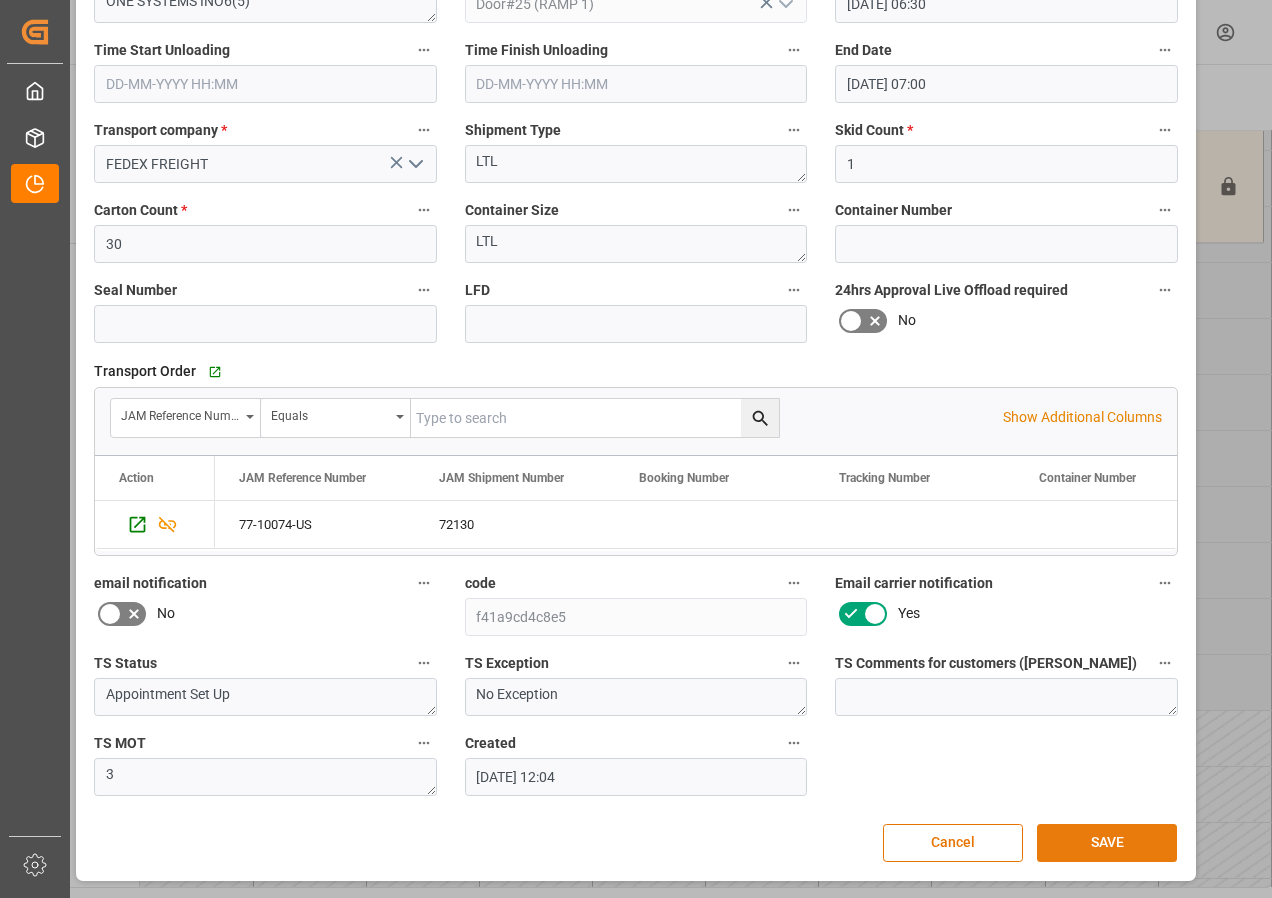 click on "SAVE" at bounding box center (1107, 843) 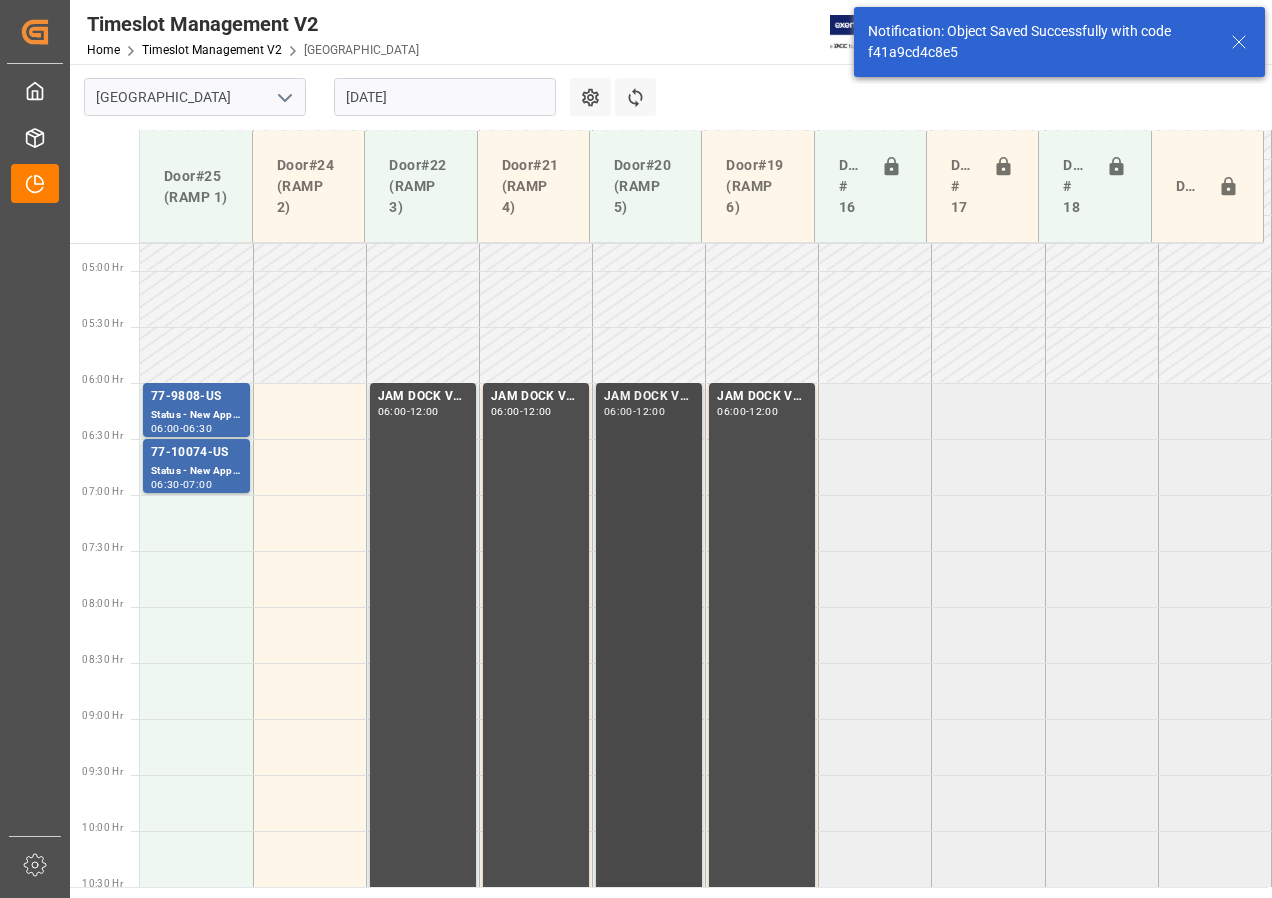 scroll, scrollTop: 589, scrollLeft: 0, axis: vertical 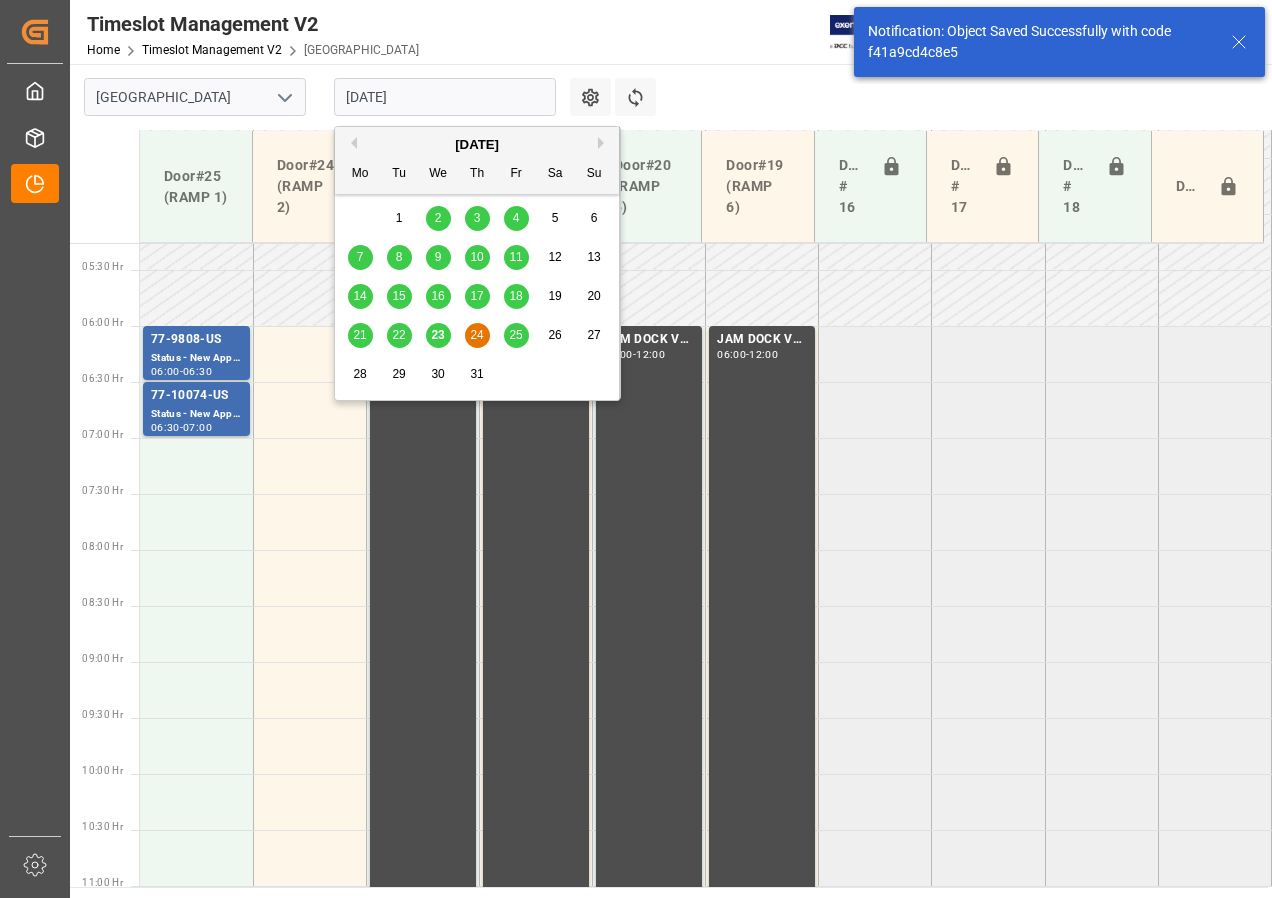 click on "[DATE]" at bounding box center (445, 97) 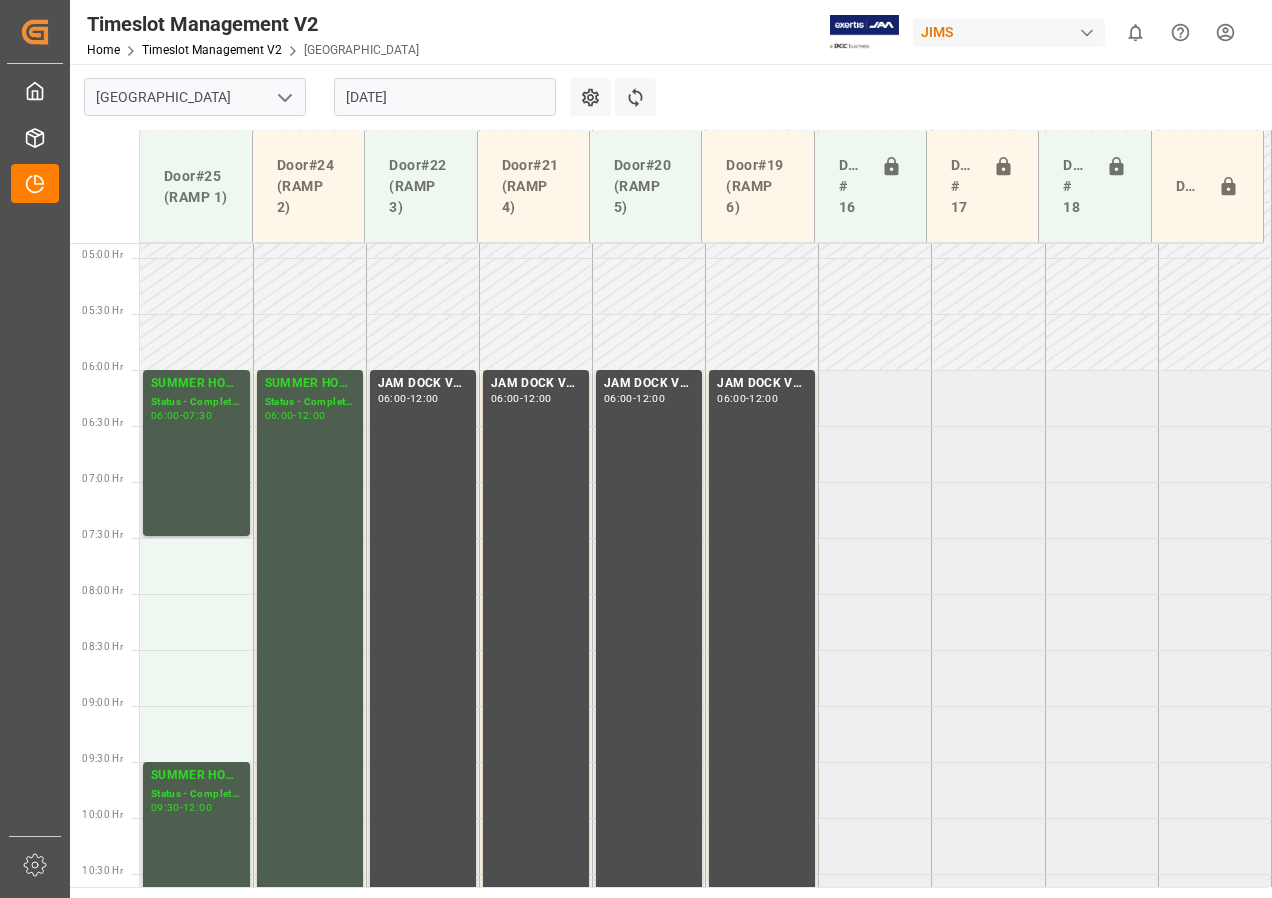 scroll, scrollTop: 537, scrollLeft: 0, axis: vertical 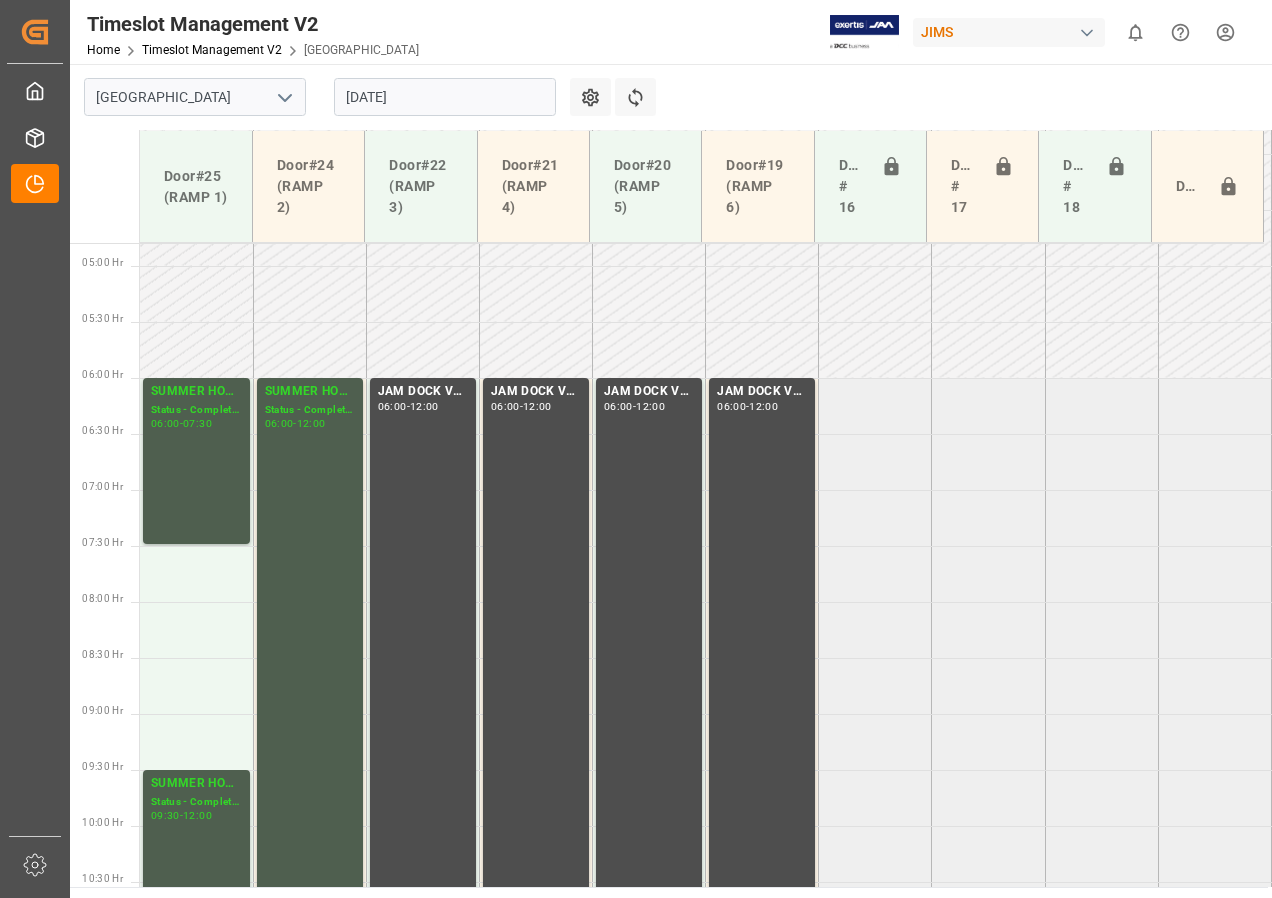 click on "[DATE]" at bounding box center (445, 97) 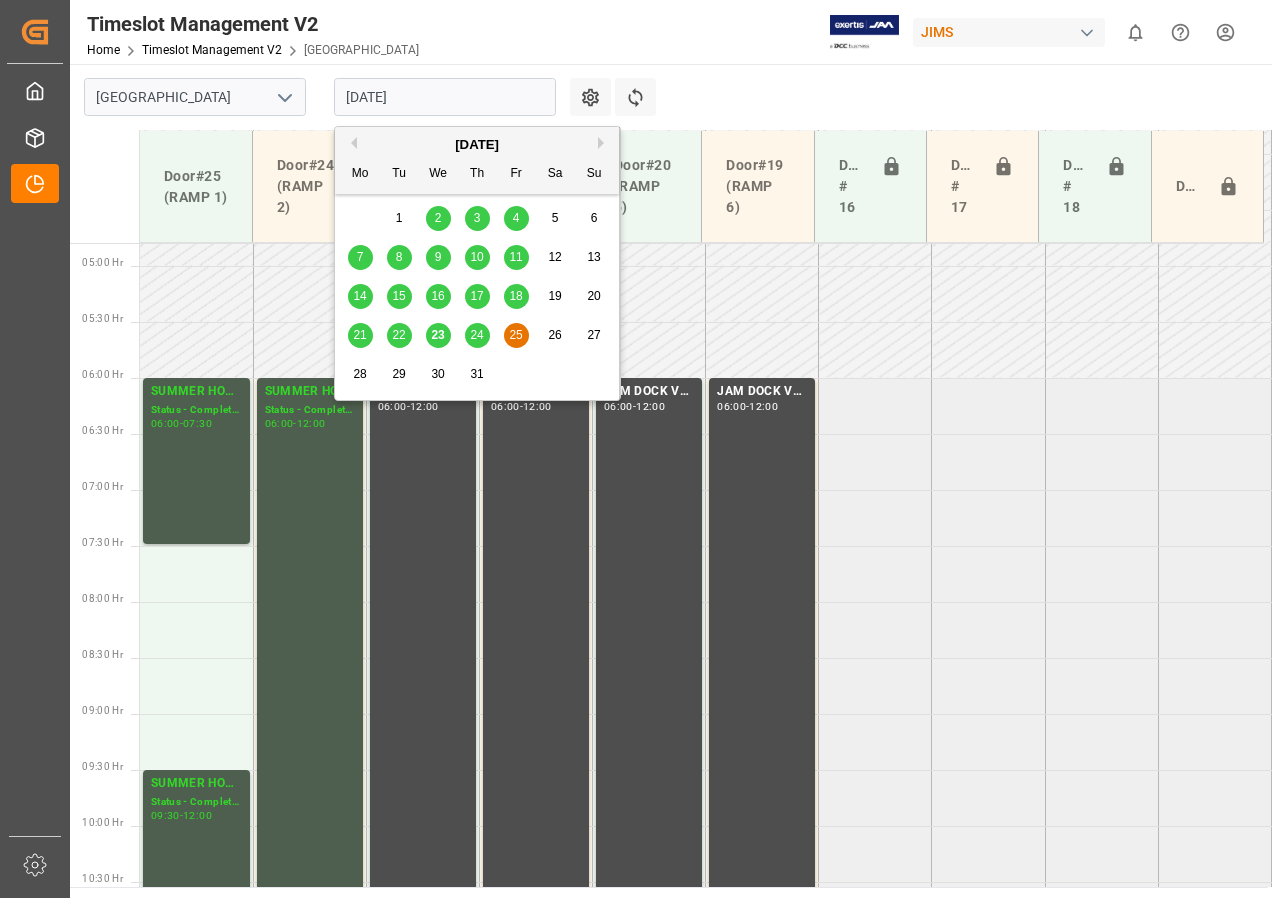 click on "24" at bounding box center (476, 335) 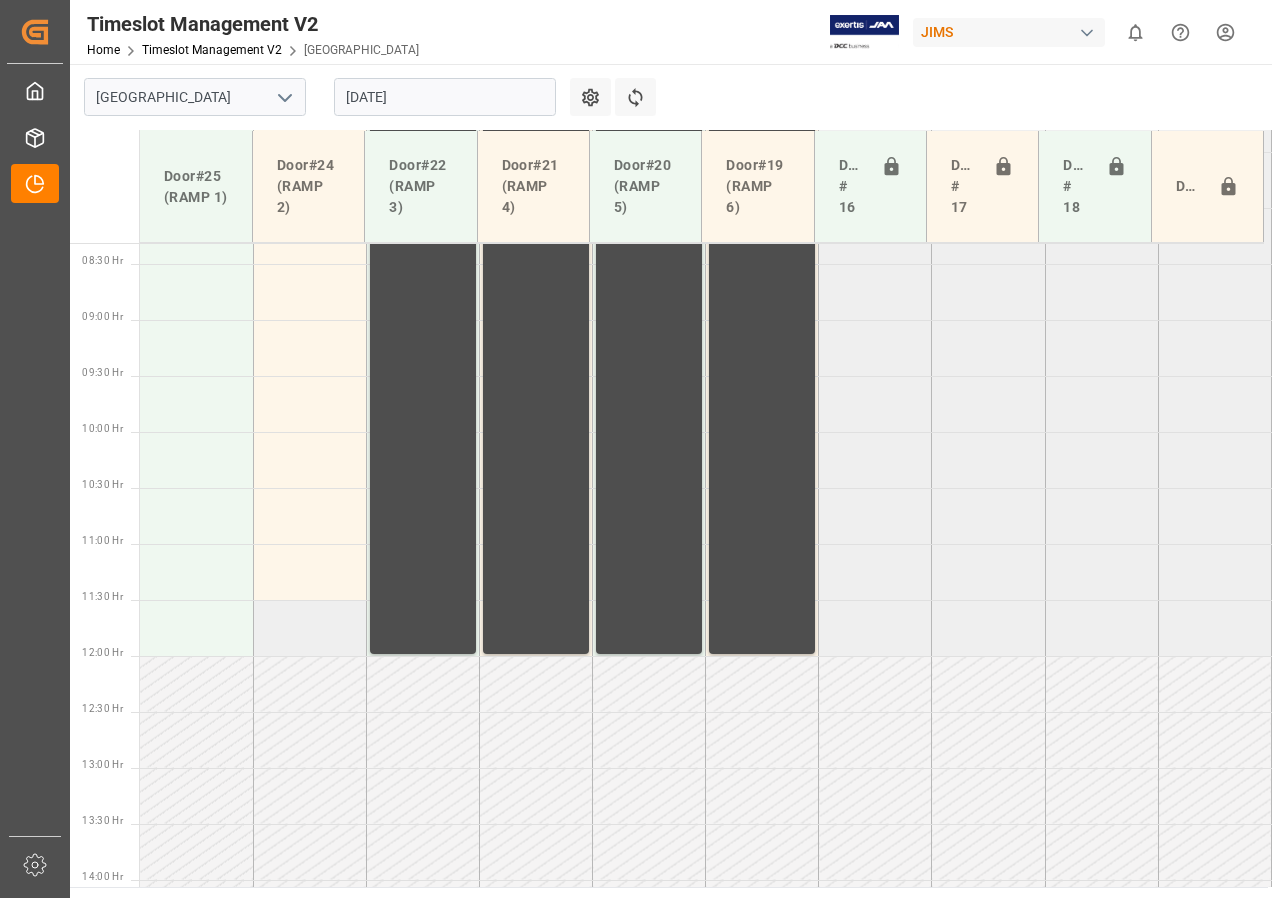 scroll, scrollTop: 1037, scrollLeft: 0, axis: vertical 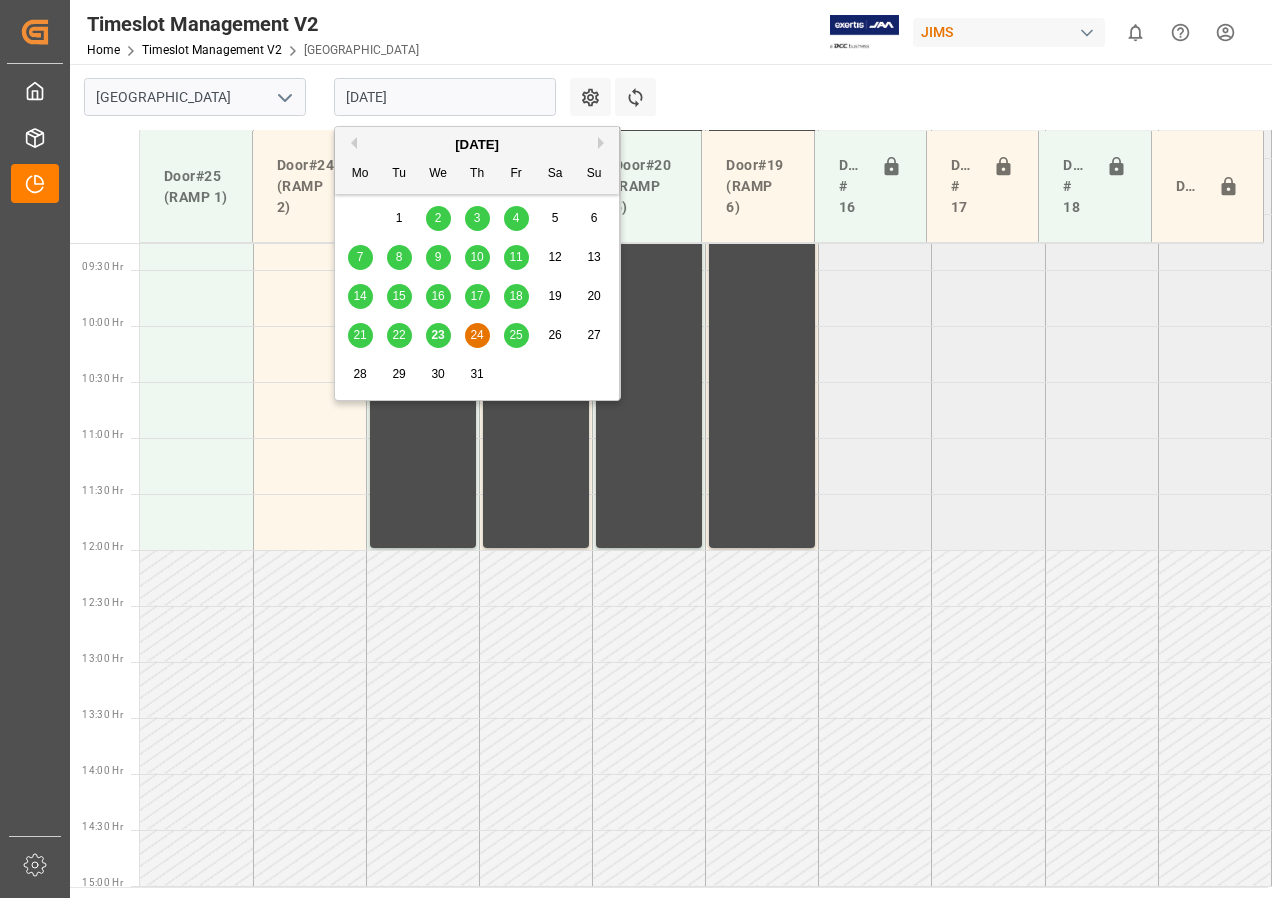 click on "[DATE]" at bounding box center (445, 97) 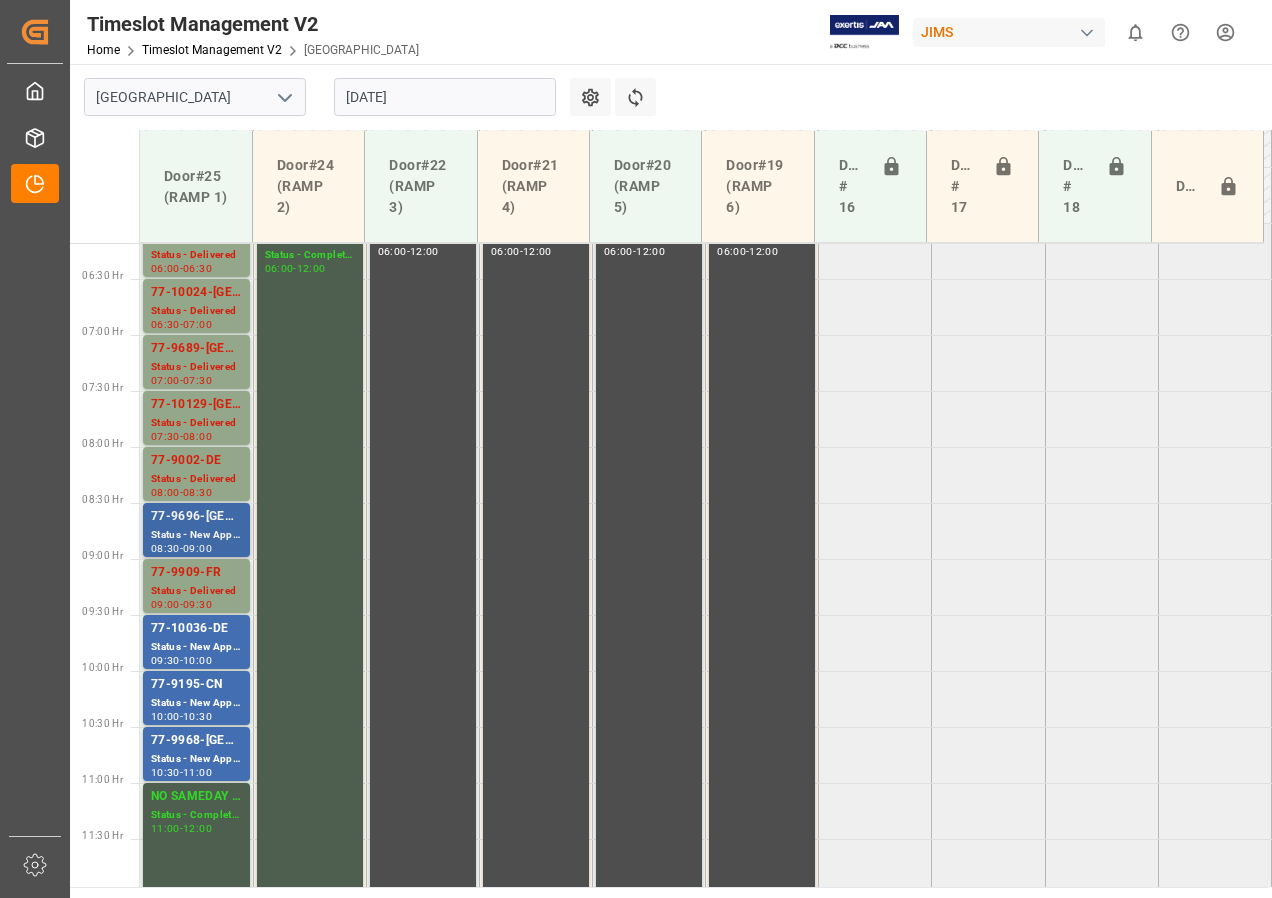 scroll, scrollTop: 728, scrollLeft: 0, axis: vertical 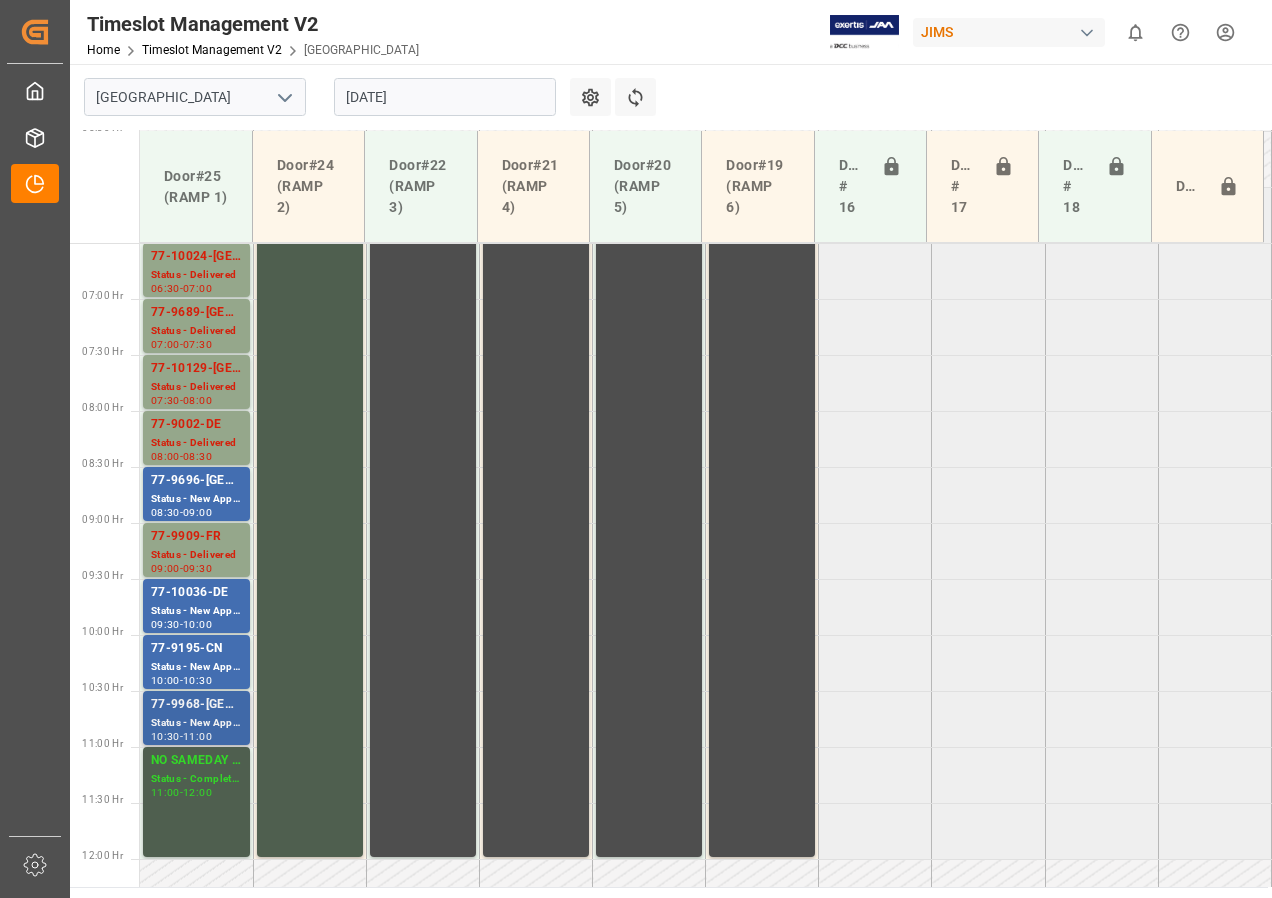 click on "77-9968-[GEOGRAPHIC_DATA]" at bounding box center (196, 705) 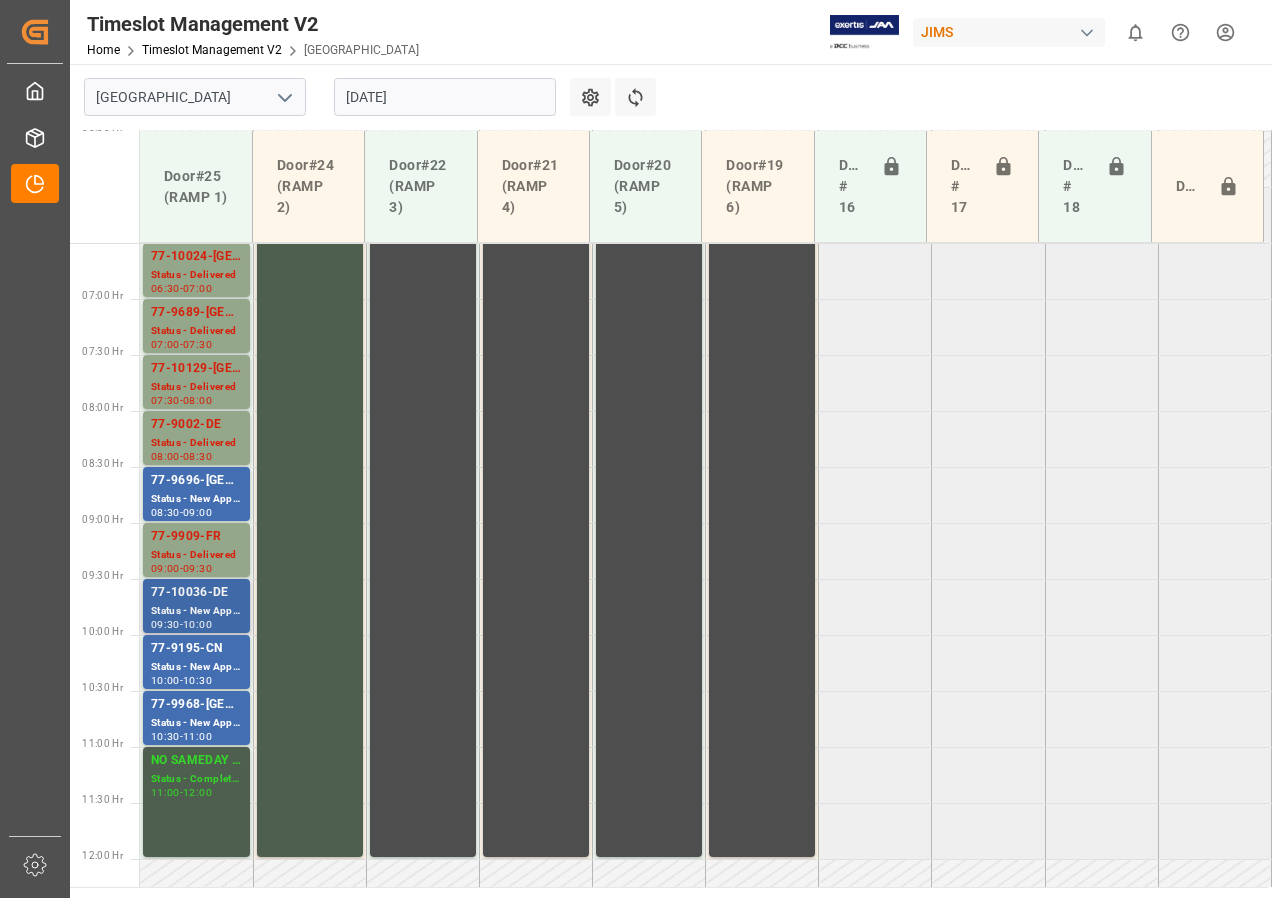 click on "Status - New Appointment" at bounding box center (196, 611) 